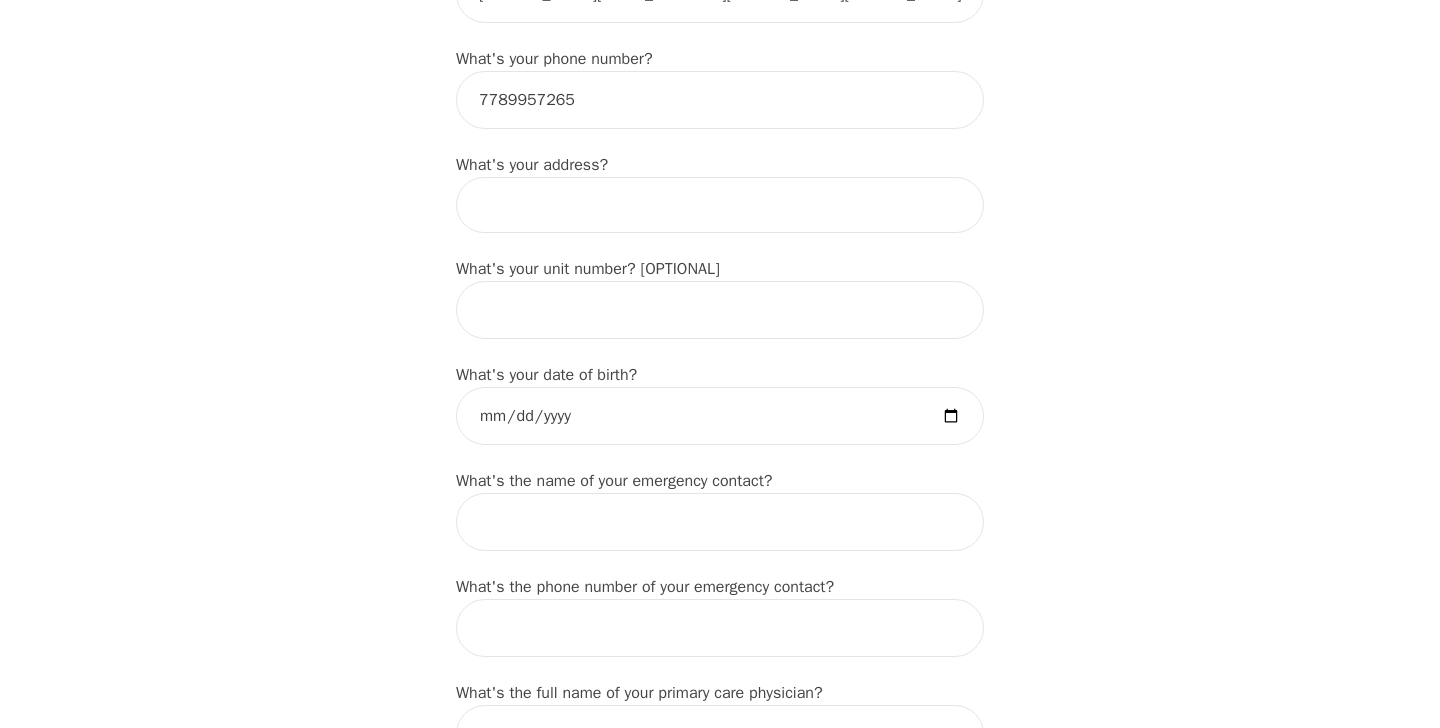 scroll, scrollTop: 697, scrollLeft: 0, axis: vertical 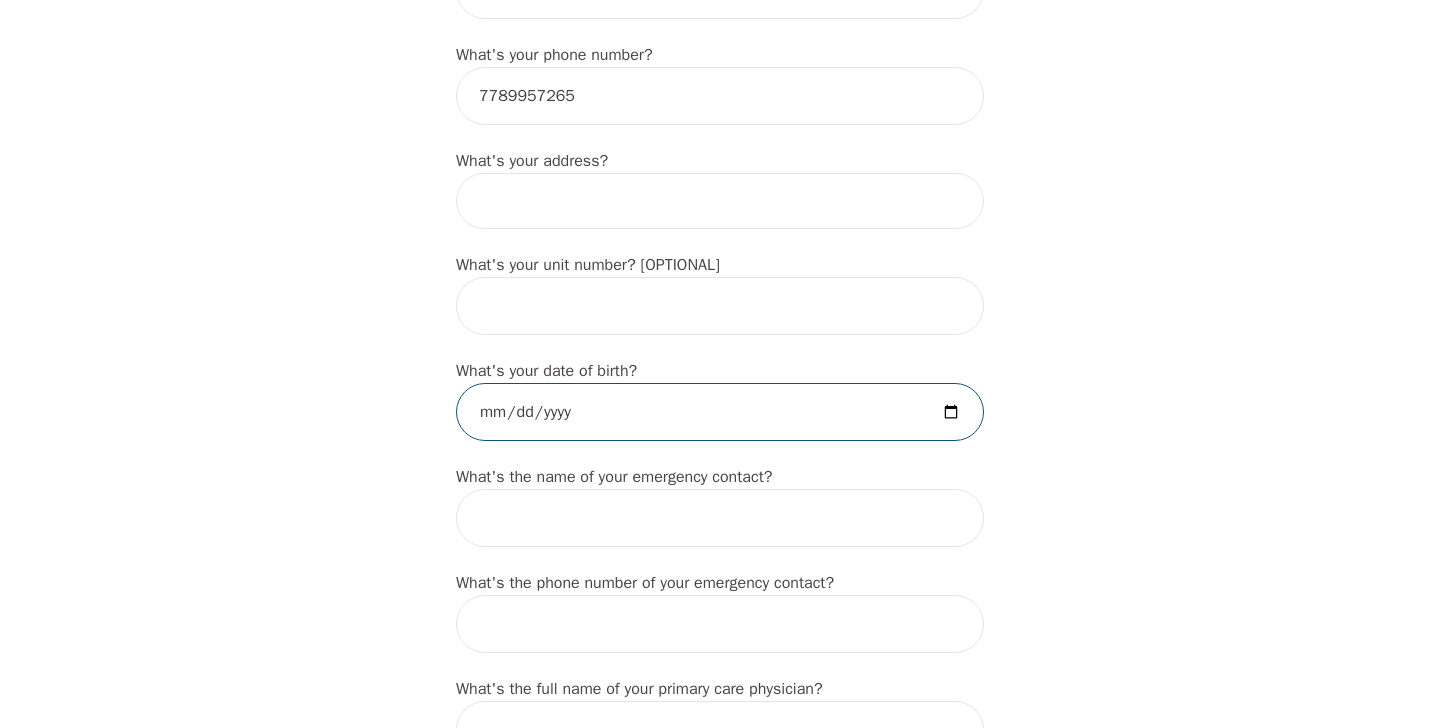 click at bounding box center (720, 412) 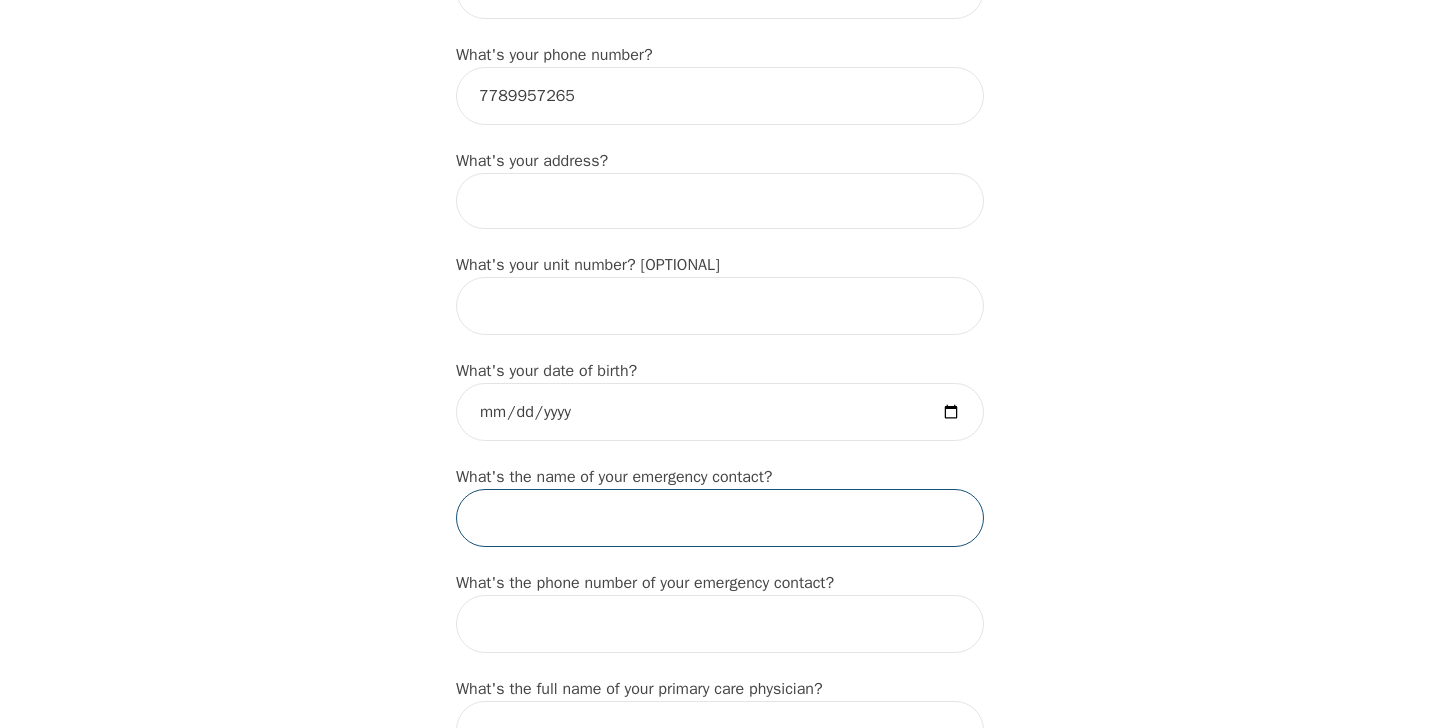 click at bounding box center (720, 518) 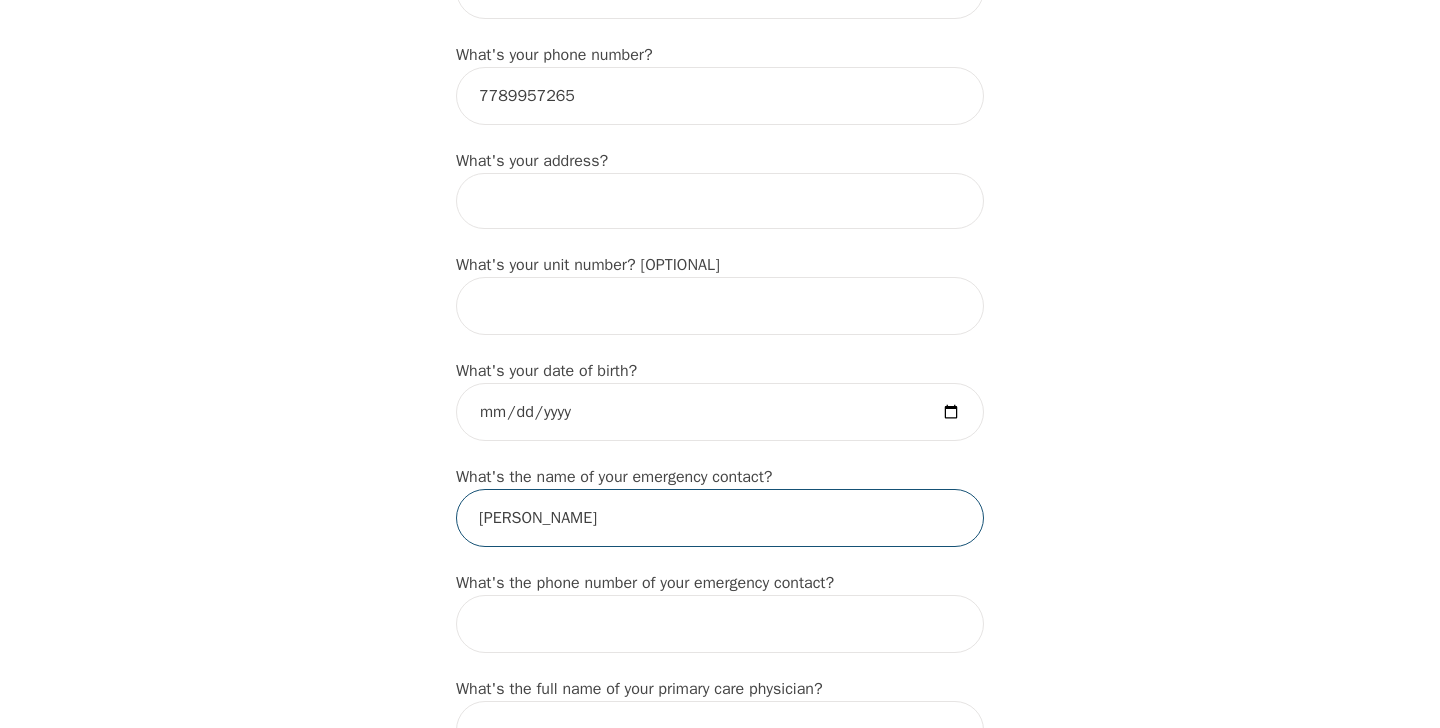 type on "Nadia Marchant" 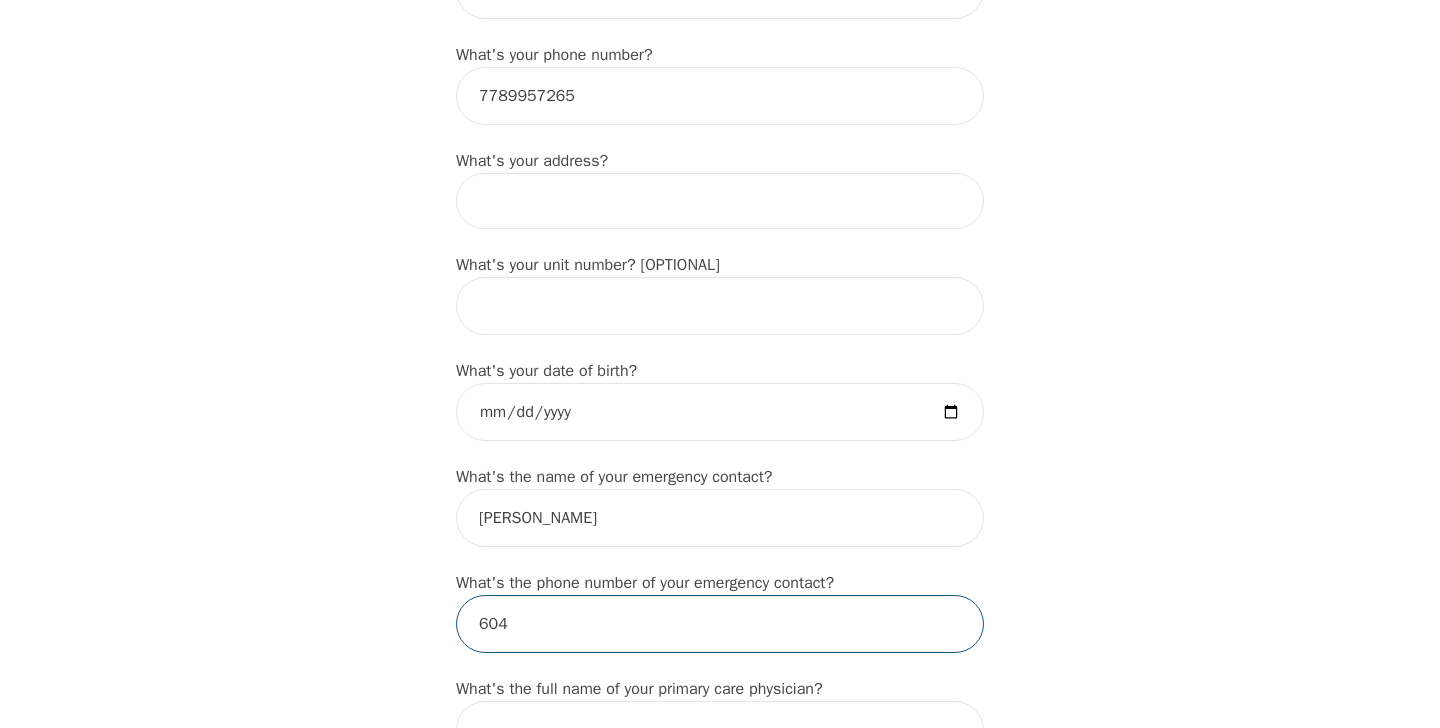 type on "6043750330" 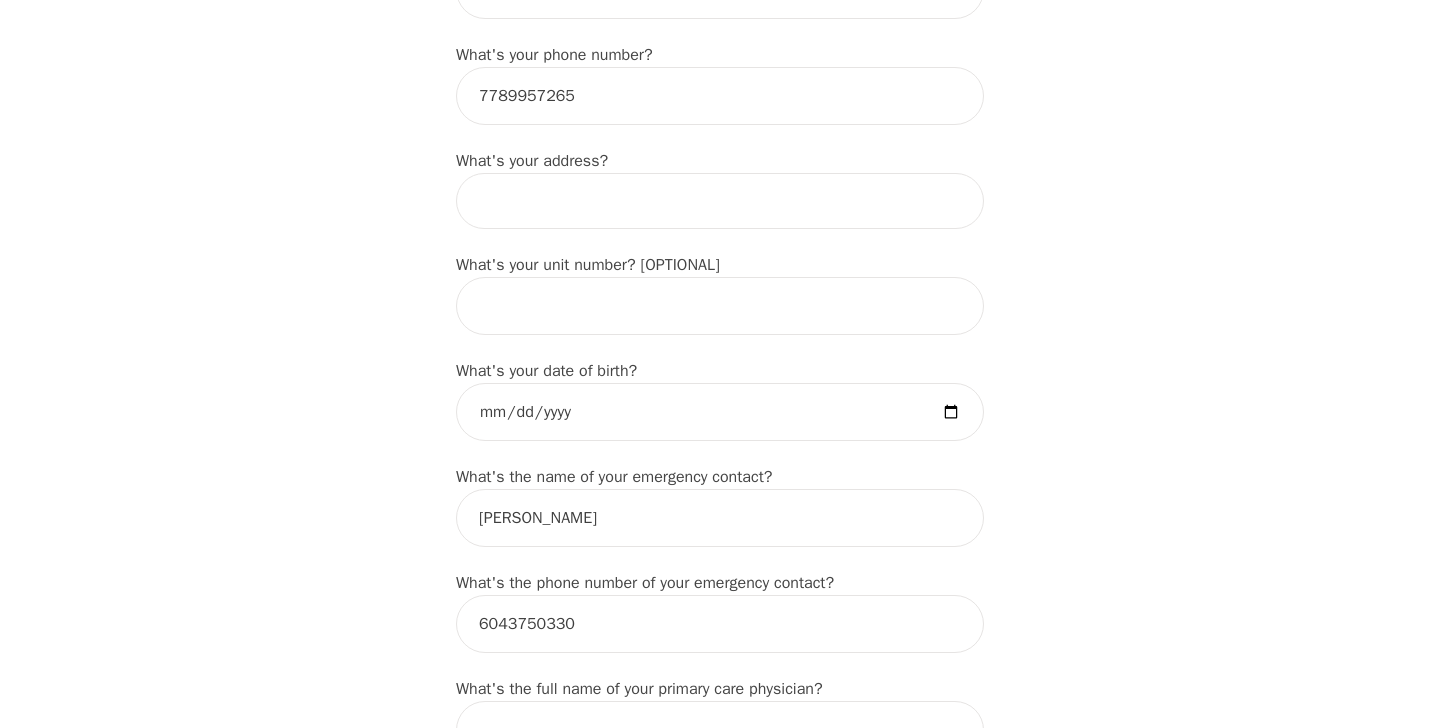 type on "Nadia" 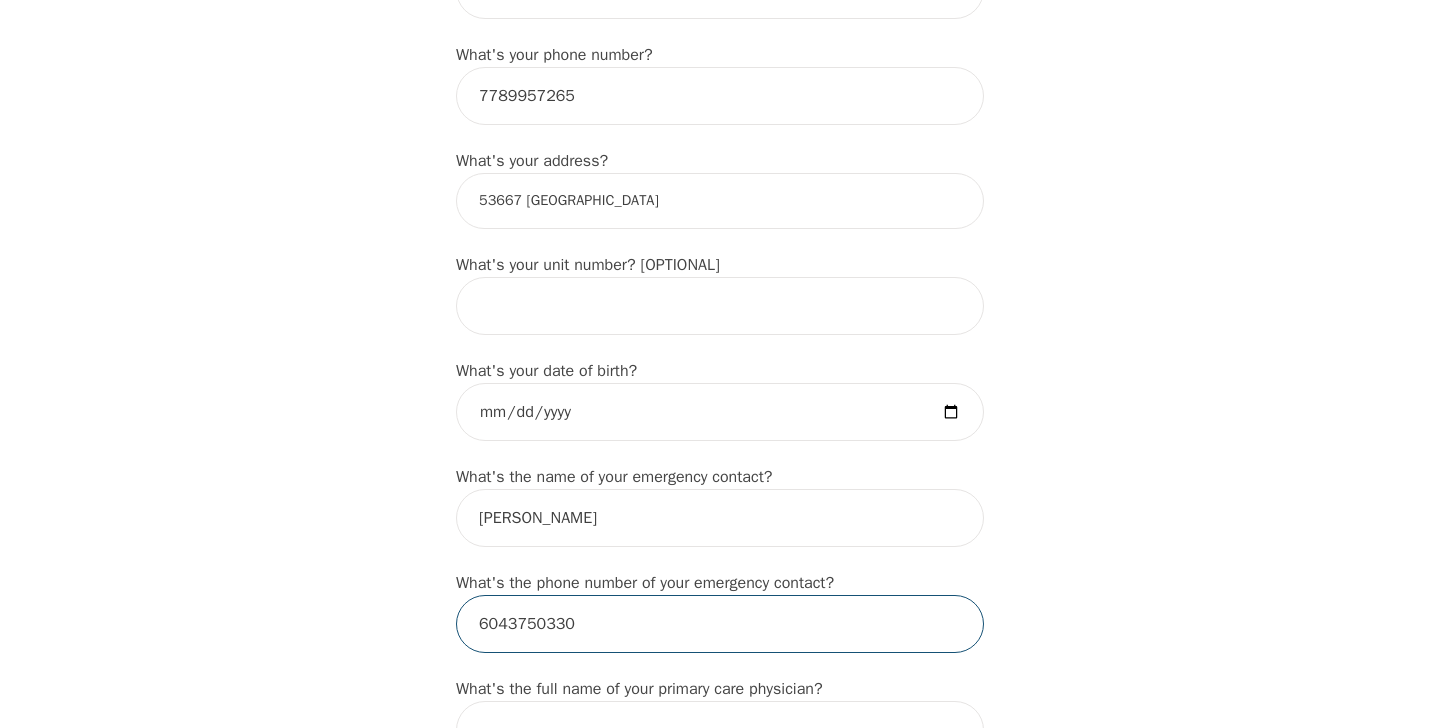 scroll, scrollTop: 708, scrollLeft: 0, axis: vertical 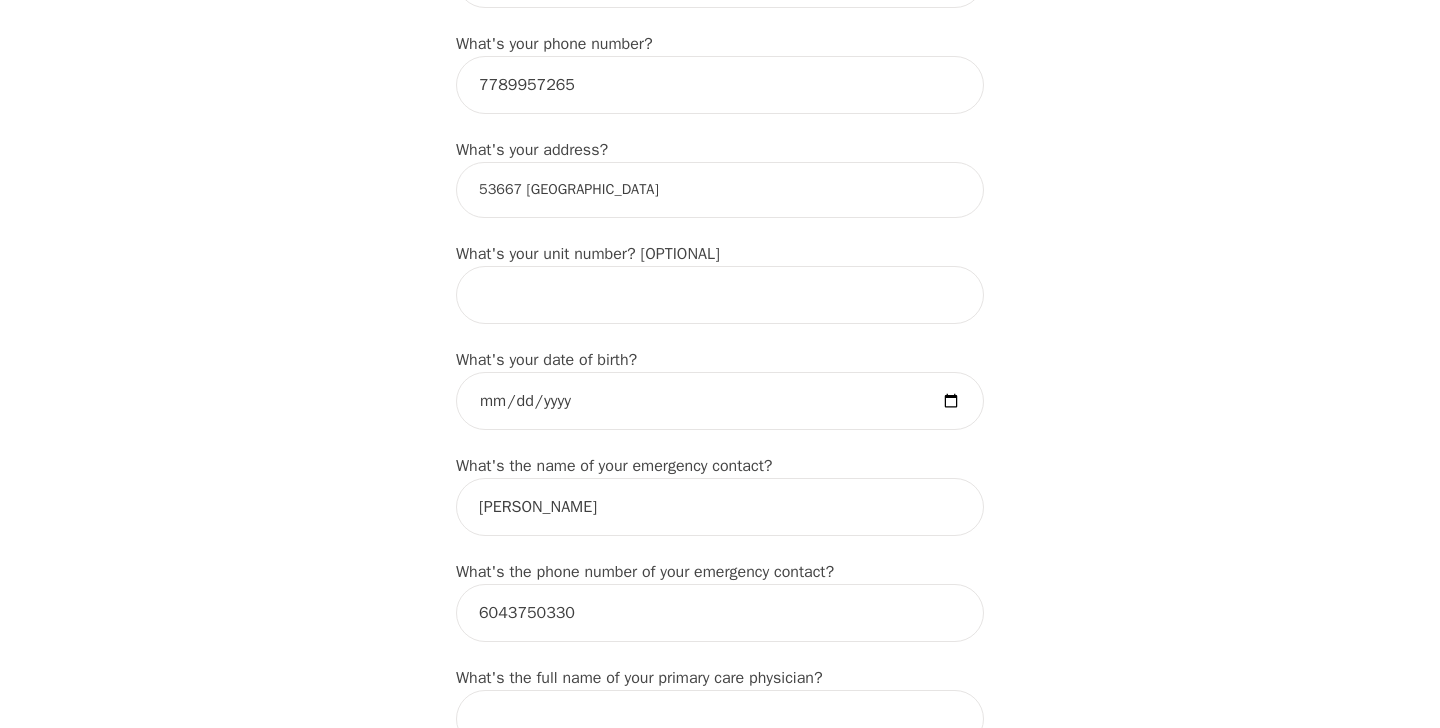 drag, startPoint x: 639, startPoint y: 218, endPoint x: 412, endPoint y: 187, distance: 229.10696 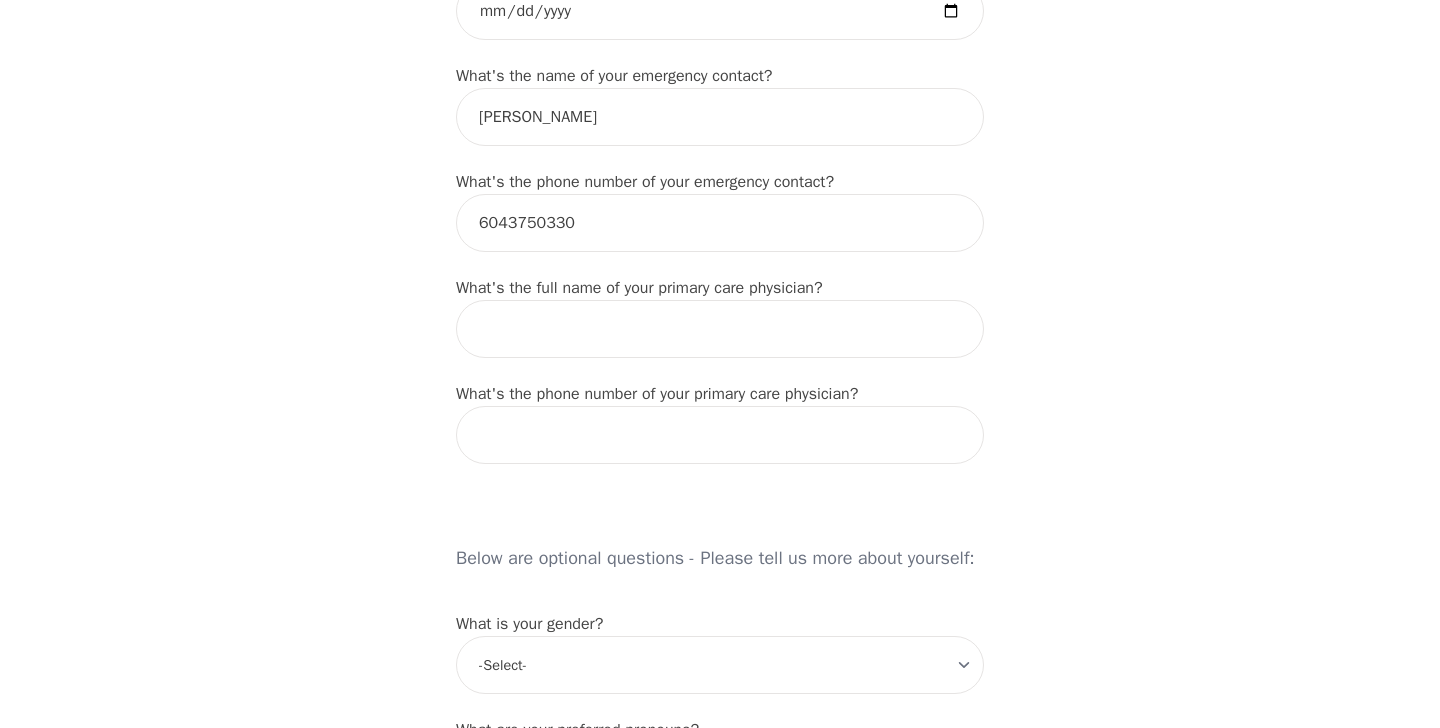 scroll, scrollTop: 1159, scrollLeft: 0, axis: vertical 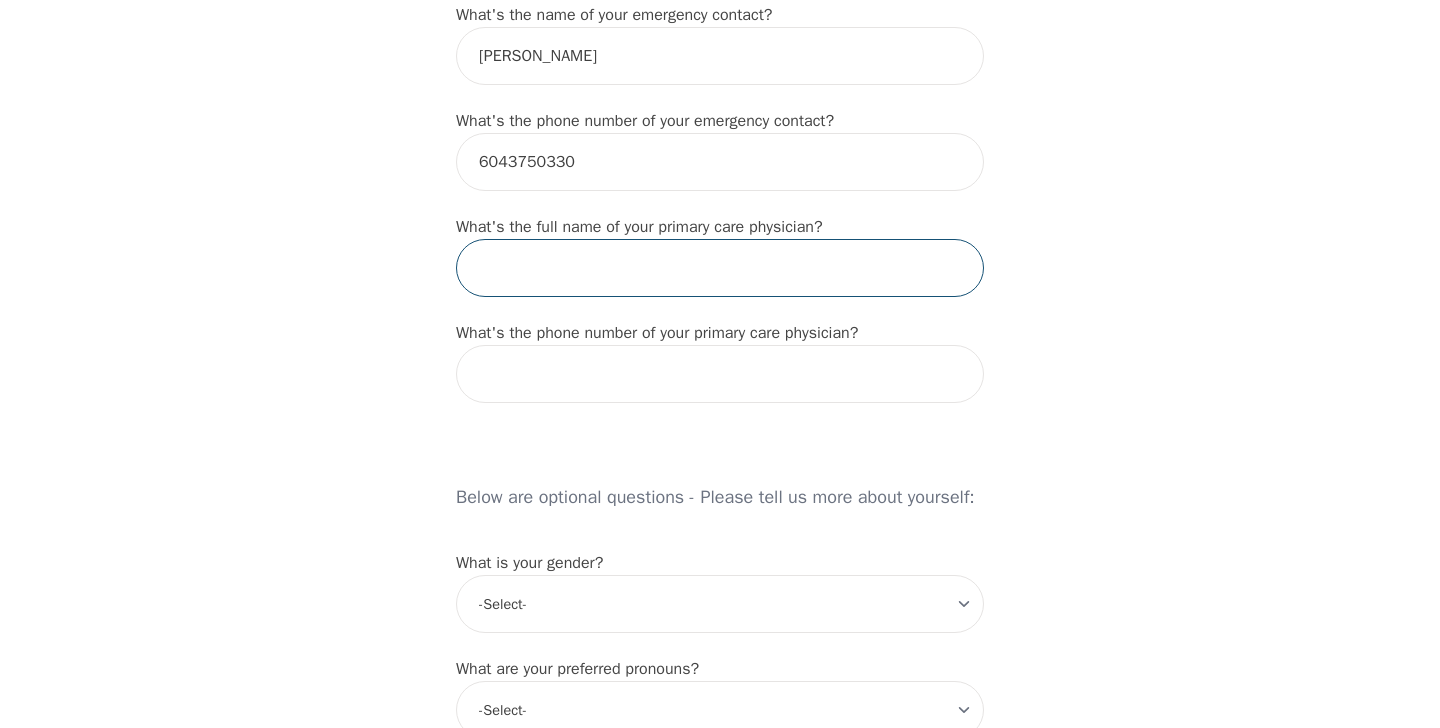 click at bounding box center [720, 268] 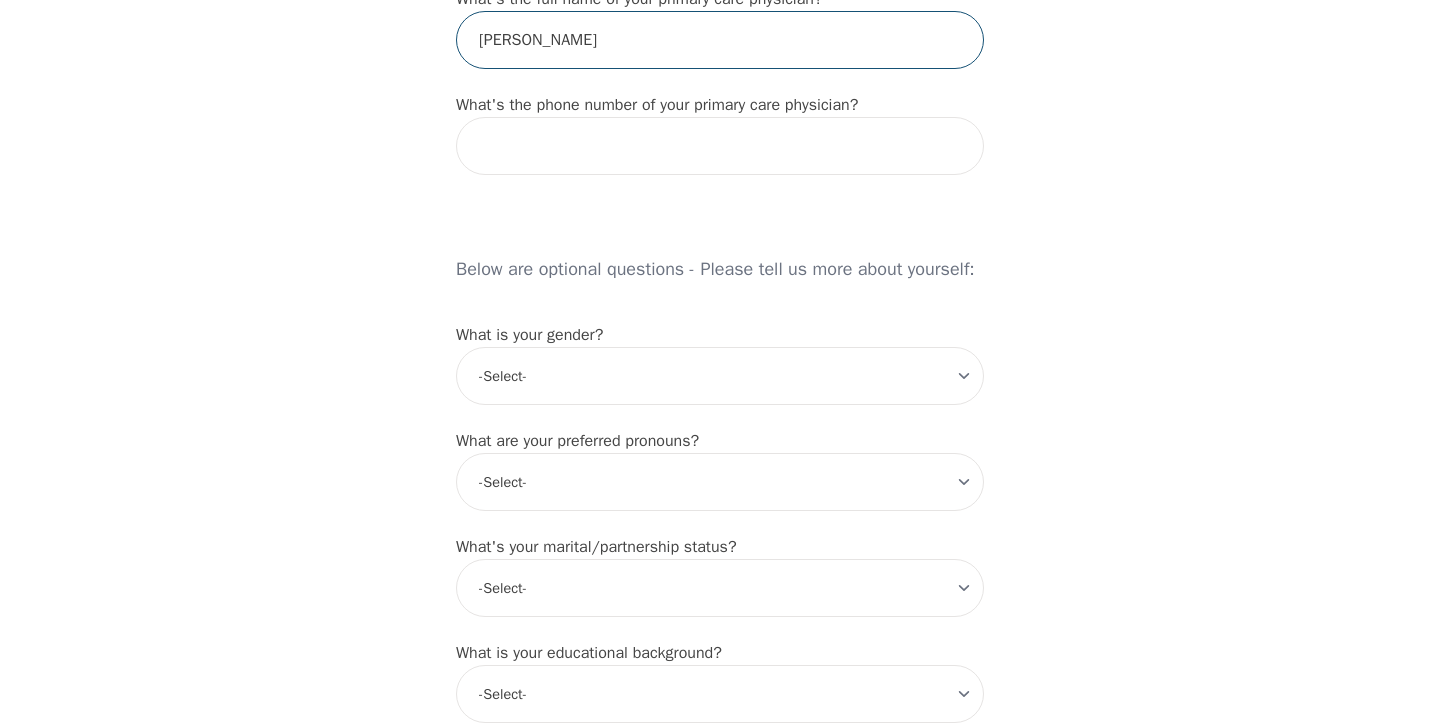 scroll, scrollTop: 1411, scrollLeft: 0, axis: vertical 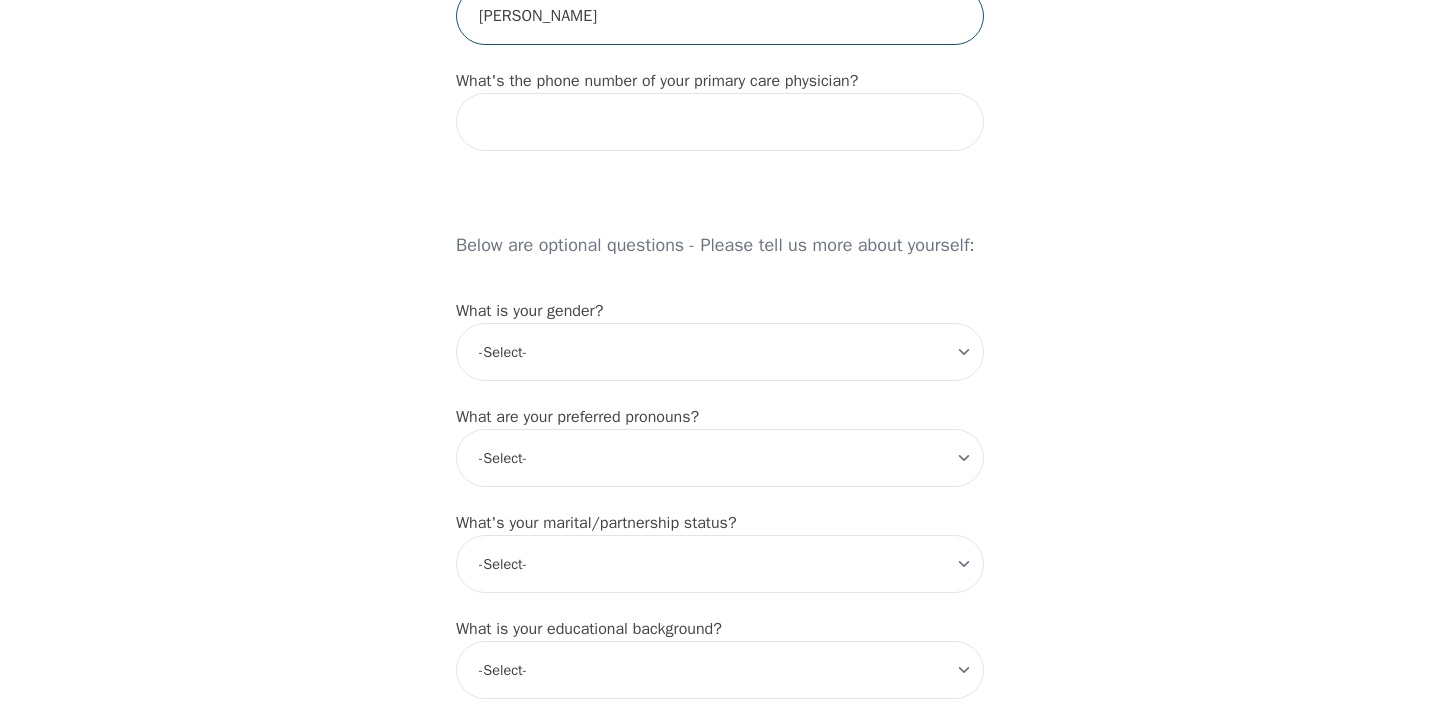 type on "DR Peters" 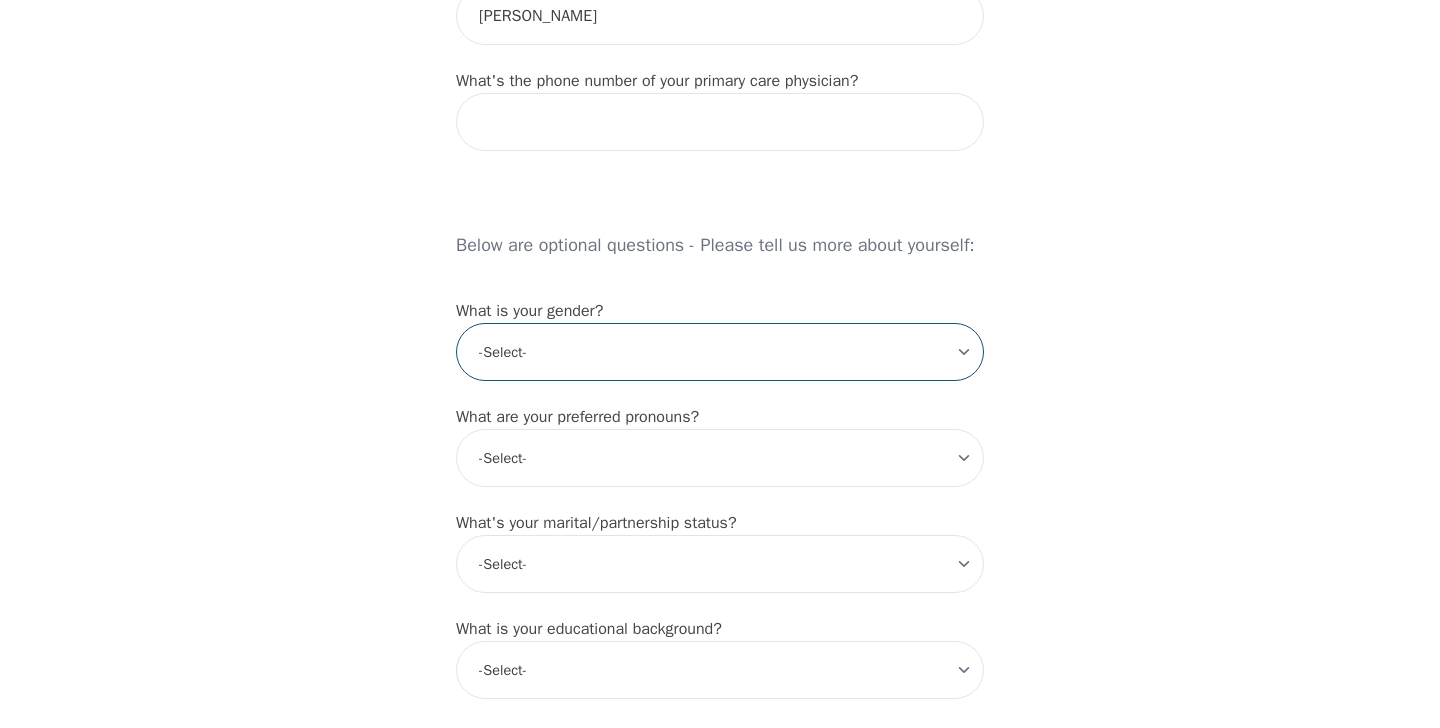 click on "-Select- male female non-binary transgender intersex prefer_not_to_say" at bounding box center (720, 352) 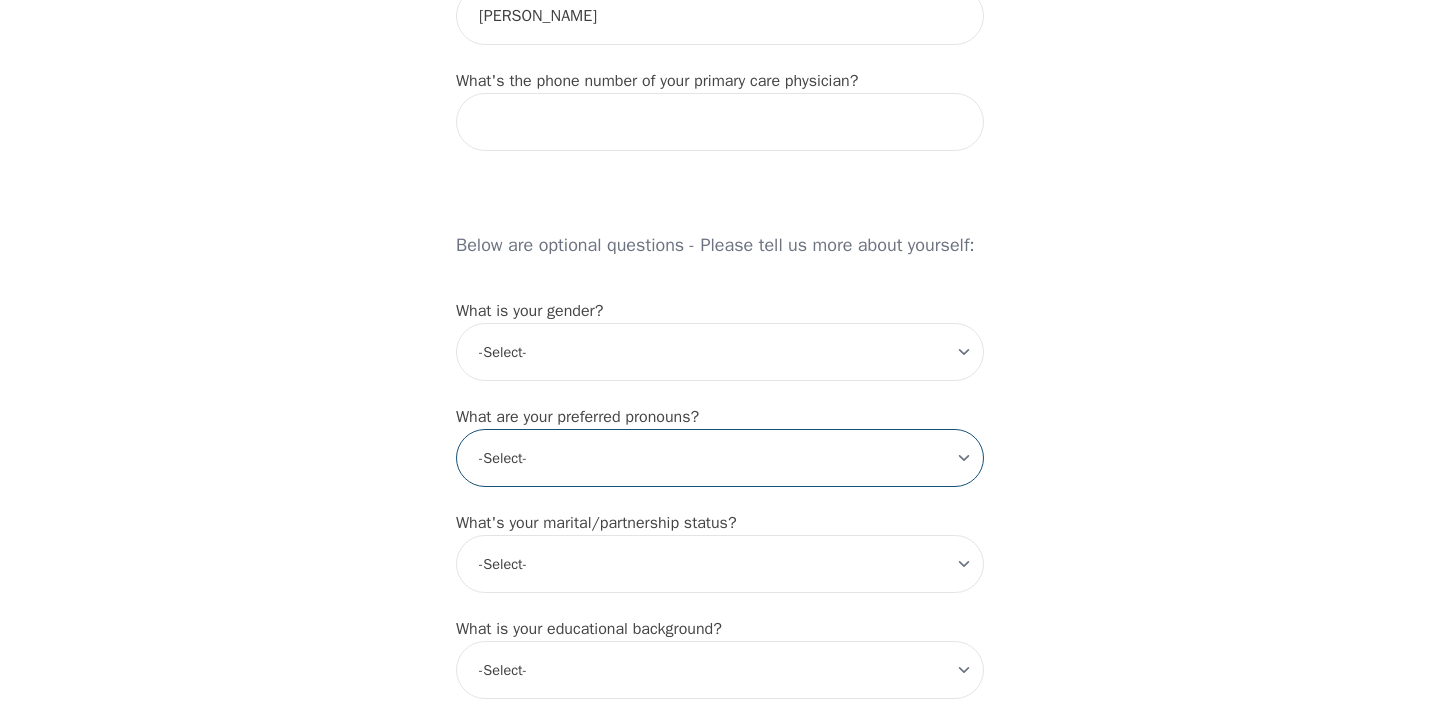 click on "-Select- he/him she/her they/them ze/zir xe/xem ey/em ve/ver tey/ter e/e per/per prefer_not_to_say" at bounding box center (720, 458) 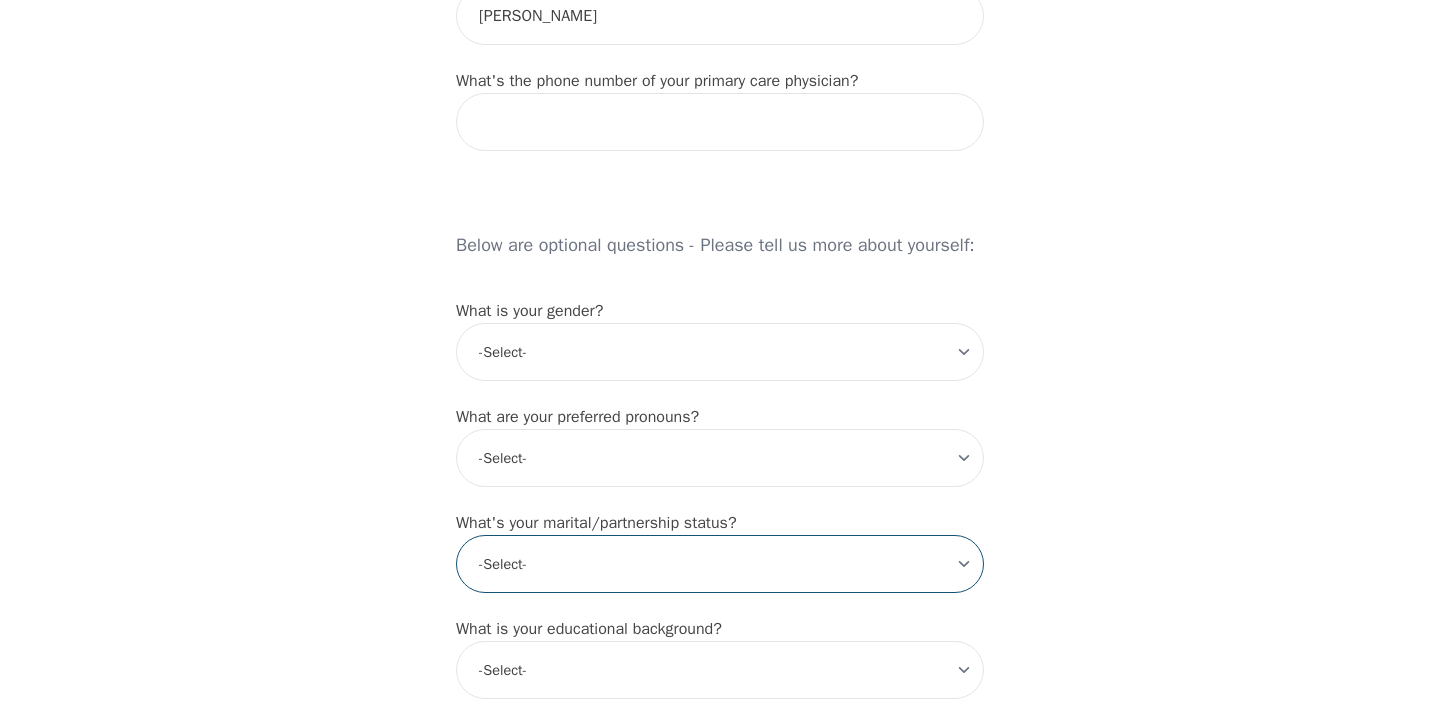 click on "-Select- Single Partnered Married Common Law Widowed Separated Divorced" at bounding box center [720, 564] 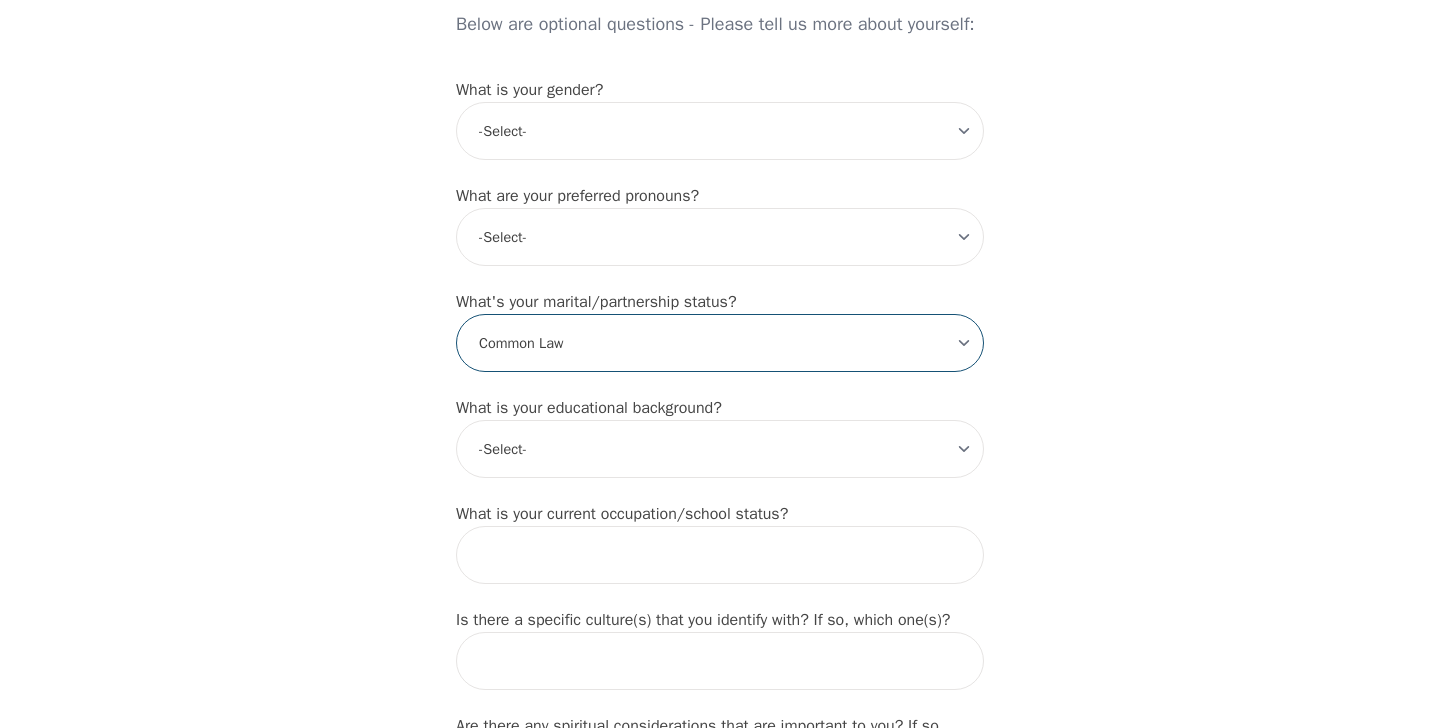 scroll, scrollTop: 1636, scrollLeft: 0, axis: vertical 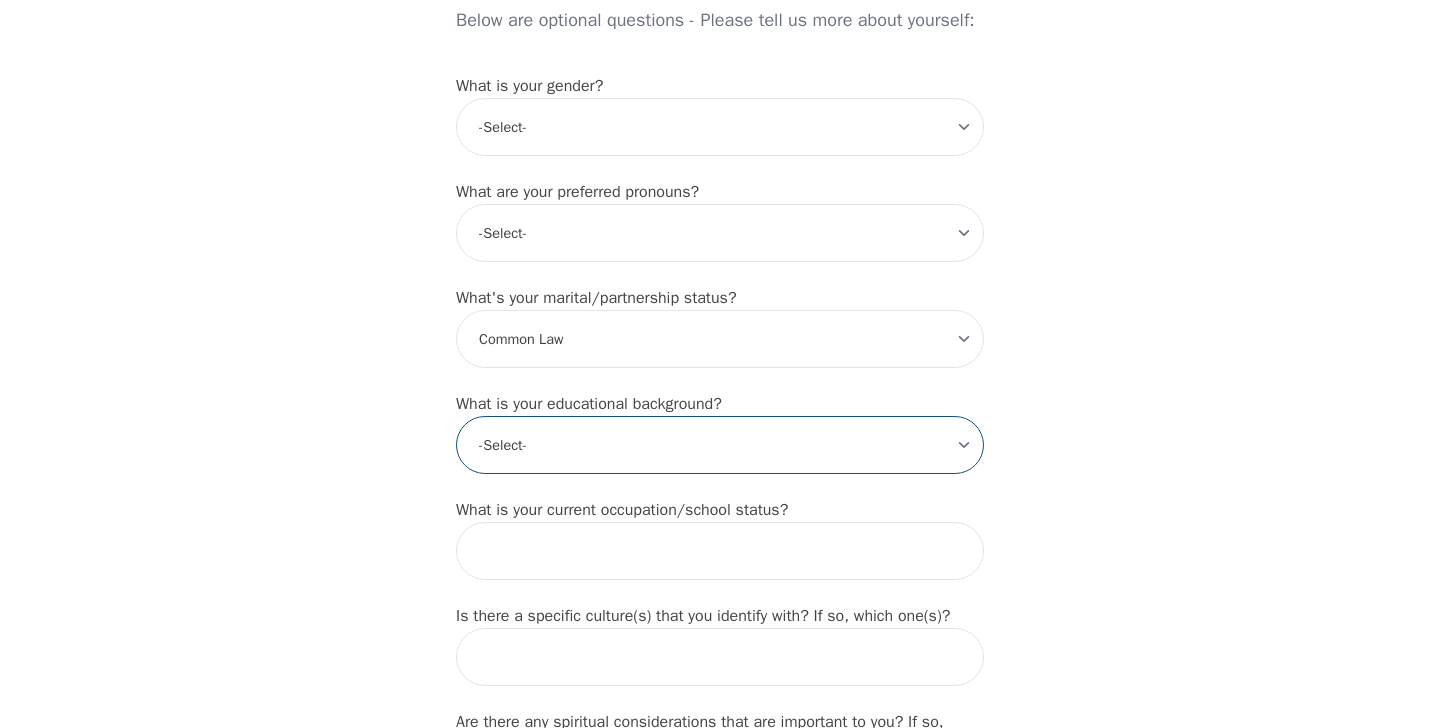 click on "-Select- Less than high school High school Associate degree Bachelor degree Master's degree Professional degree Doctorial degree" at bounding box center (720, 445) 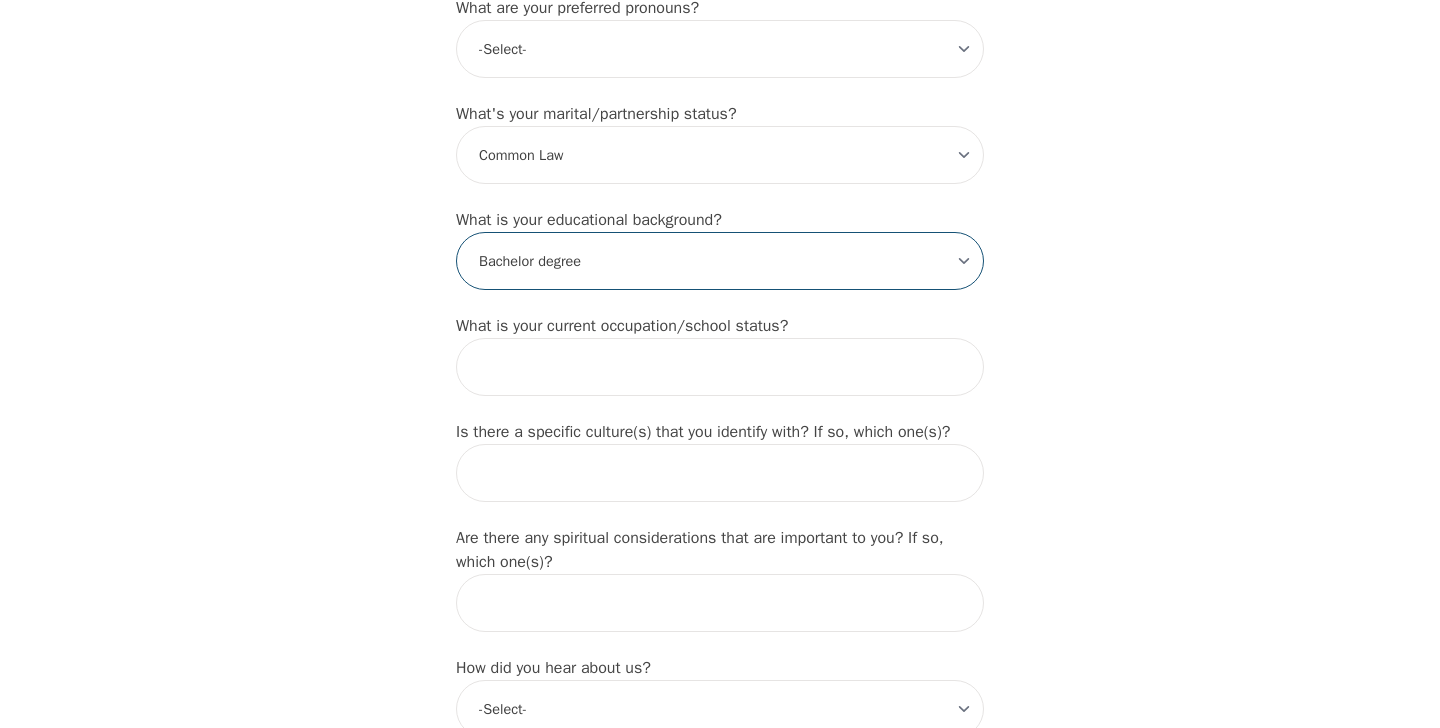 scroll, scrollTop: 1821, scrollLeft: 0, axis: vertical 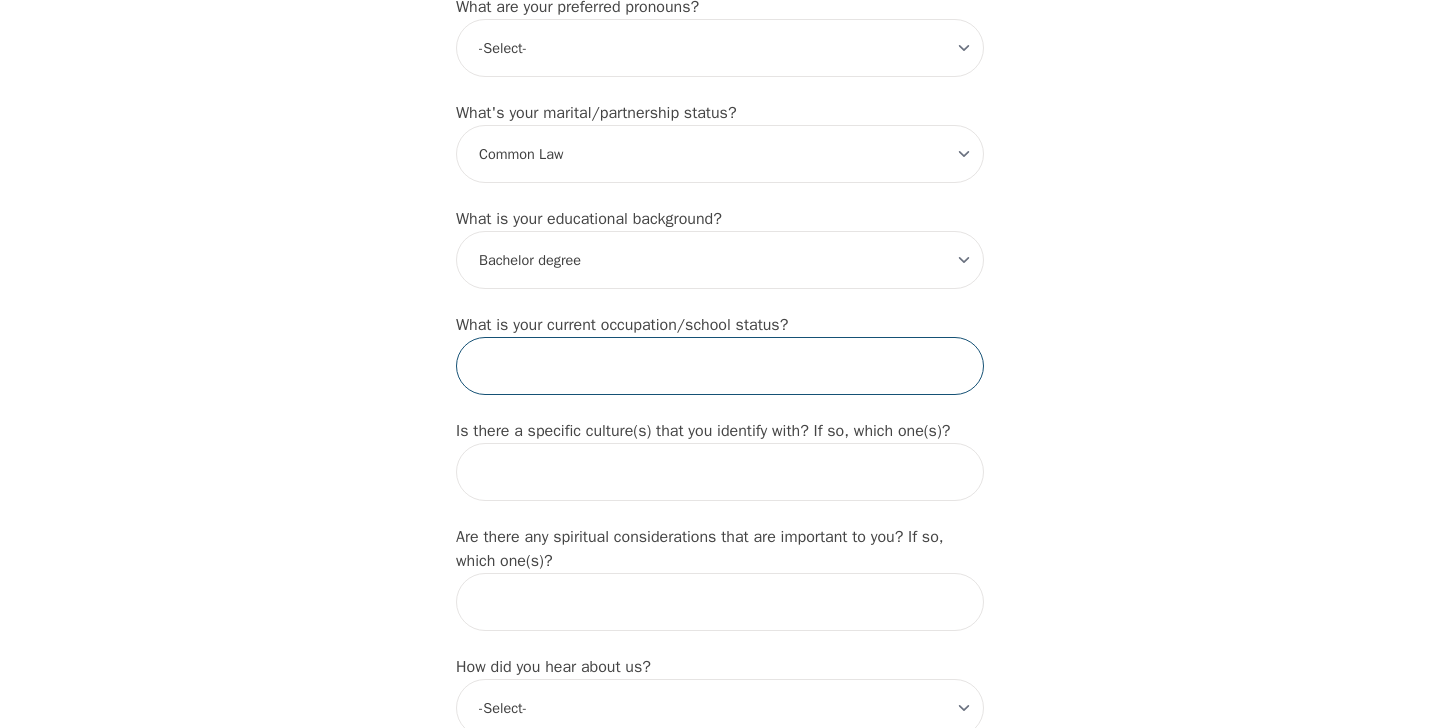 click at bounding box center (720, 366) 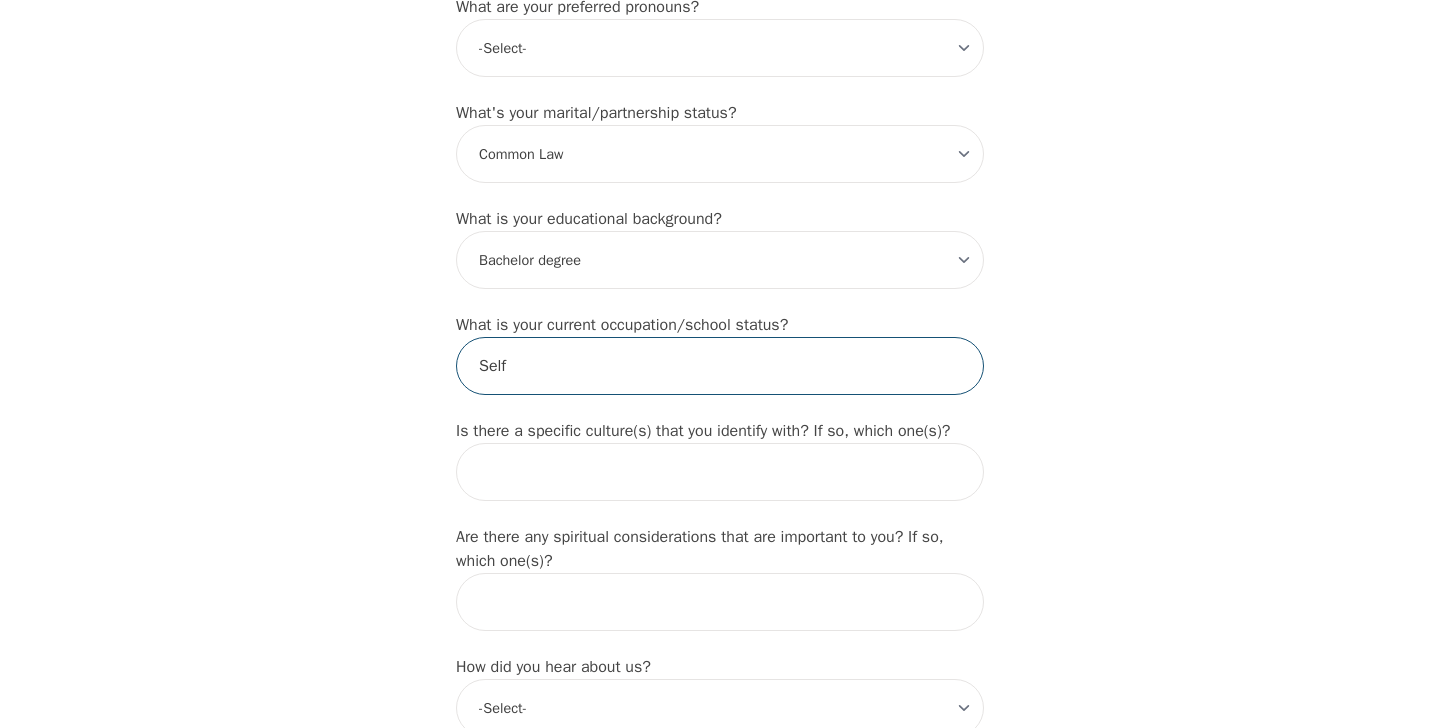 type on "Self" 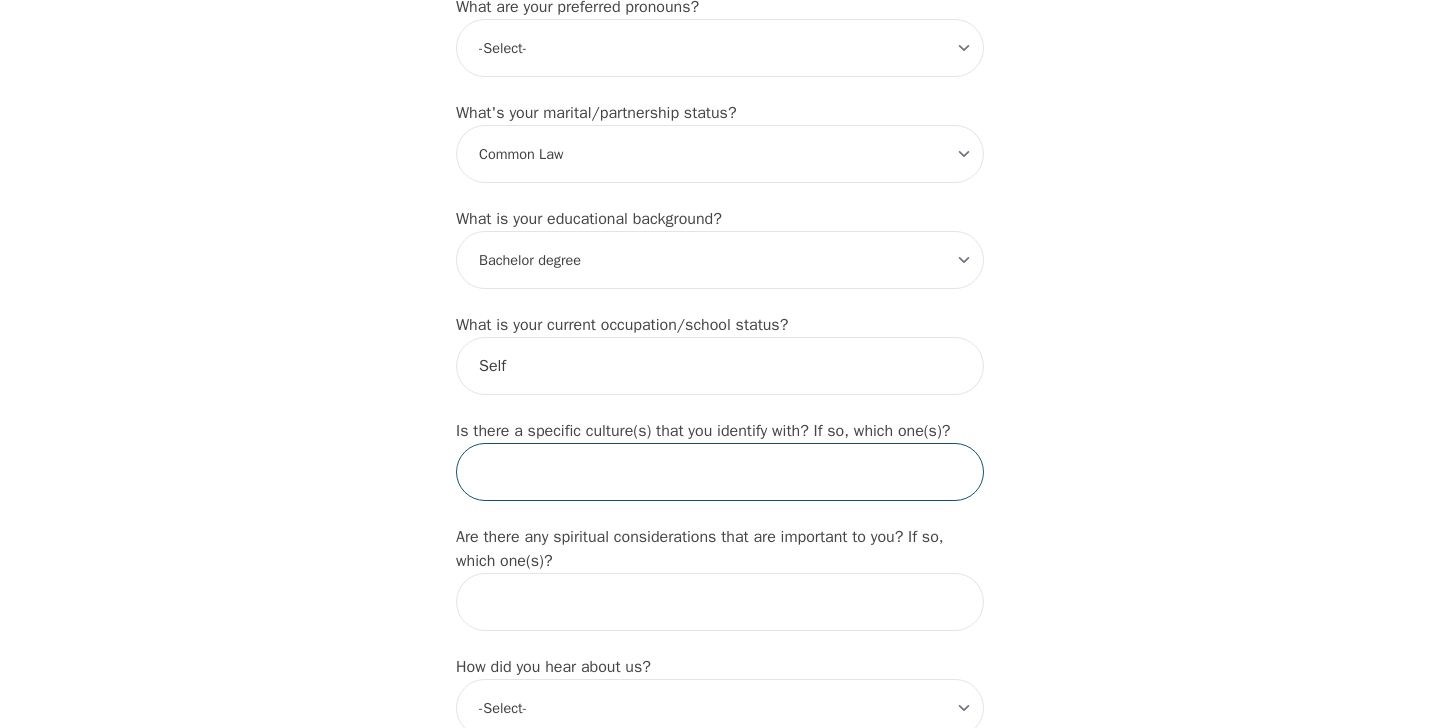 click at bounding box center (720, 472) 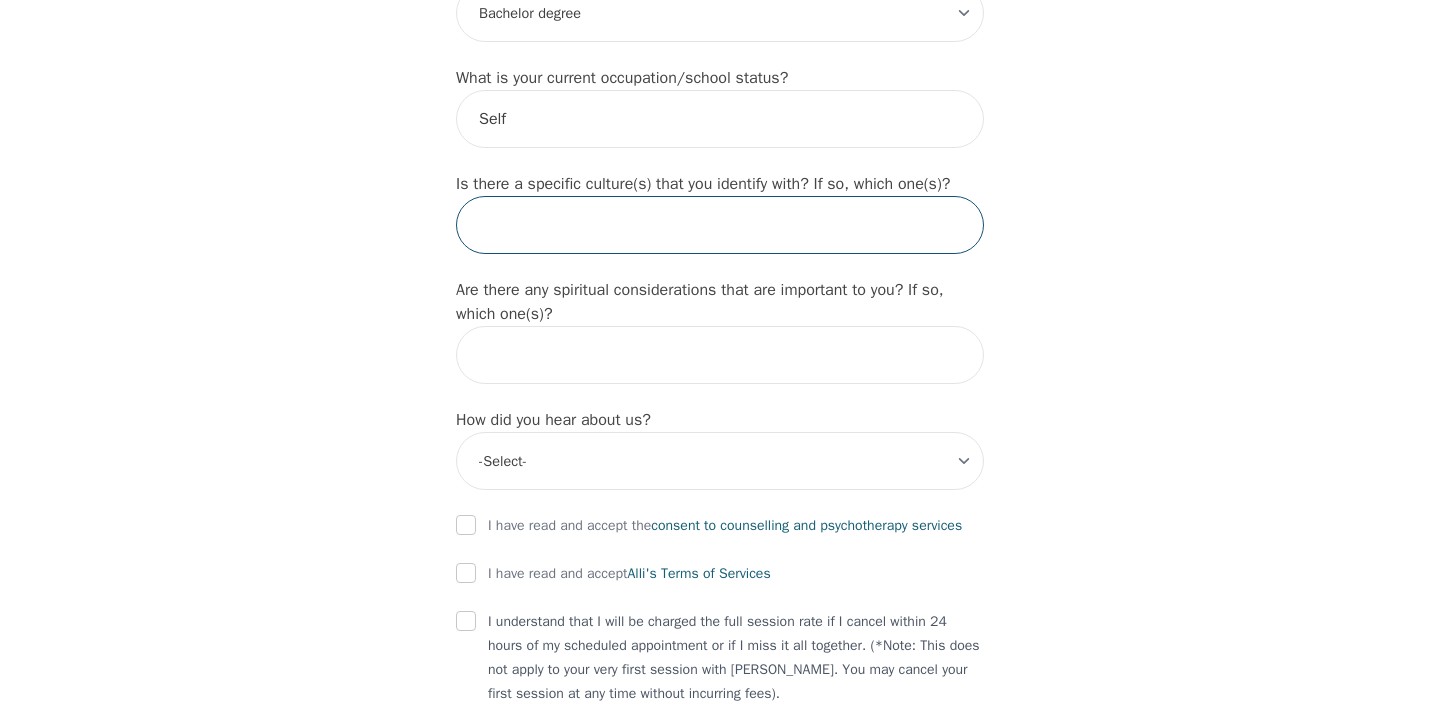 scroll, scrollTop: 2114, scrollLeft: 0, axis: vertical 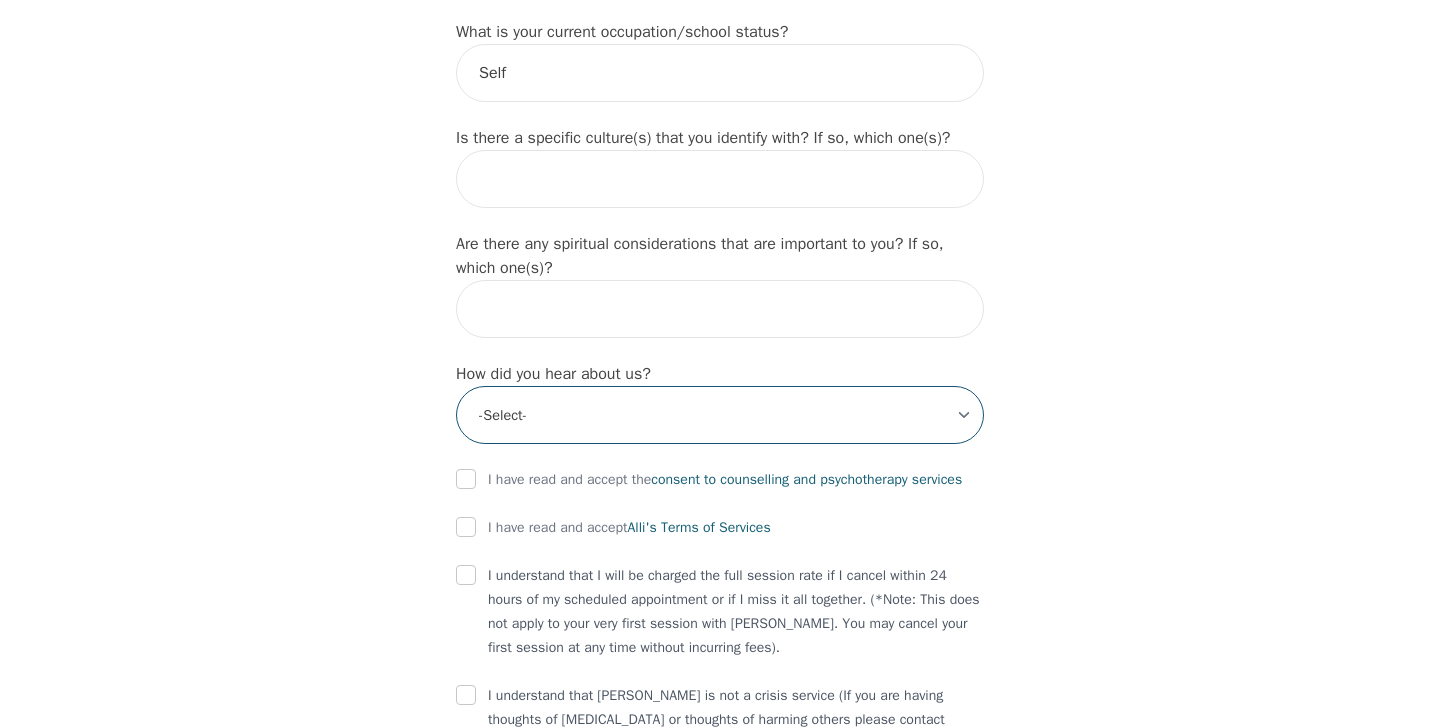 click on "-Select- Physician/Specialist Friend Facebook Instagram Google Search Google Ads Facebook/Instagram Ads Other" at bounding box center (720, 415) 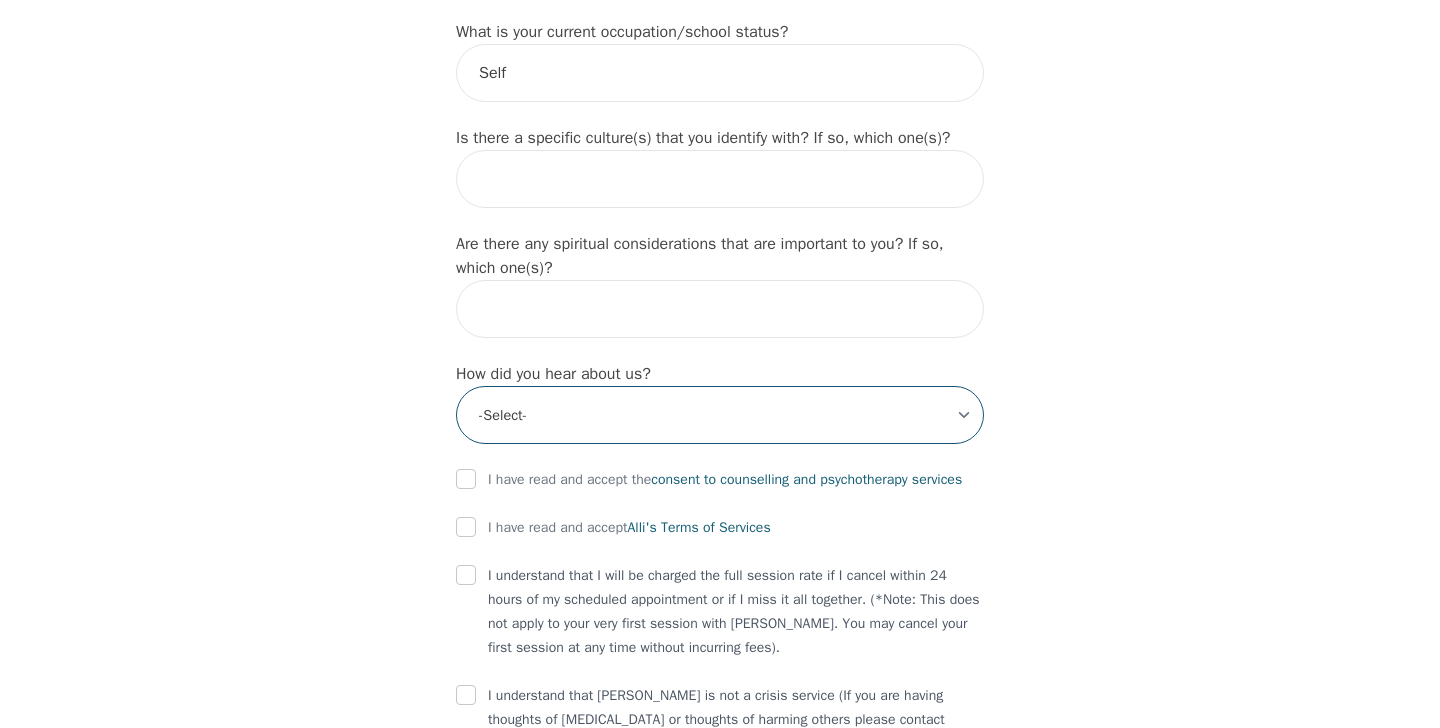 select on "Google Search" 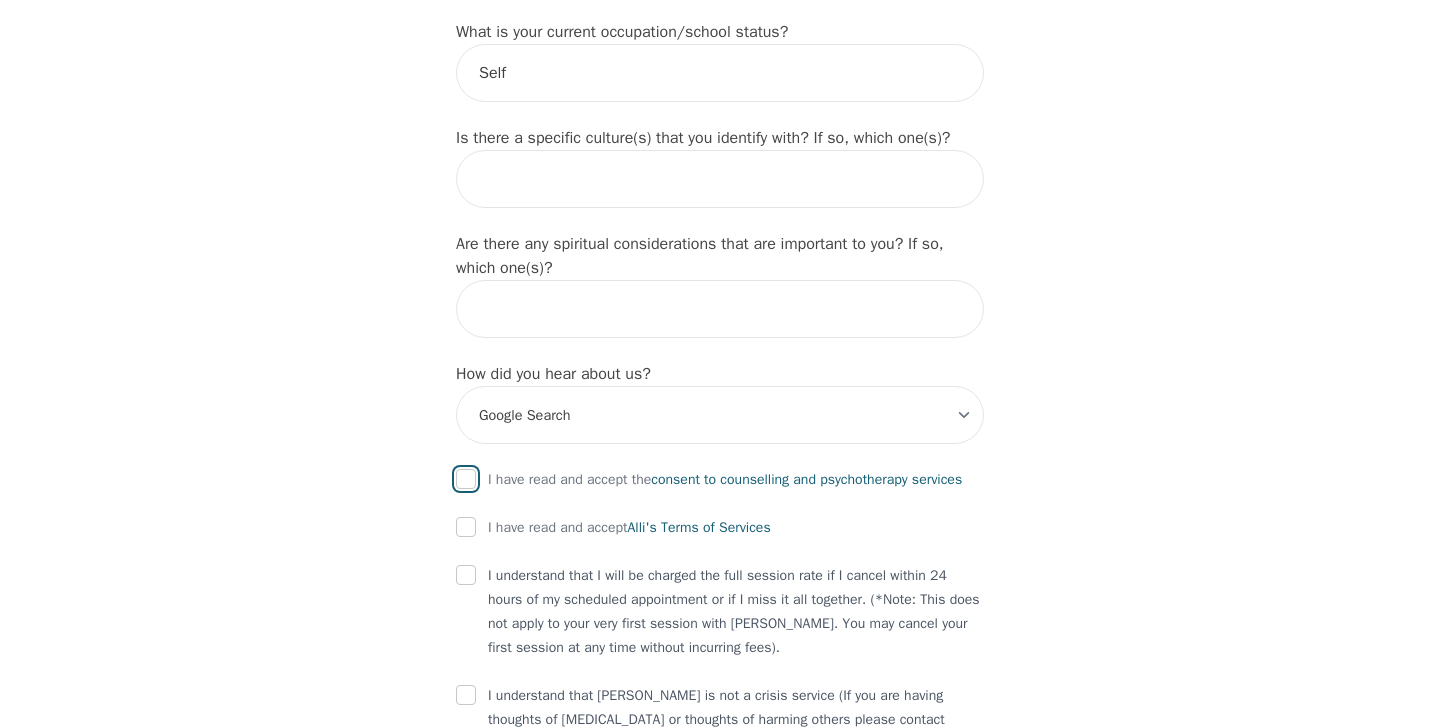click at bounding box center (466, 479) 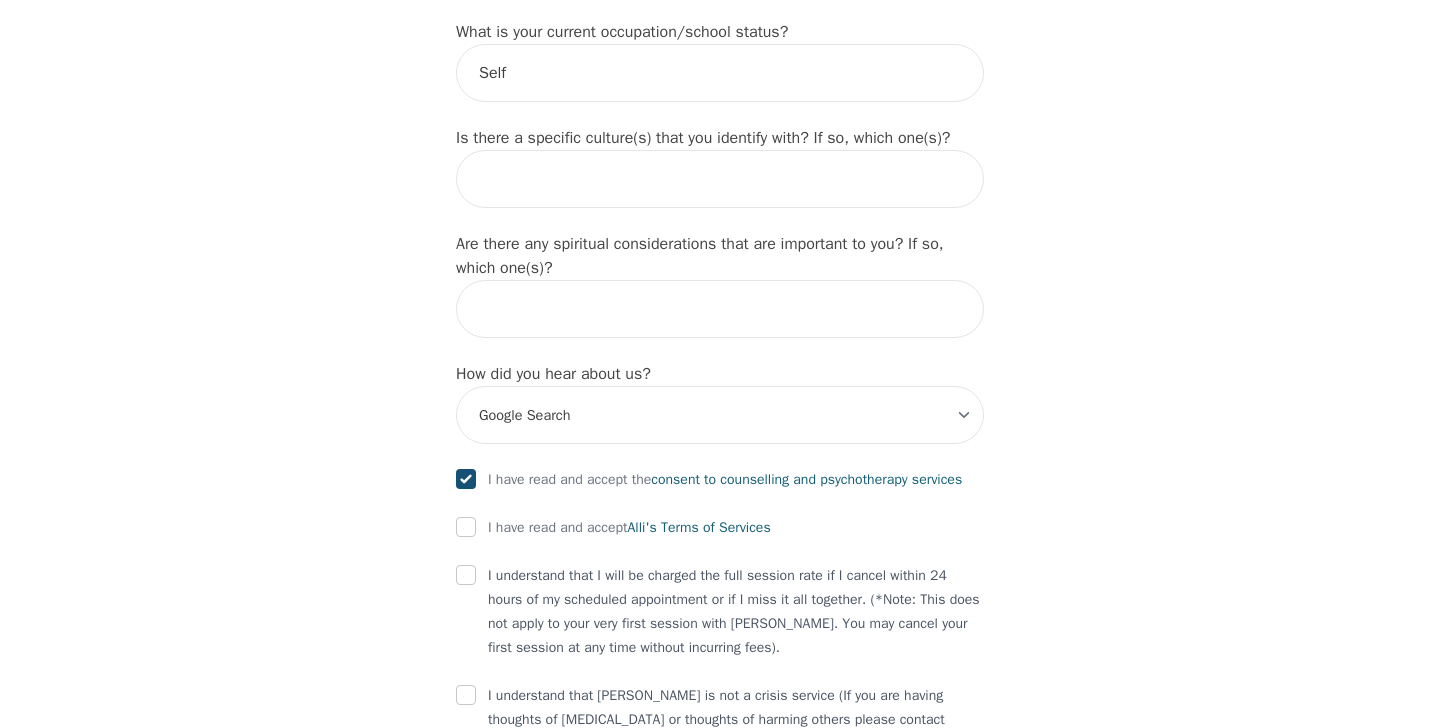 click on "What's your first name? (This will be the name on your insurance receipt) Damien What's your last name? Lowry What's your preferred name? [OPTIONAL] Nadia What's your email? lowry.damien@gmail.com What's your phone number? 7789957265 What's your address? 8806 Sunflower Place What's your unit number? [OPTIONAL] What's your date of birth? 1977-10-02 What's the name of your emergency contact? Nadia Marchant What's the phone number of your emergency contact? 6043750330 What's the full name of your primary care physician? DR Peters What's the phone number of your primary care physician? Below are optional questions - Please tell us more about yourself: What is your gender? -Select- male female non-binary transgender intersex prefer_not_to_say What are your preferred pronouns? -Select- he/him she/her they/them ze/zir xe/xem ey/em ve/ver tey/ter e/e per/per prefer_not_to_say What's your marital/partnership status? -Select- Single Partnered Married Common Law Widowed Separated Divorced -Select- Less than high school" at bounding box center (720, -499) 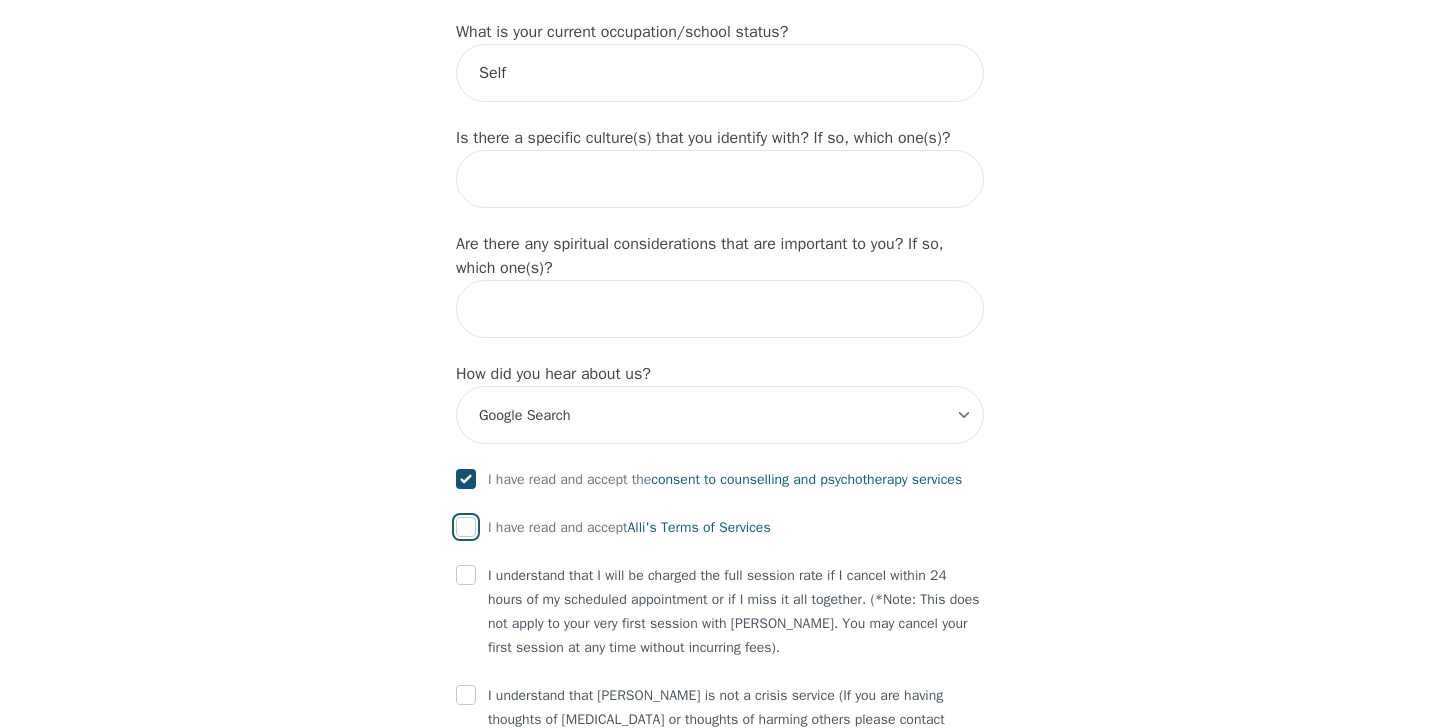 click at bounding box center [466, 527] 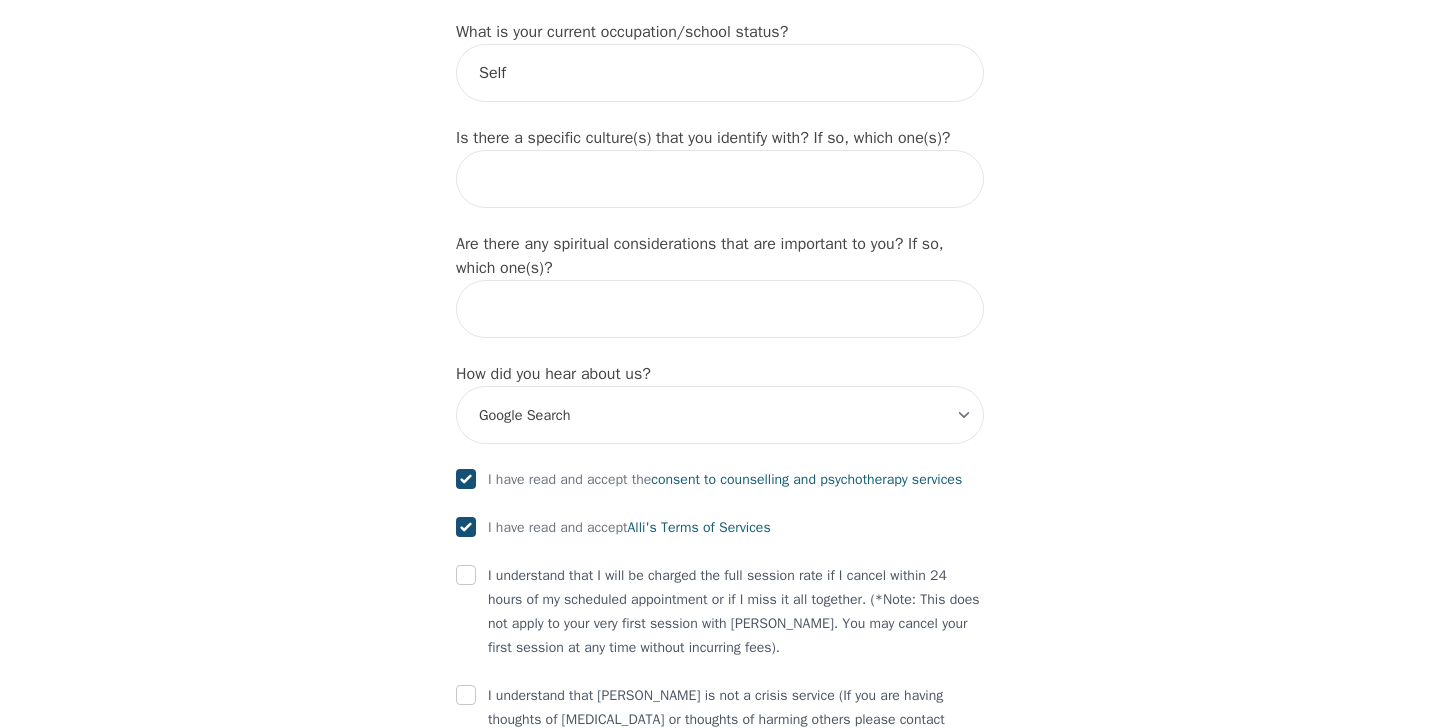 checkbox on "true" 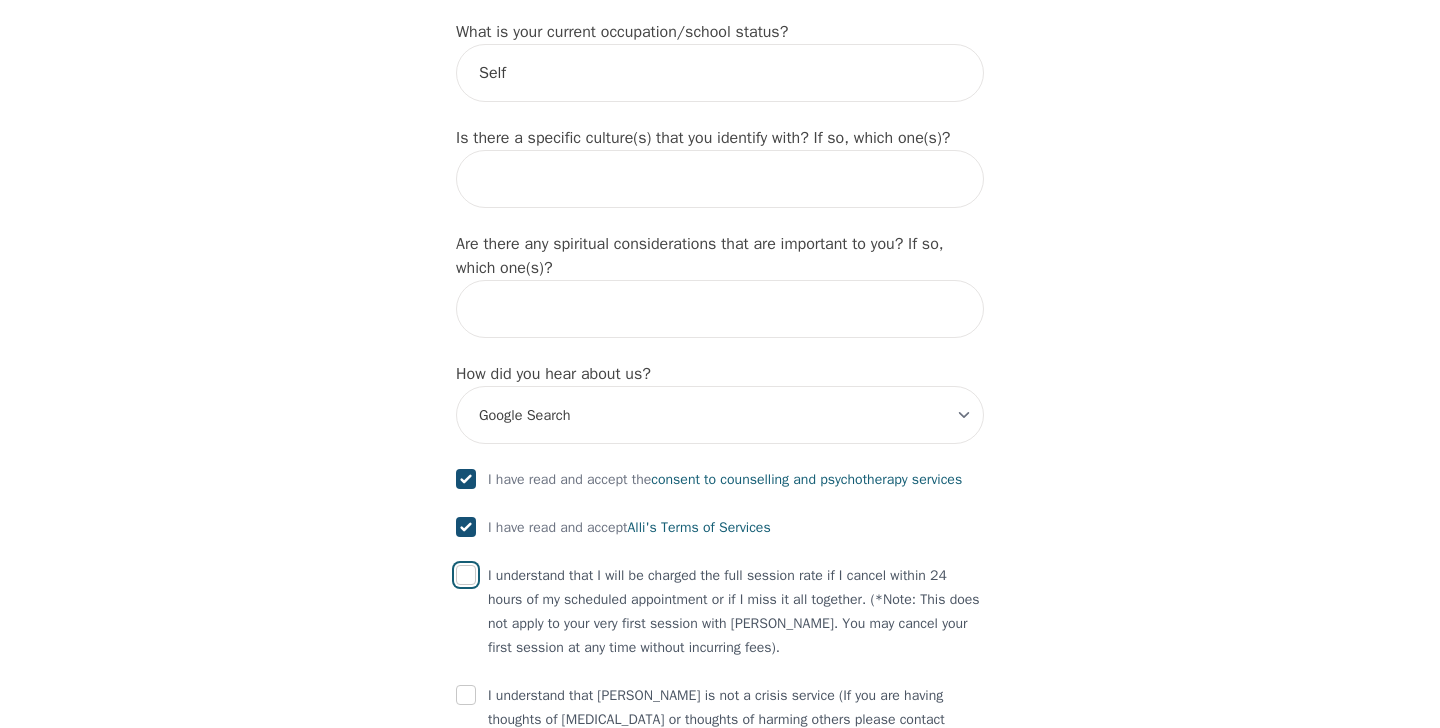 click at bounding box center (466, 575) 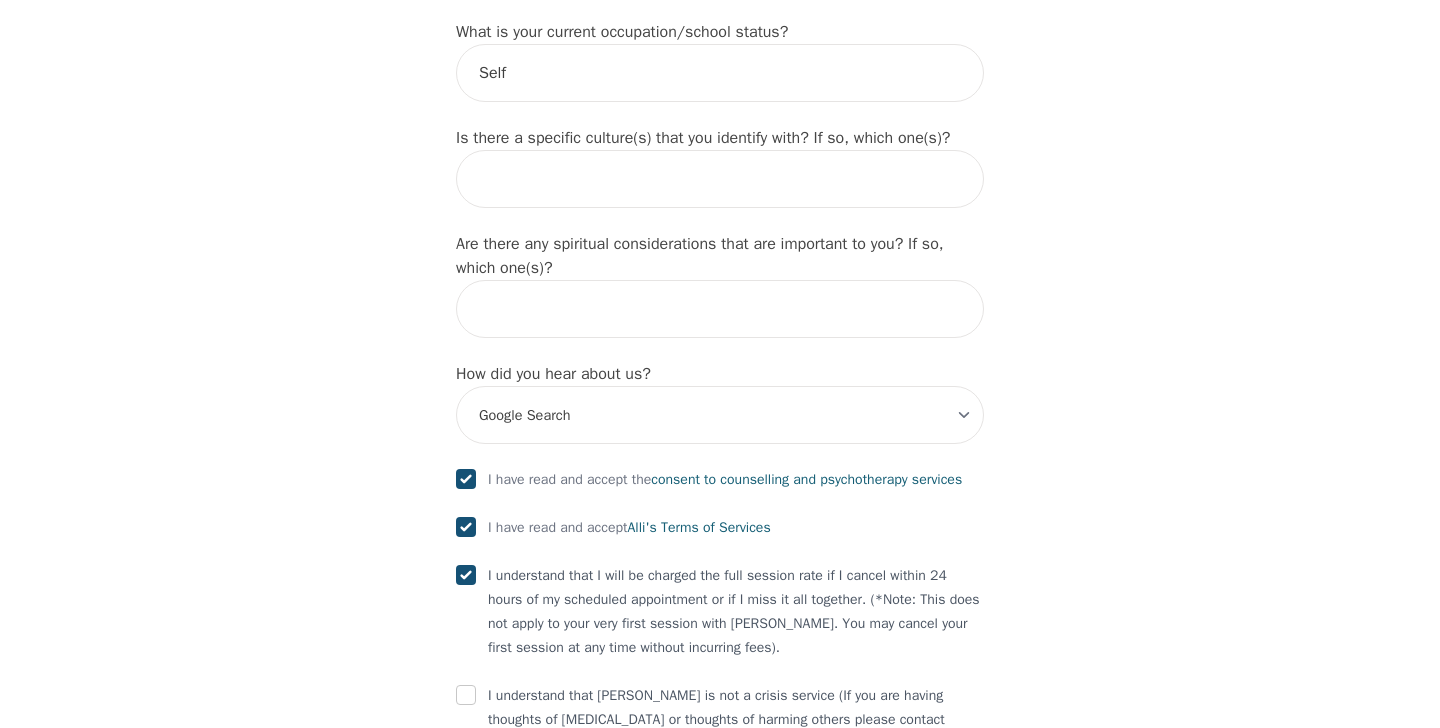 scroll, scrollTop: 2314, scrollLeft: 0, axis: vertical 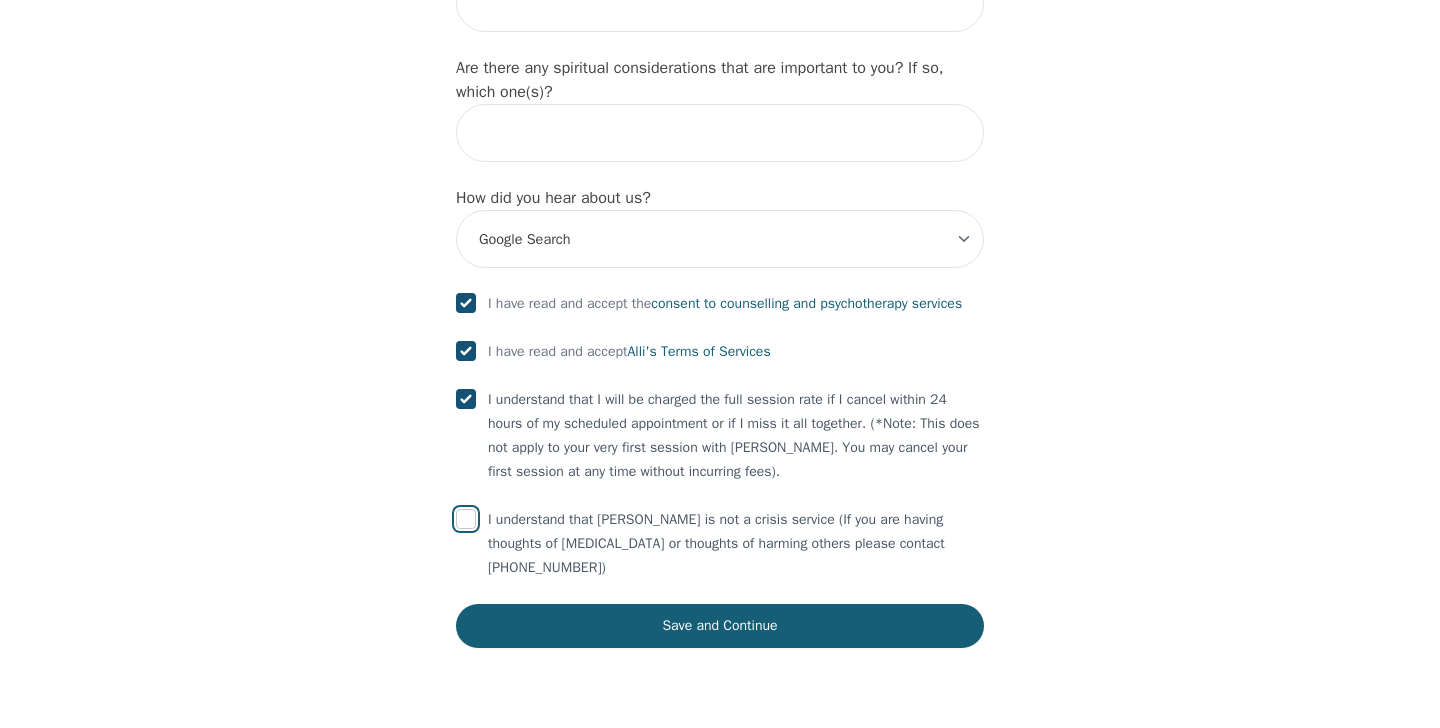 click at bounding box center [466, 519] 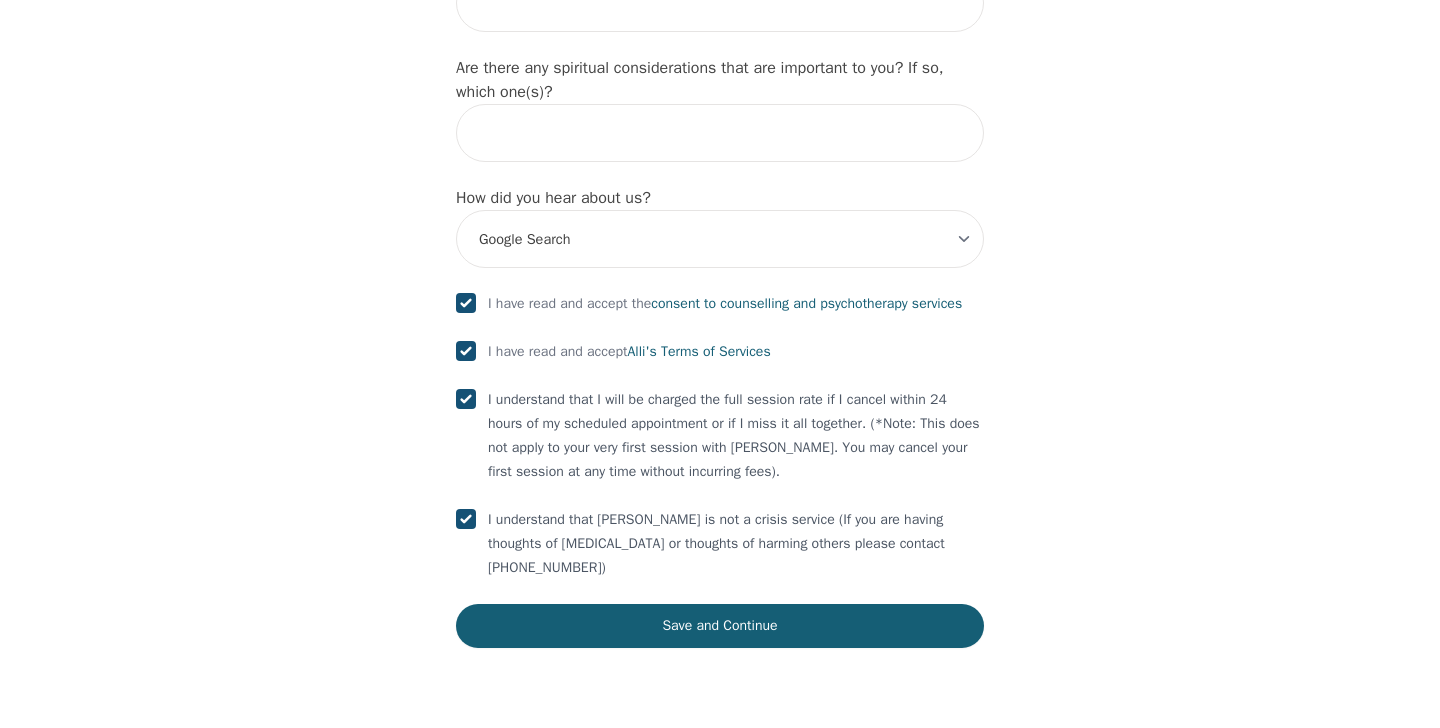 checkbox on "true" 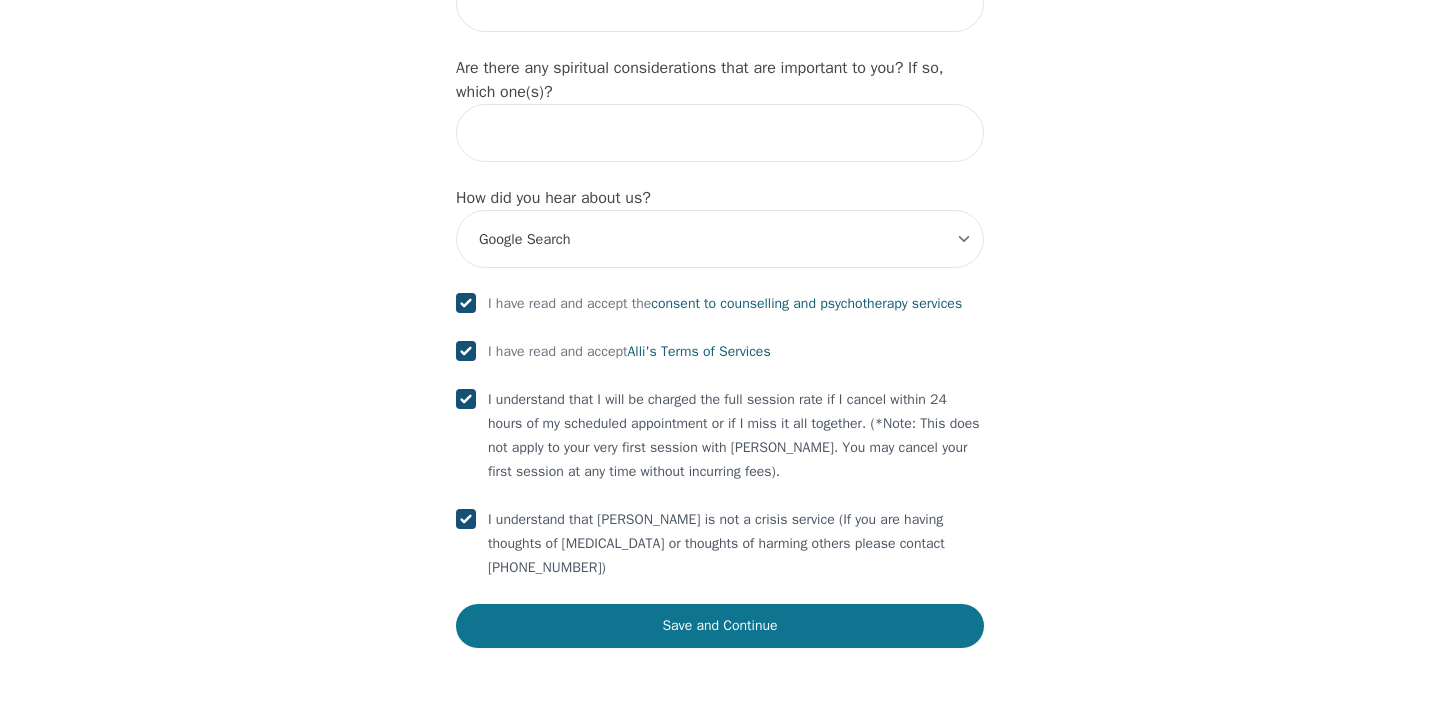 click on "Save and Continue" at bounding box center (720, 626) 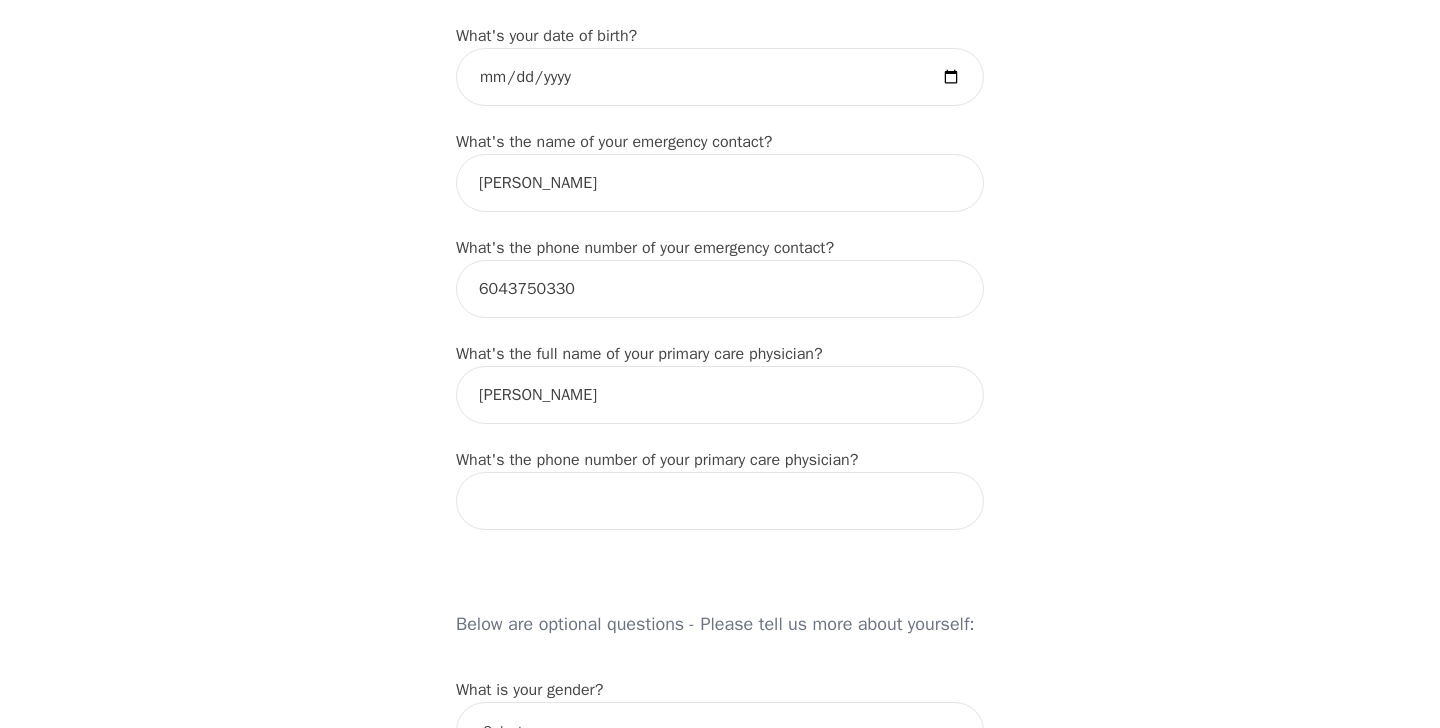 scroll, scrollTop: 1019, scrollLeft: 0, axis: vertical 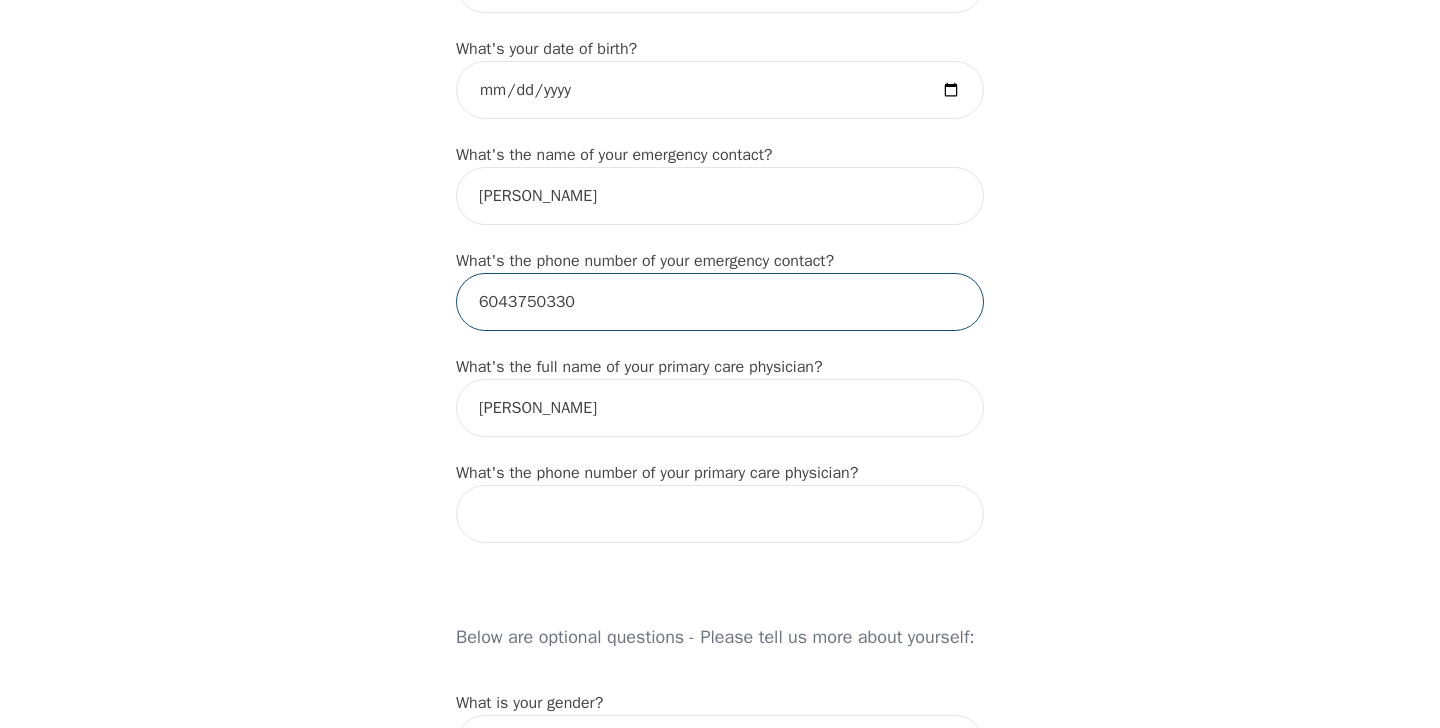 click on "6043750330" at bounding box center [720, 302] 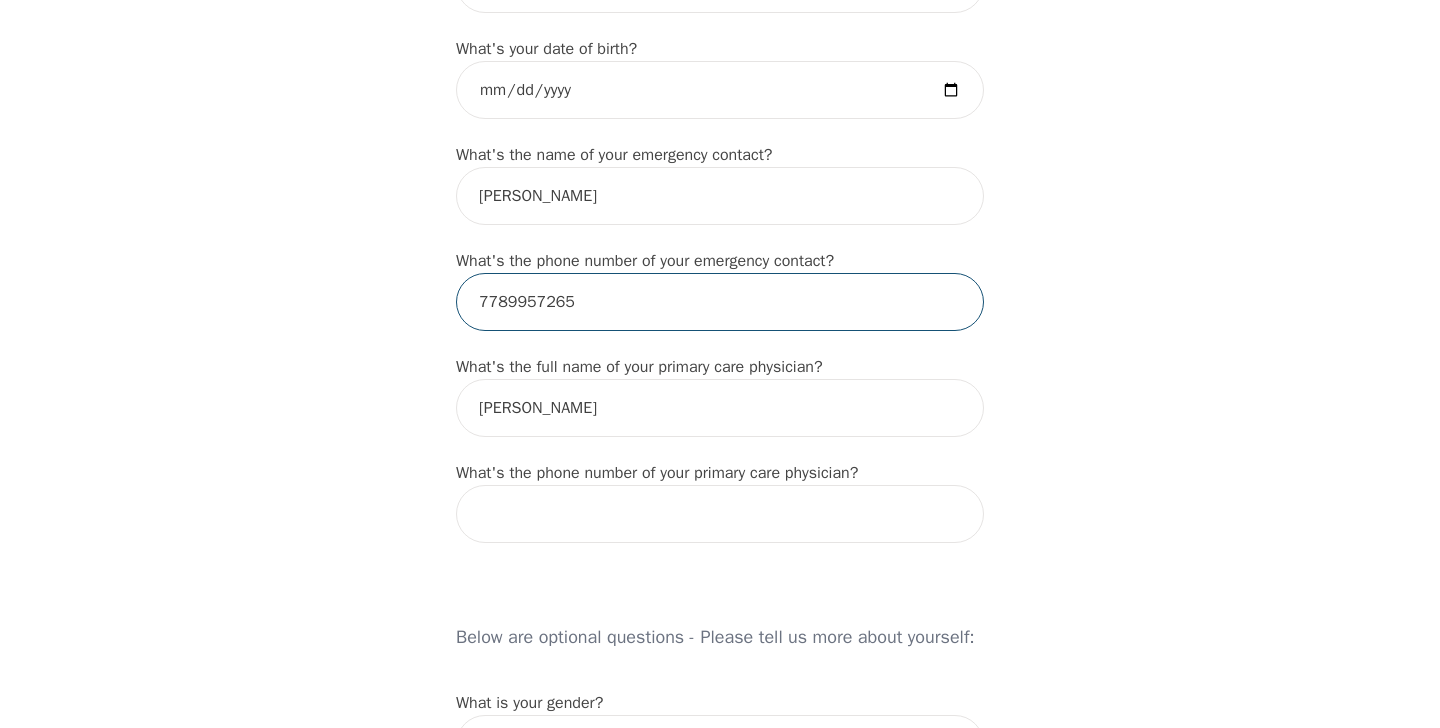 drag, startPoint x: 590, startPoint y: 326, endPoint x: 391, endPoint y: 283, distance: 203.59273 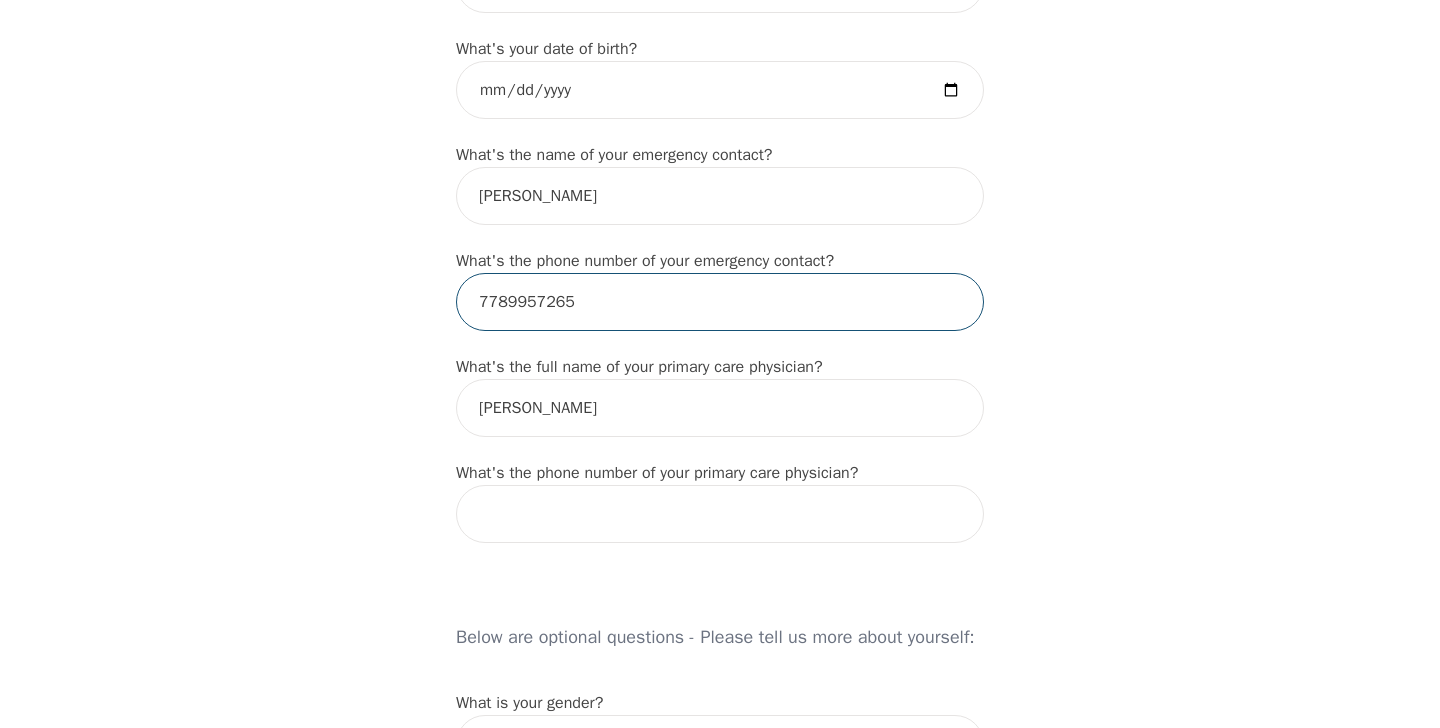 click on "Intake Assessment for Damien  Lowry Part 1 of 2: Tell Us About Yourself Please complete the following information before your initial session. This step is crucial to kickstart your therapeutic journey with your therapist: What's your first name? (This will be the name on your insurance receipt) Damien What's your last name? Lowry What's your preferred name? [OPTIONAL] Nadia What's your email? lowry.damien@gmail.com What's your phone number? 7789957265 What's your address? 8806 Sunflower Place What's your unit number? [OPTIONAL] What's your date of birth? 1977-10-02 What's the name of your emergency contact? Nadia Marchant What's the phone number of your emergency contact? 7789957265 What's the full name of your primary care physician? DR Peters What's the phone number of your primary care physician? Below are optional questions - Please tell us more about yourself: What is your gender? -Select- male female non-binary transgender intersex prefer_not_to_say What are your preferred pronouns? -Select- he/him e/e" at bounding box center (720, 528) 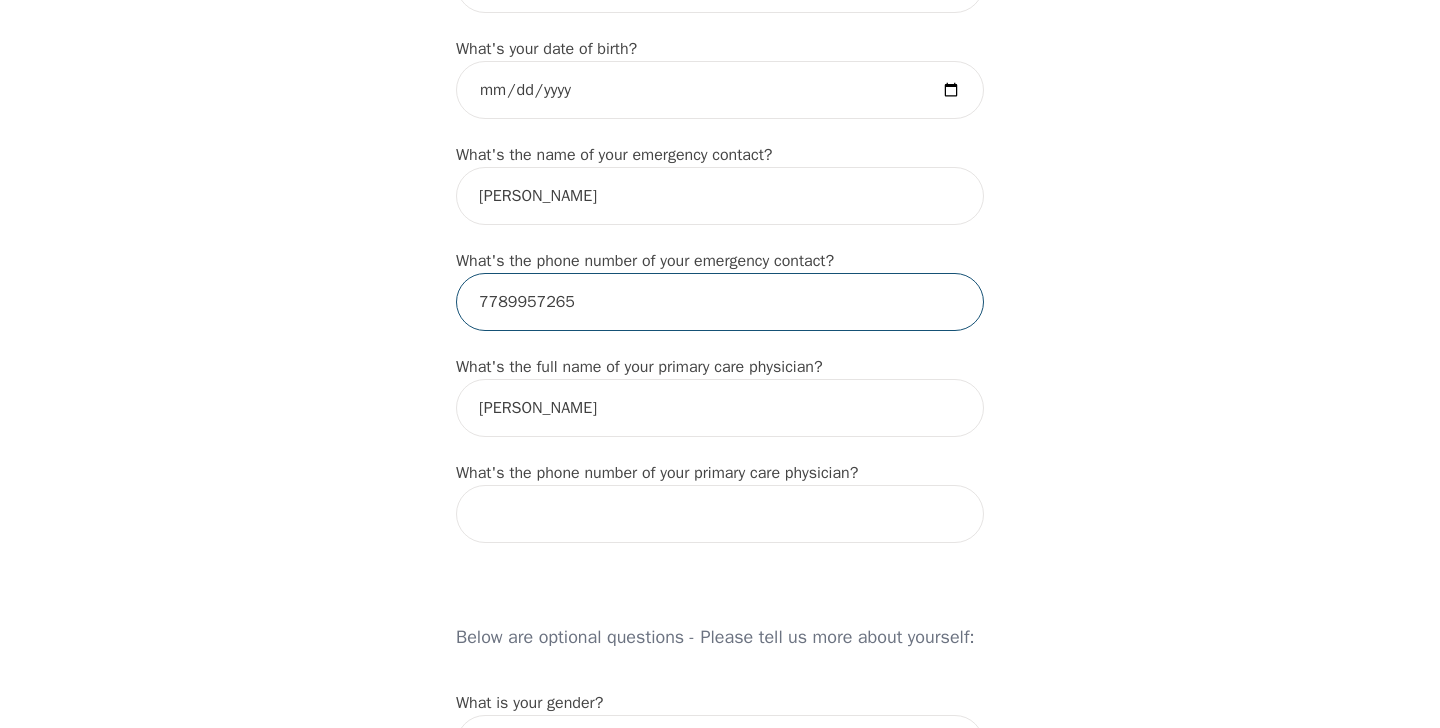 type on "6043750330" 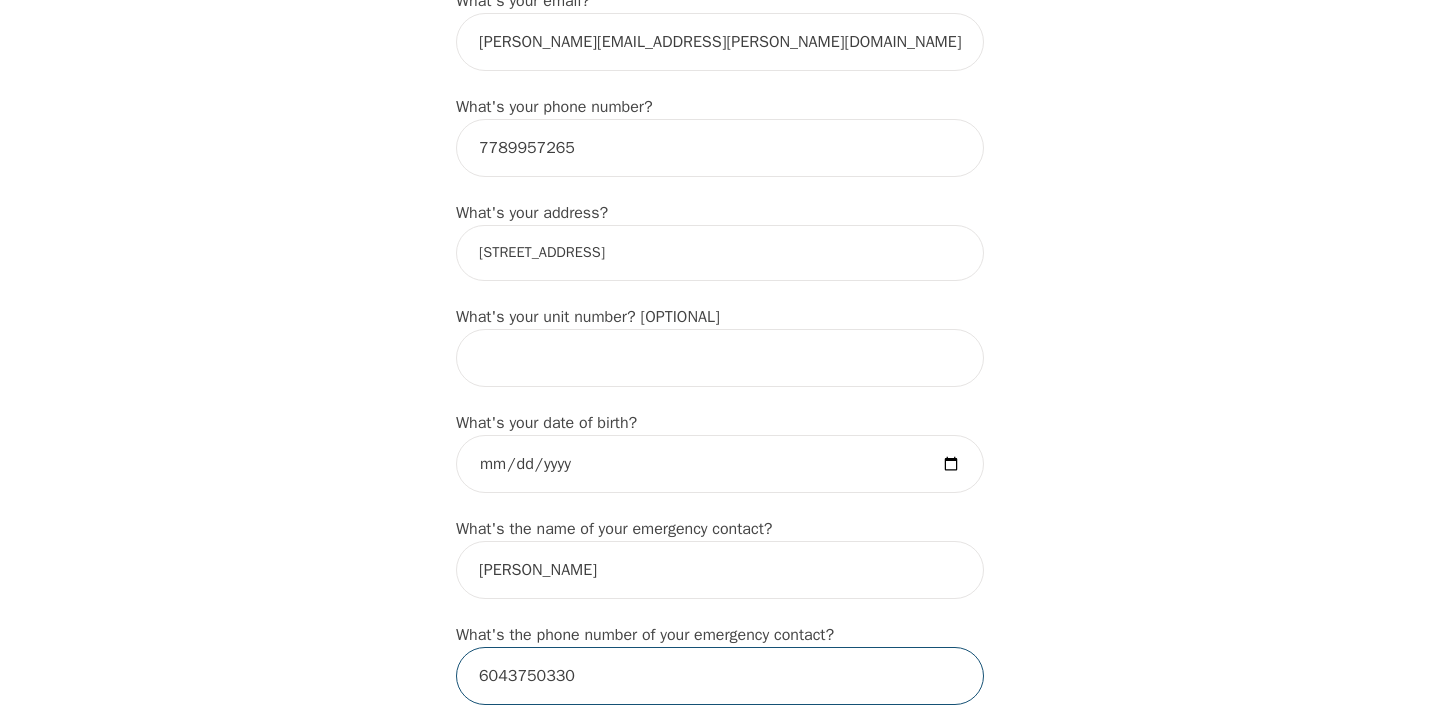 scroll, scrollTop: 636, scrollLeft: 0, axis: vertical 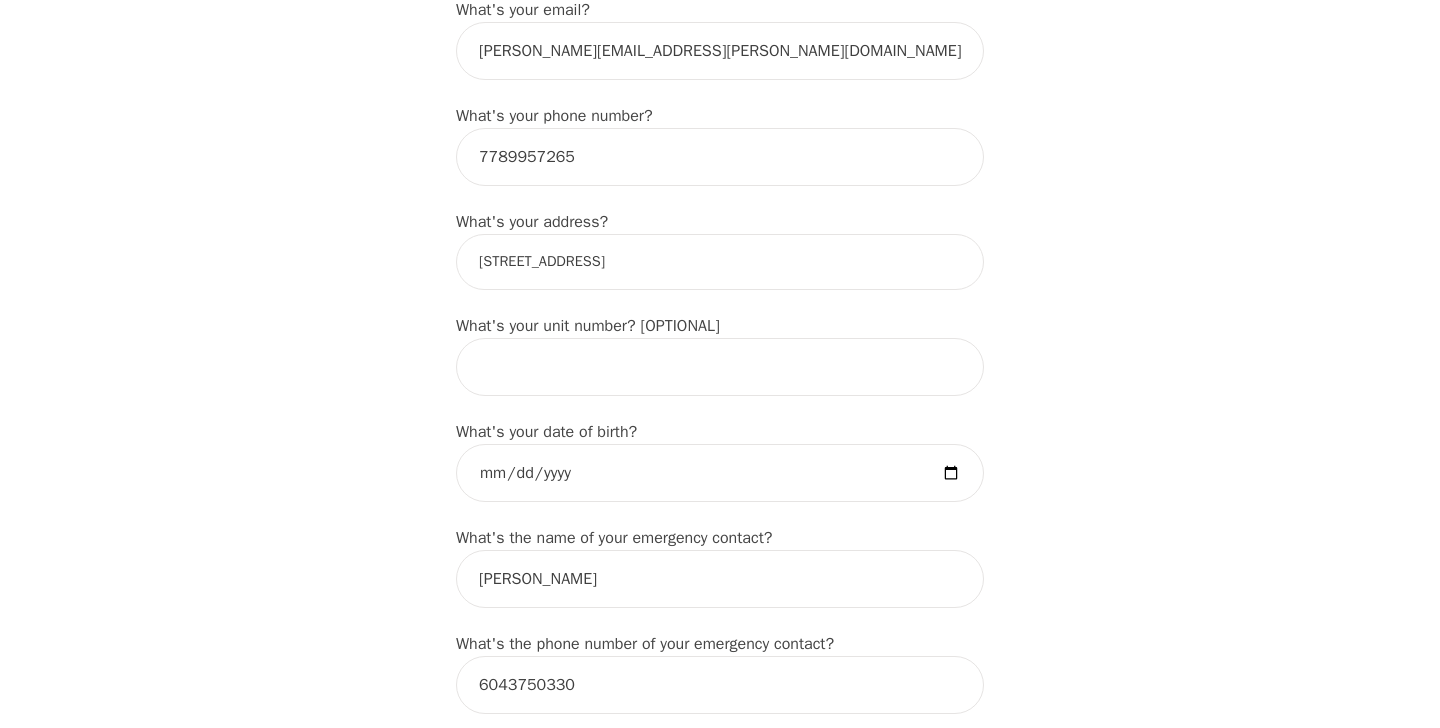 click on "8806 Sunflower Place" at bounding box center (720, 262) 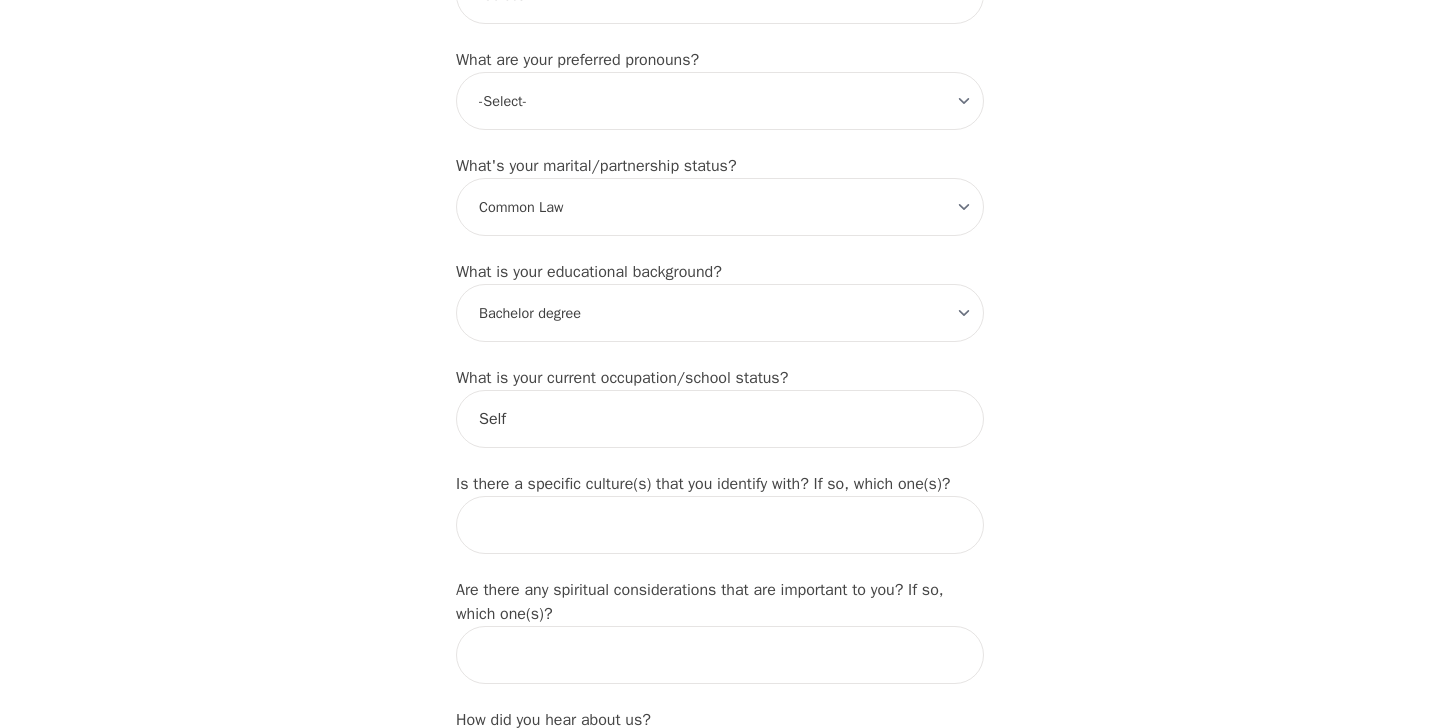 scroll, scrollTop: 2390, scrollLeft: 0, axis: vertical 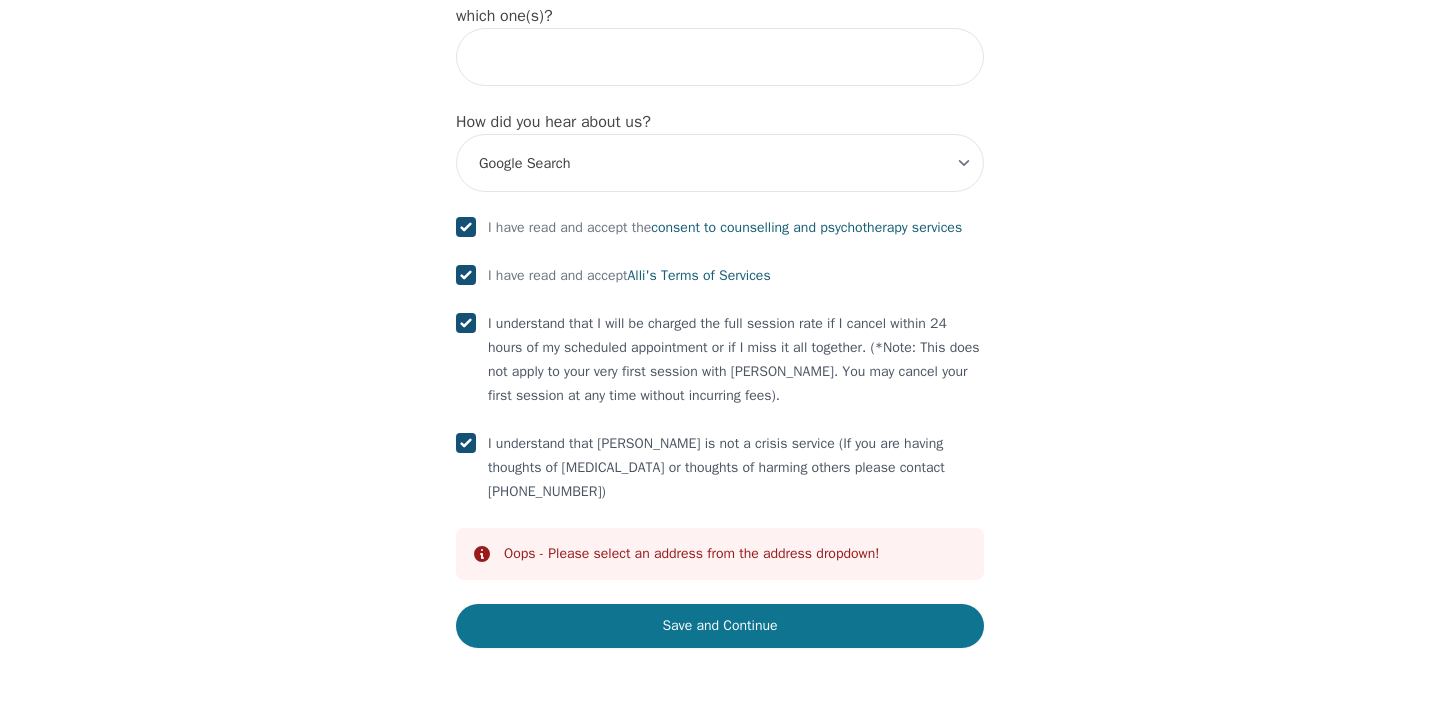 click on "Save and Continue" at bounding box center (720, 626) 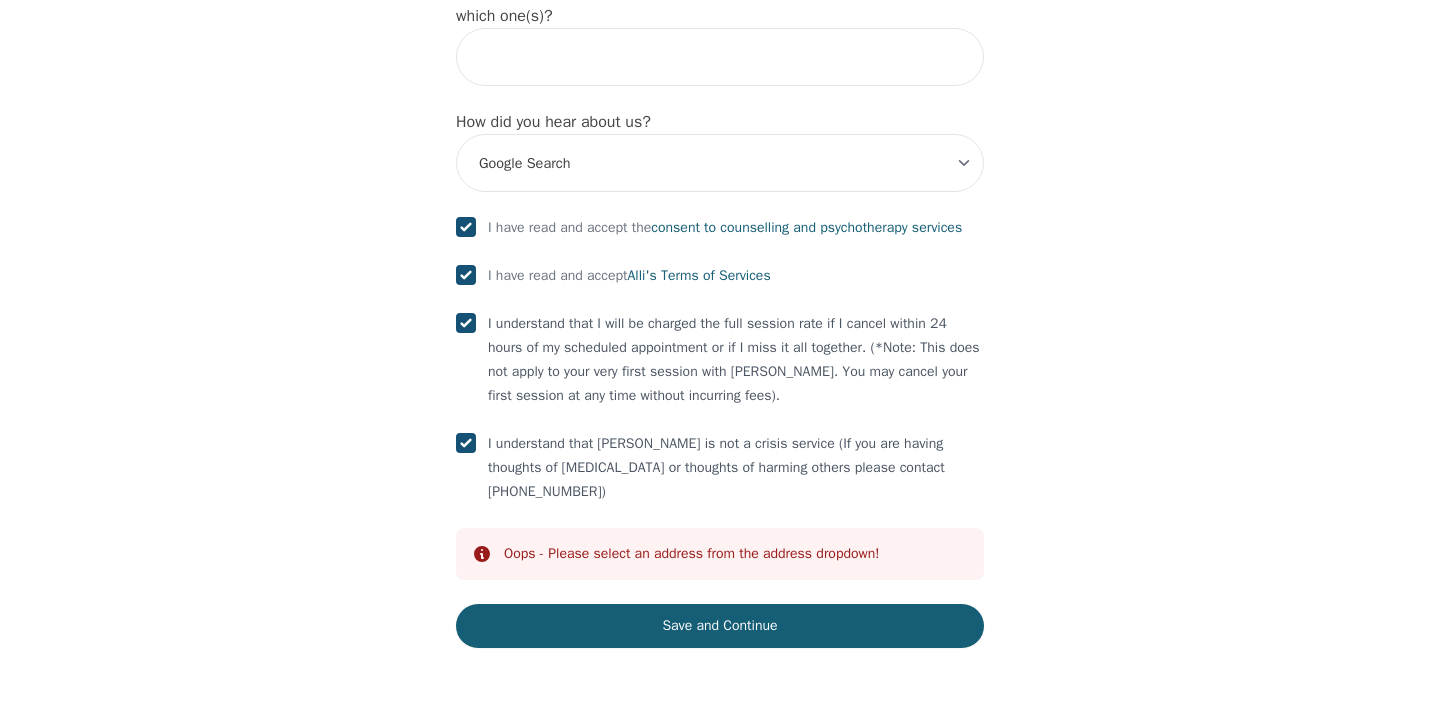 click on "Oops -    Please select an address from the address dropdown!" at bounding box center [692, 554] 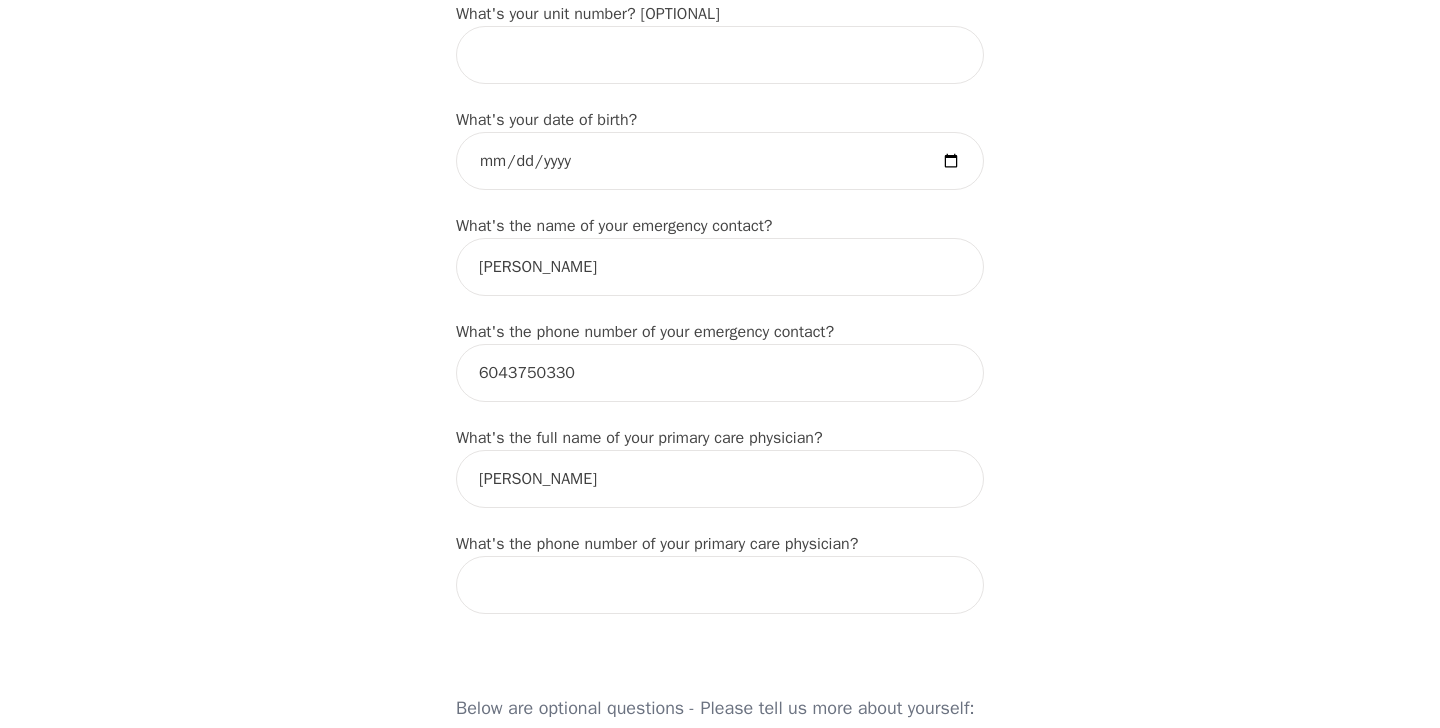 scroll, scrollTop: 919, scrollLeft: 0, axis: vertical 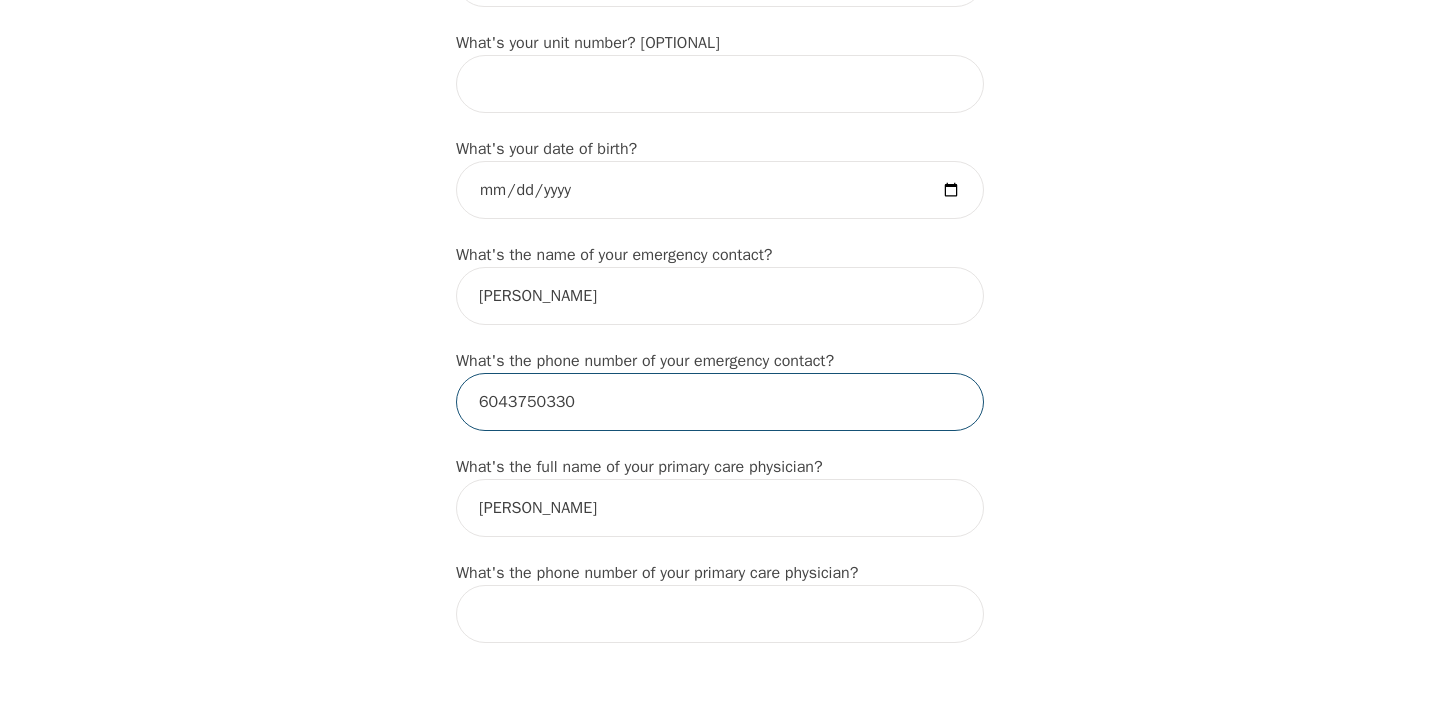 click on "6043750330" at bounding box center [720, 402] 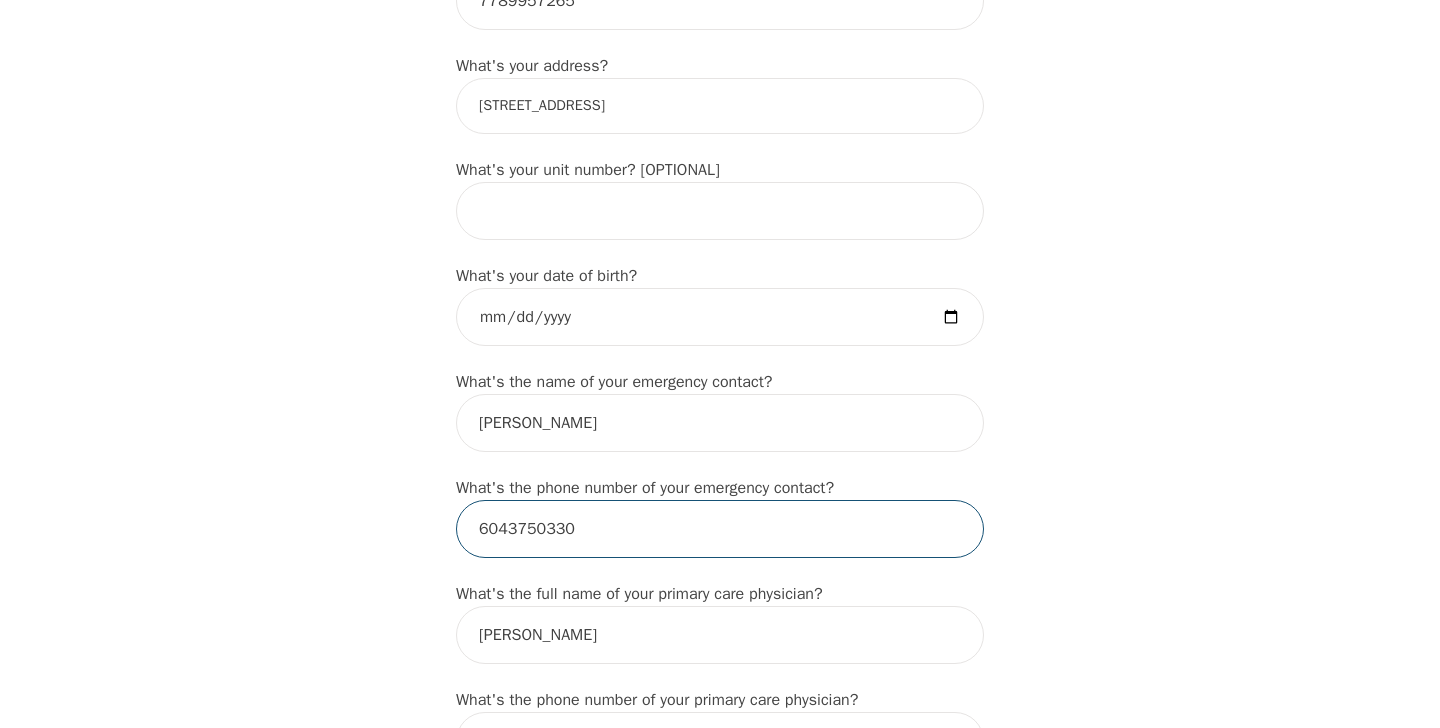 scroll, scrollTop: 769, scrollLeft: 0, axis: vertical 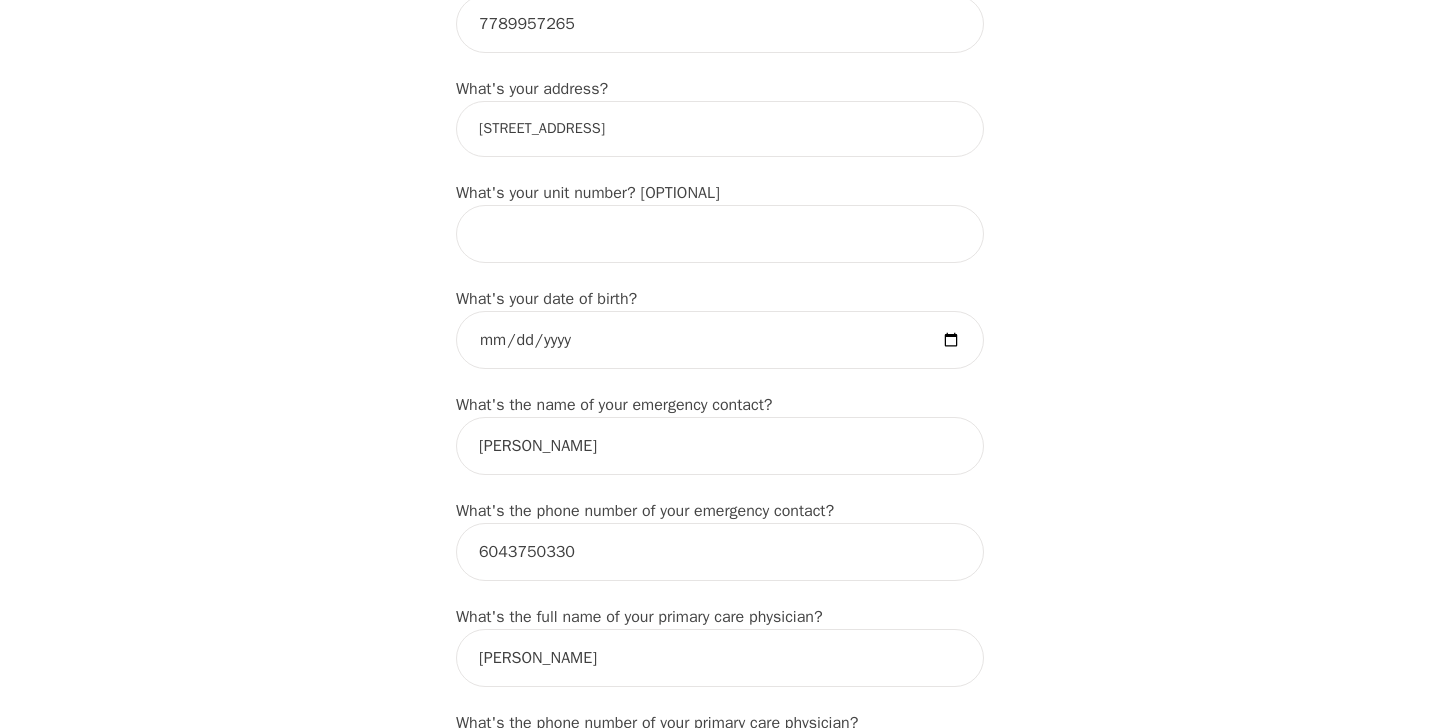 click on "8806 Sunflower Place" at bounding box center (720, 129) 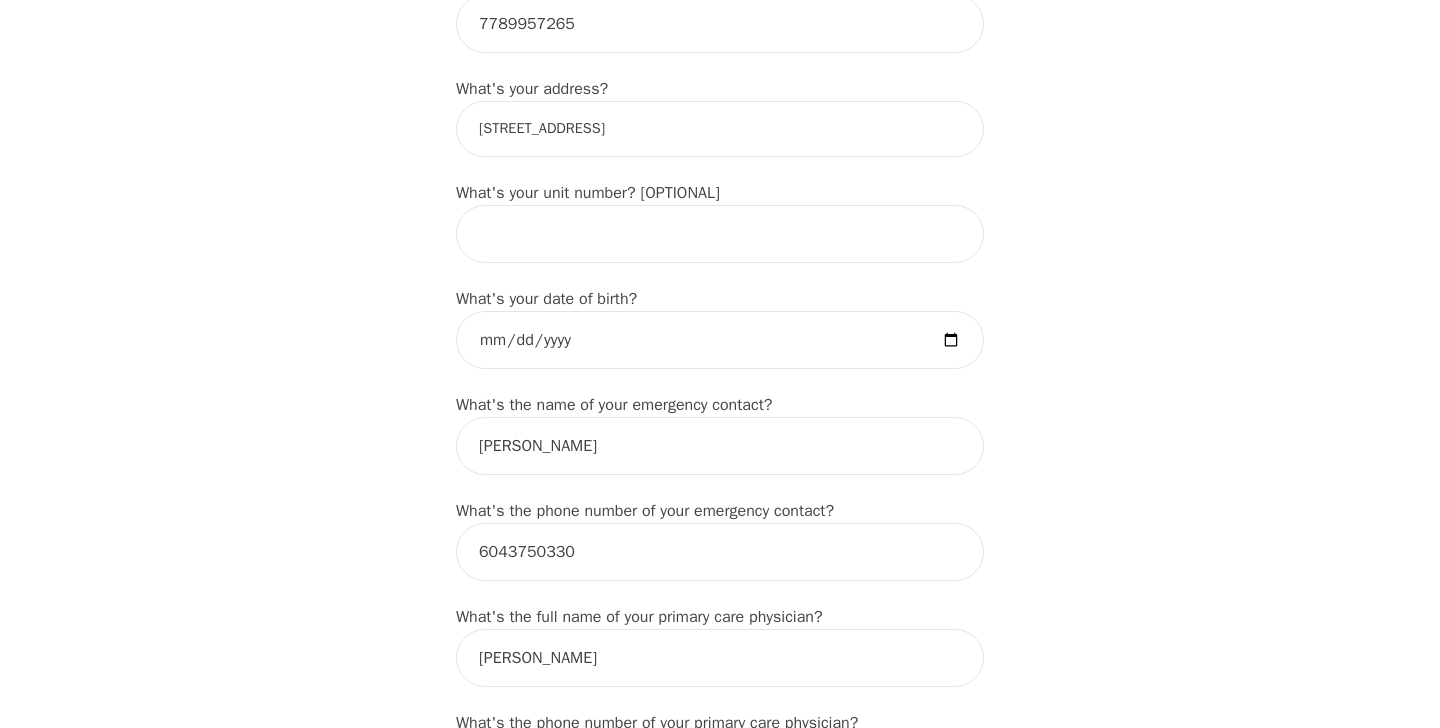 type on "8806 Sunflower Pl, Coldstream, BC V1B 2G2, Canada" 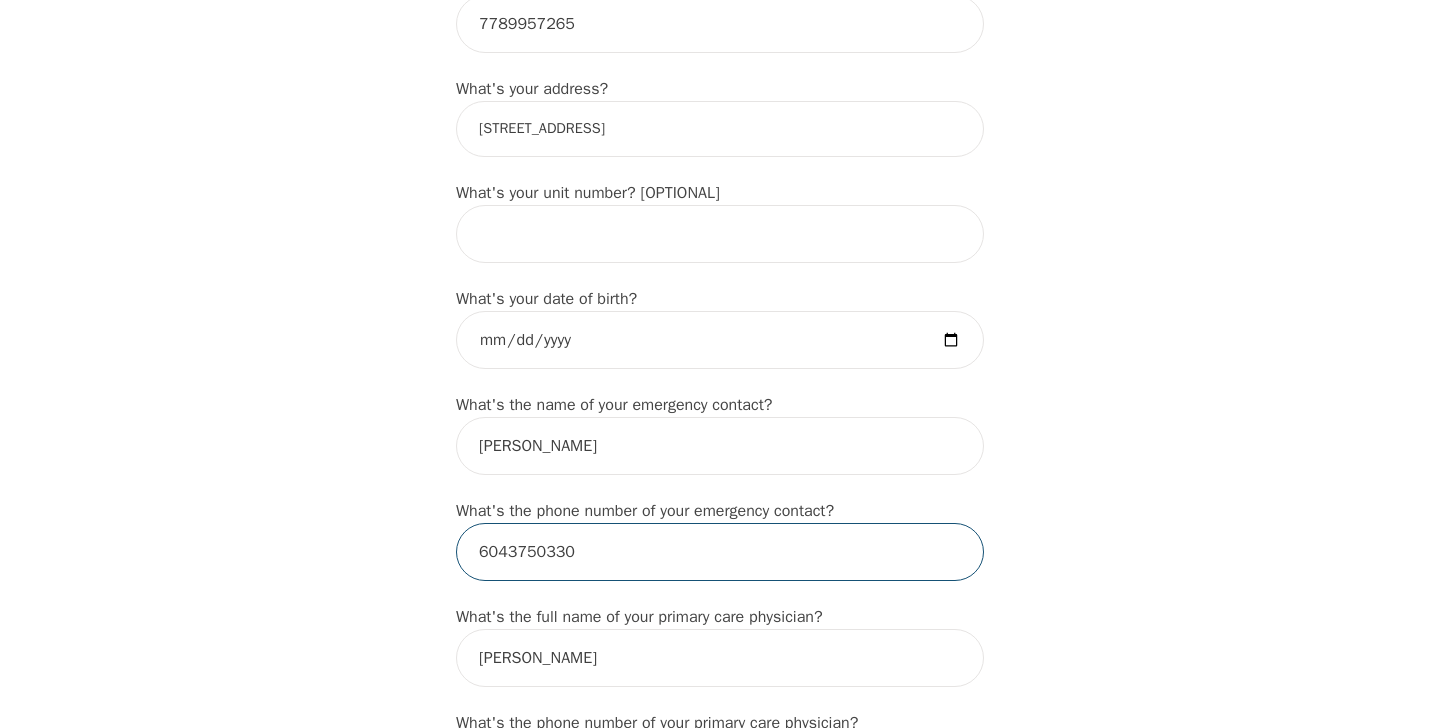 click on "6043750330" at bounding box center (720, 552) 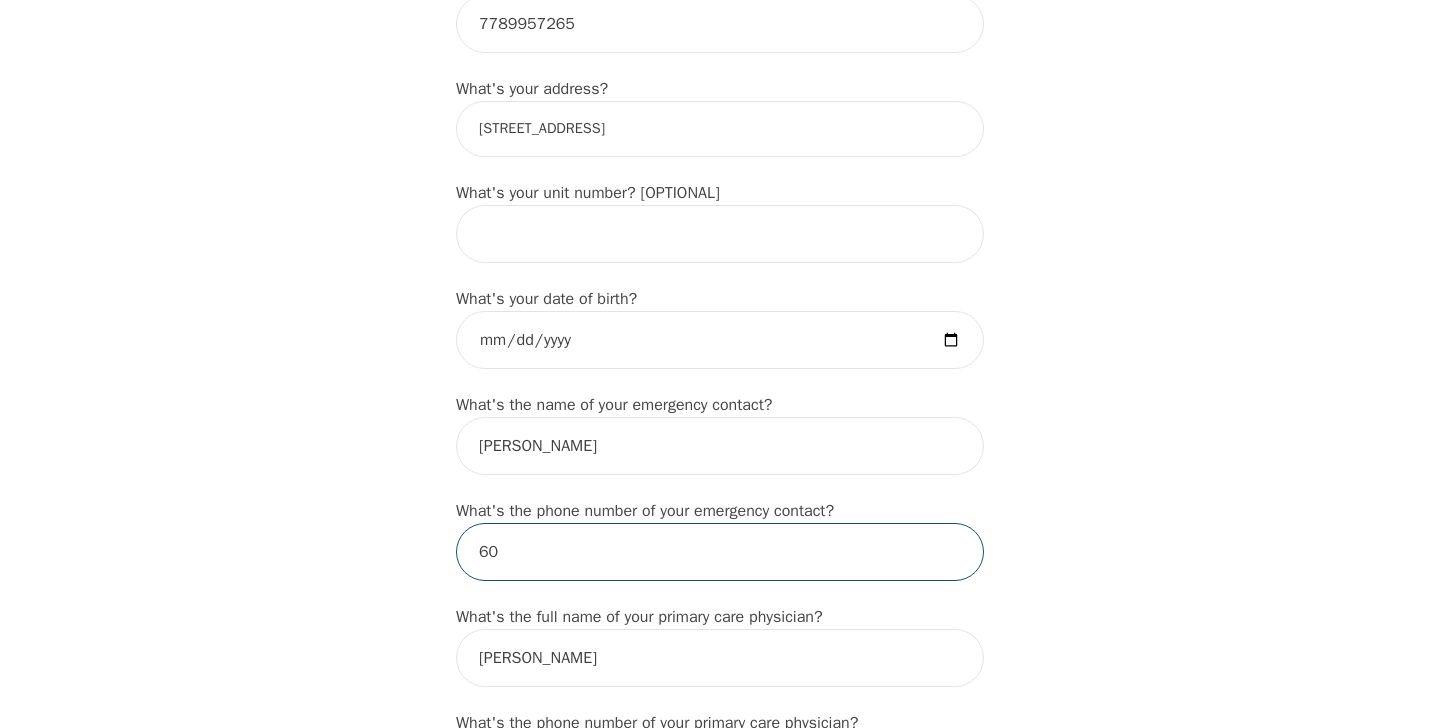 type on "6" 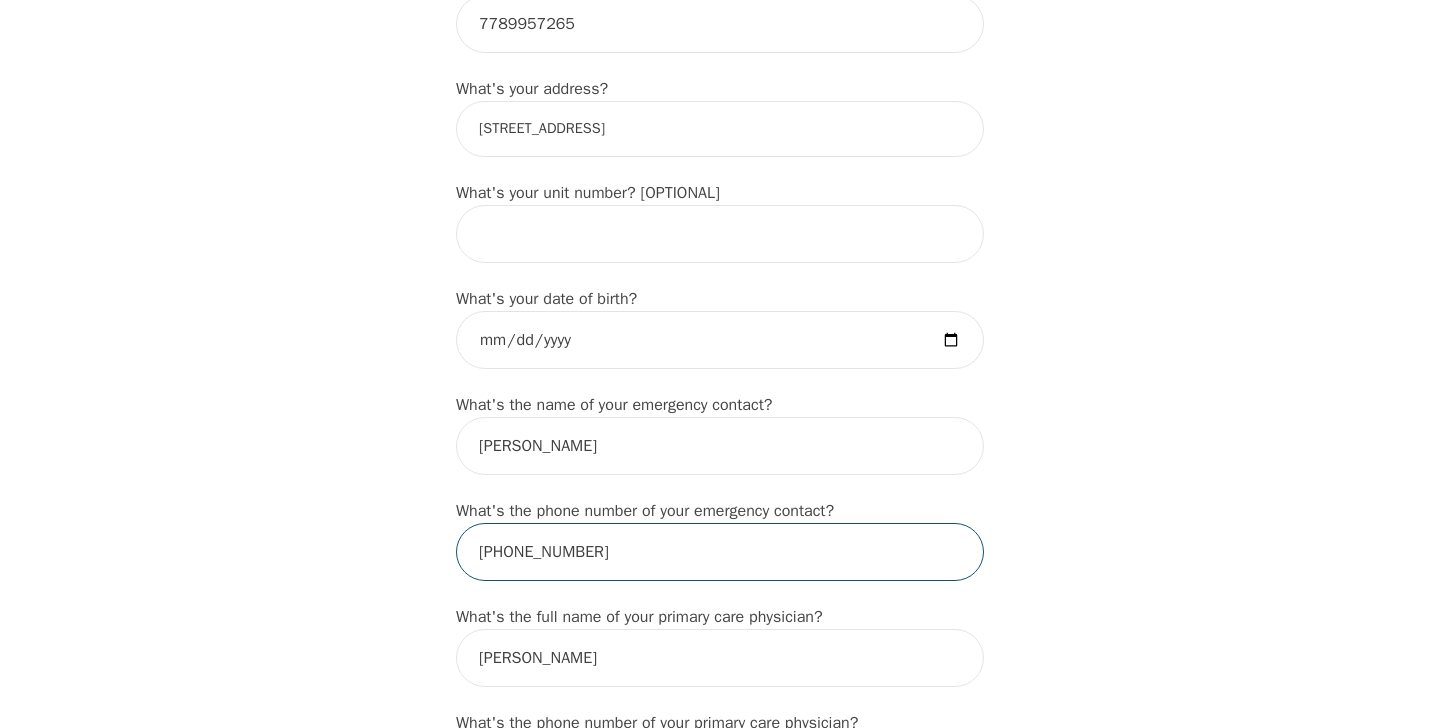 type on "1-604-375-0330" 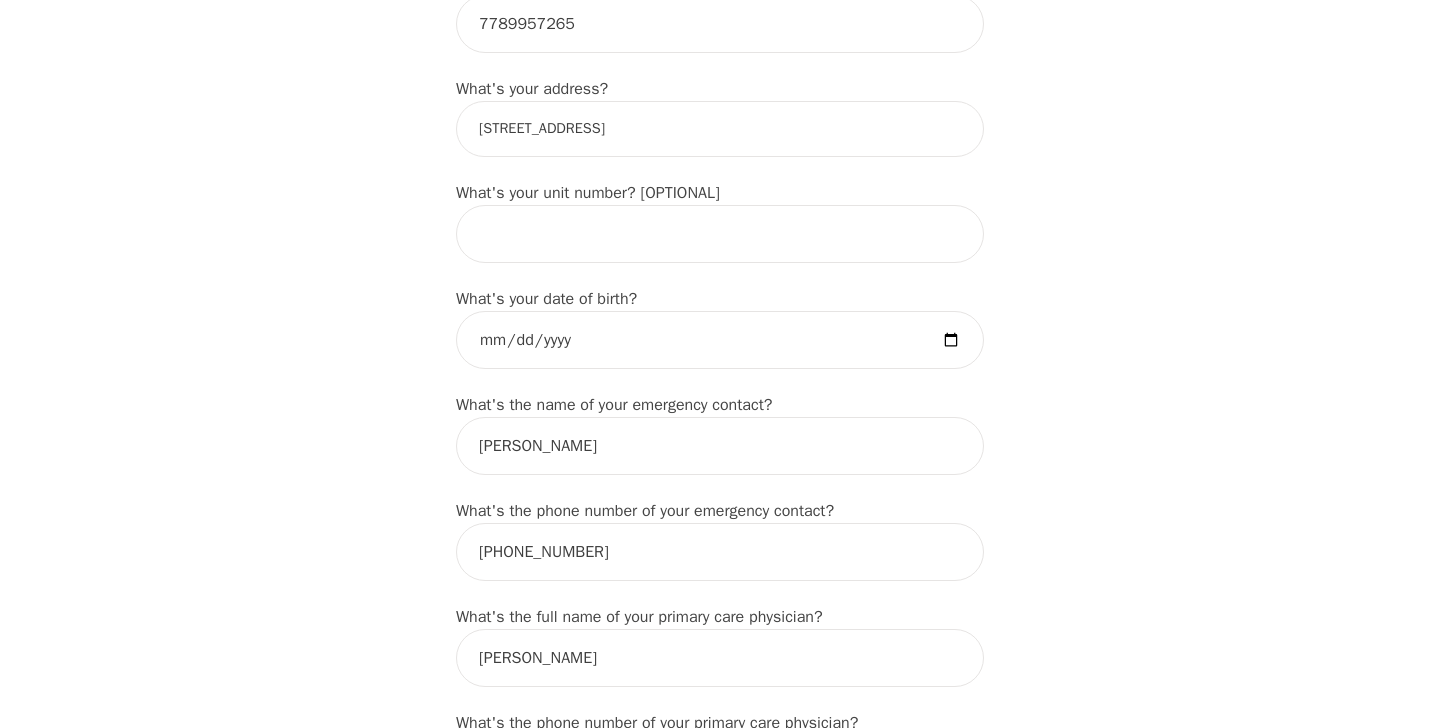 click on "Intake Assessment for Damien  Lowry Part 1 of 2: Tell Us About Yourself Please complete the following information before your initial session. This step is crucial to kickstart your therapeutic journey with your therapist: What's your first name? (This will be the name on your insurance receipt) Damien What's your last name? Lowry What's your preferred name? [OPTIONAL] Nadia What's your email? lowry.damien@gmail.com What's your phone number? 7789957265 What's your address? 8806 Sunflower Pl, Coldstream, BC V1B 2G2, Canada What's your unit number? [OPTIONAL] What's your date of birth? 1977-10-02 What's the name of your emergency contact? Nadia Marchant What's the phone number of your emergency contact? 1-604-375-0330 What's the full name of your primary care physician? DR Peters What's the phone number of your primary care physician? Below are optional questions - Please tell us more about yourself: What is your gender? -Select- male female non-binary transgender intersex prefer_not_to_say -Select- he/him e/e" at bounding box center (720, 778) 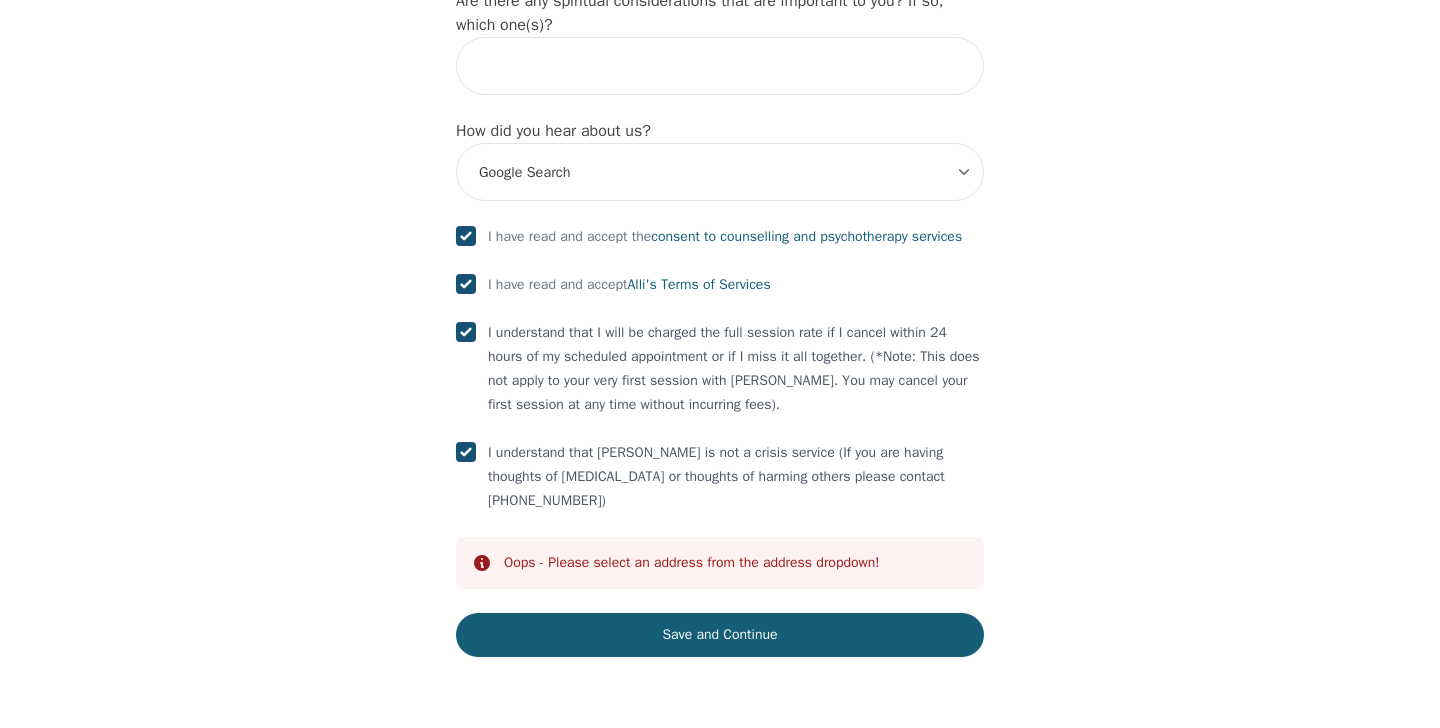 scroll, scrollTop: 2390, scrollLeft: 0, axis: vertical 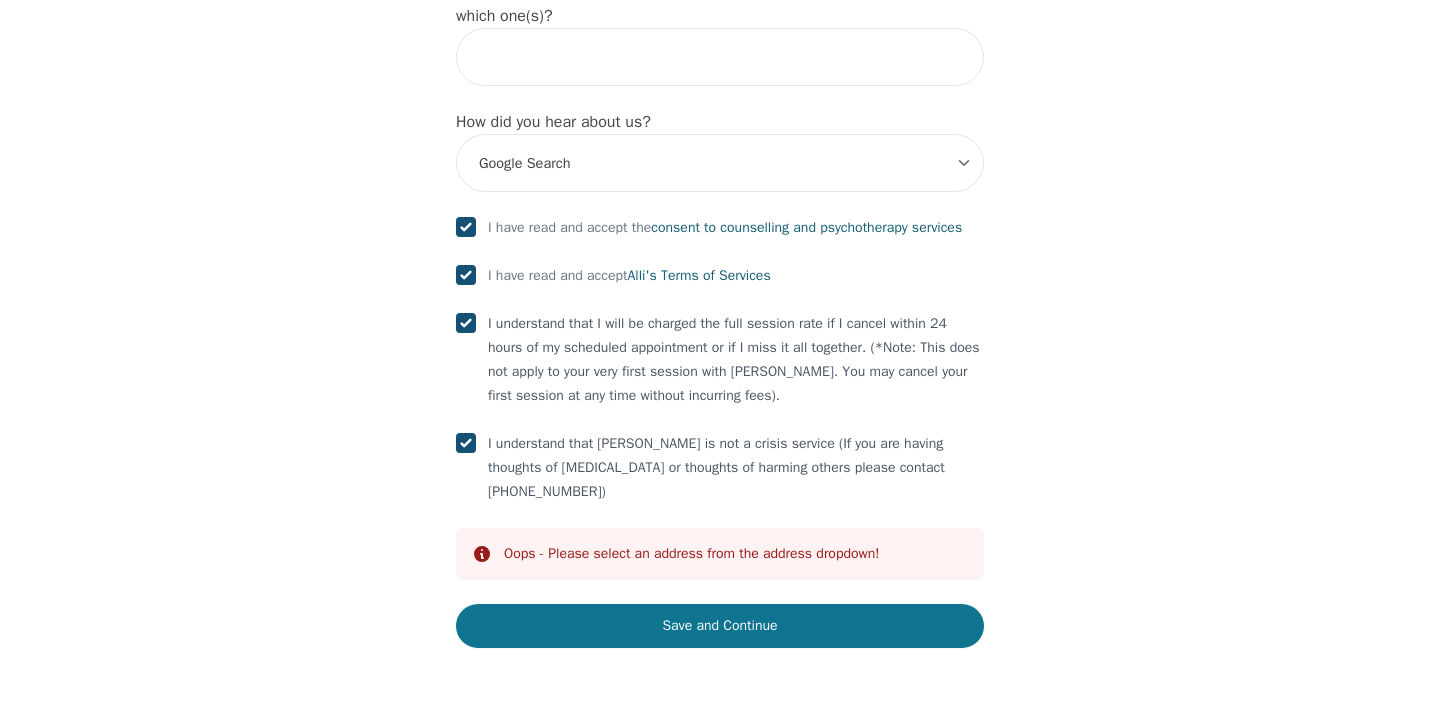 click on "Save and Continue" at bounding box center (720, 626) 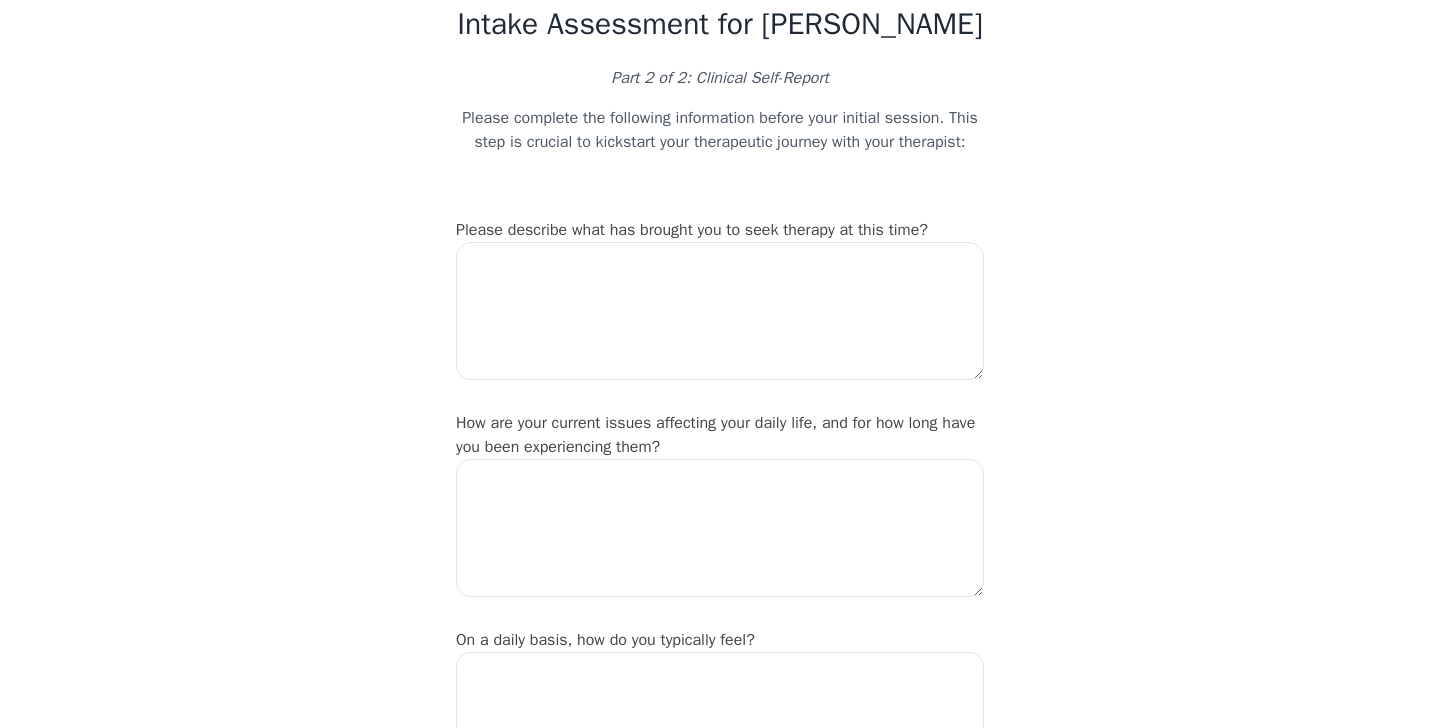 scroll, scrollTop: 88, scrollLeft: 0, axis: vertical 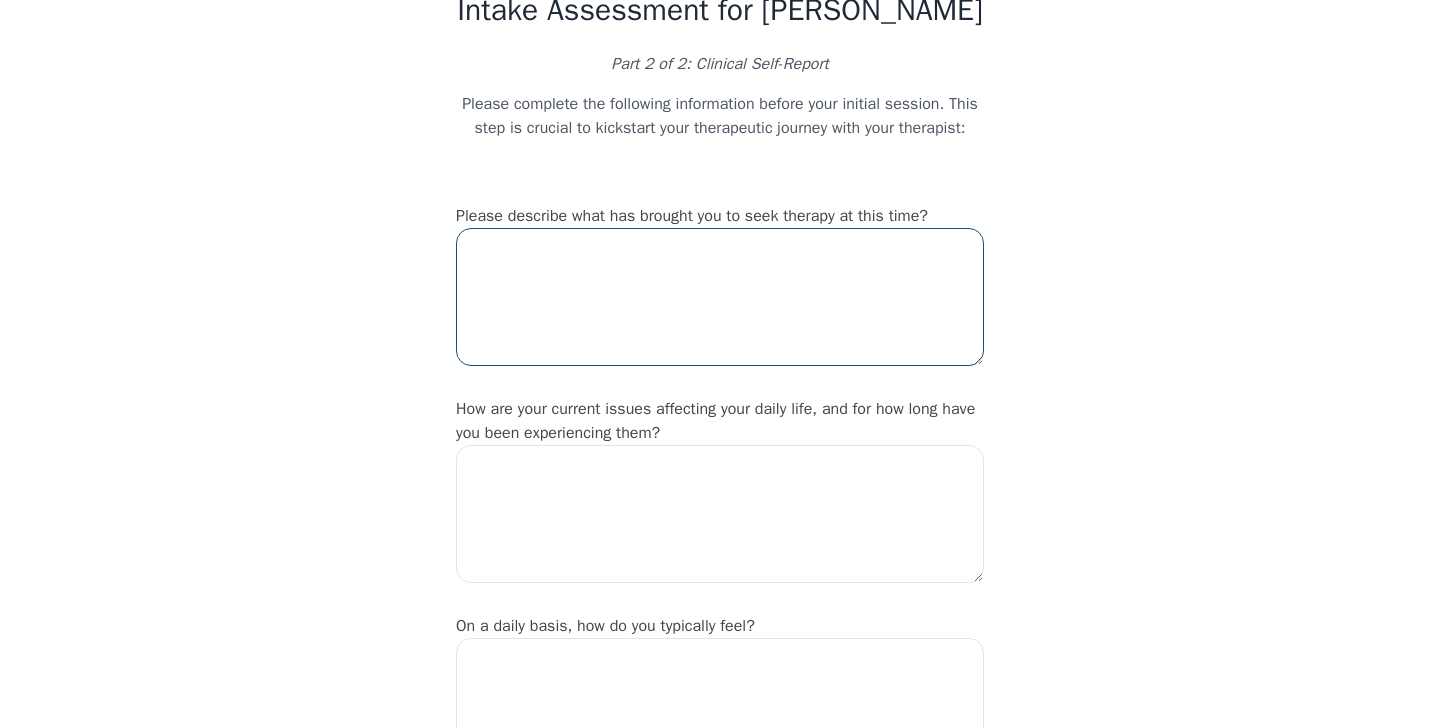 click at bounding box center [720, 297] 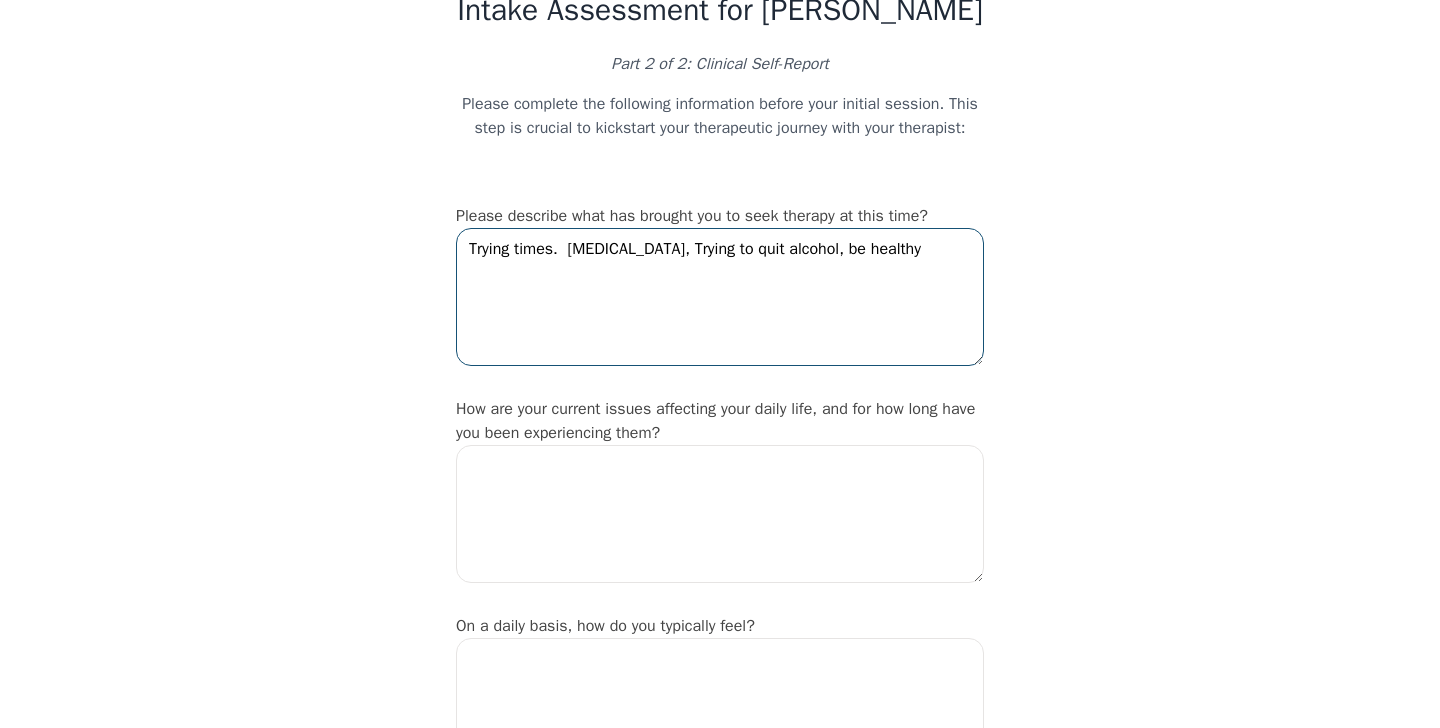 type on "Trying times.  PTSD, Trying to quit alcohol, be healthy" 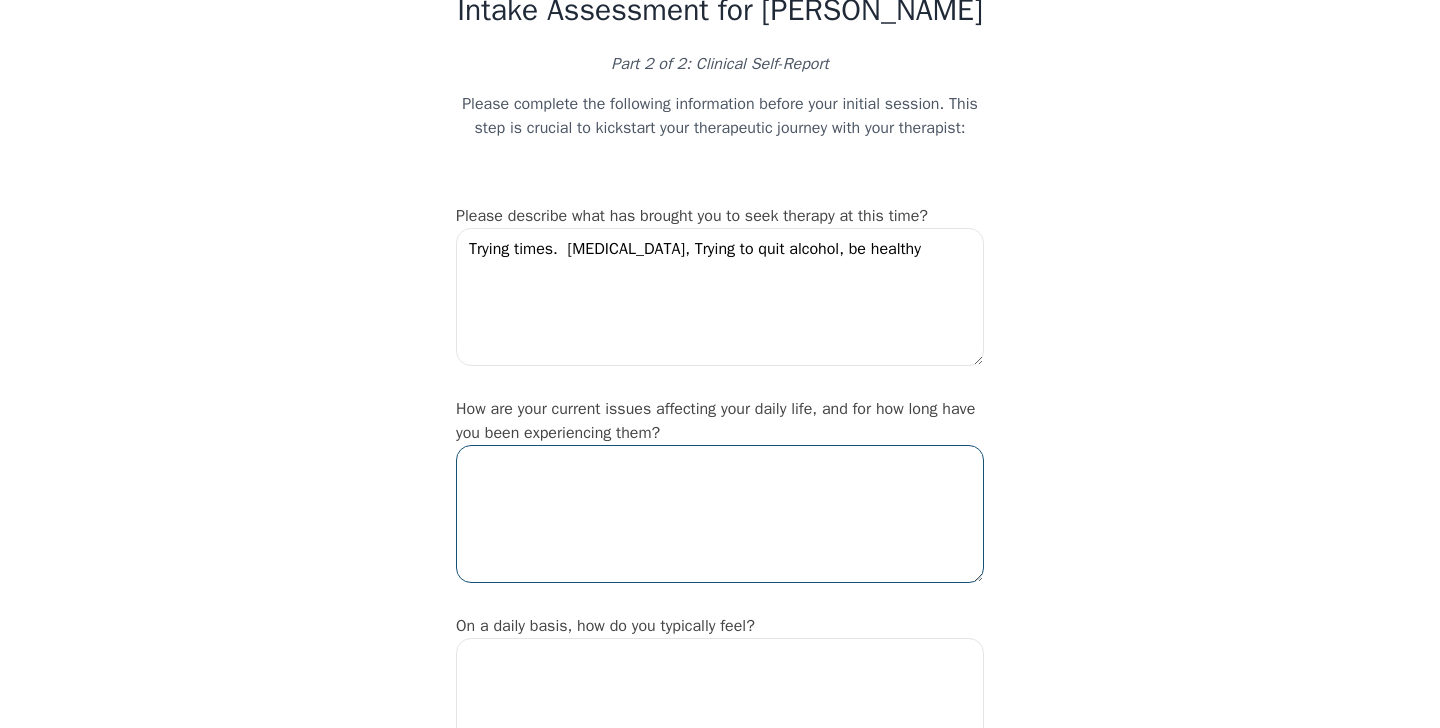click at bounding box center (720, 514) 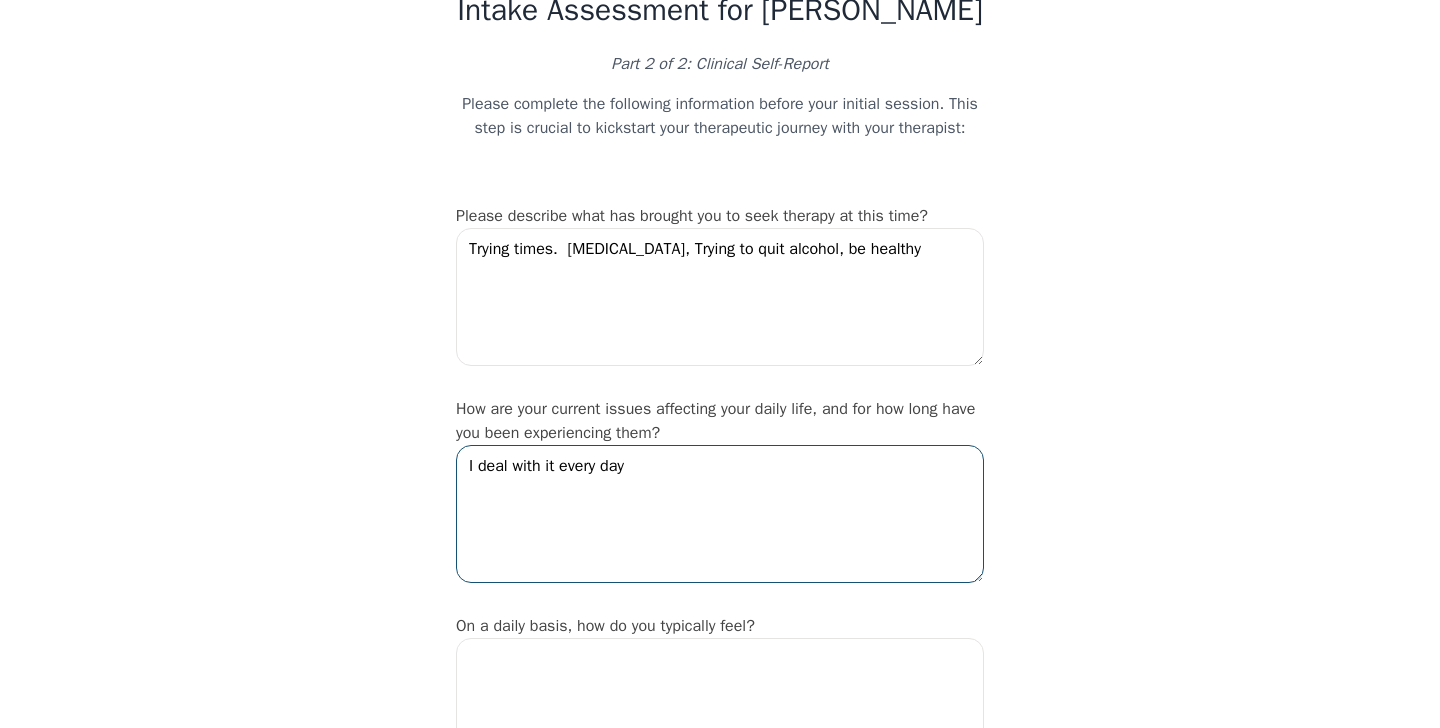 type on "I deal with it every day" 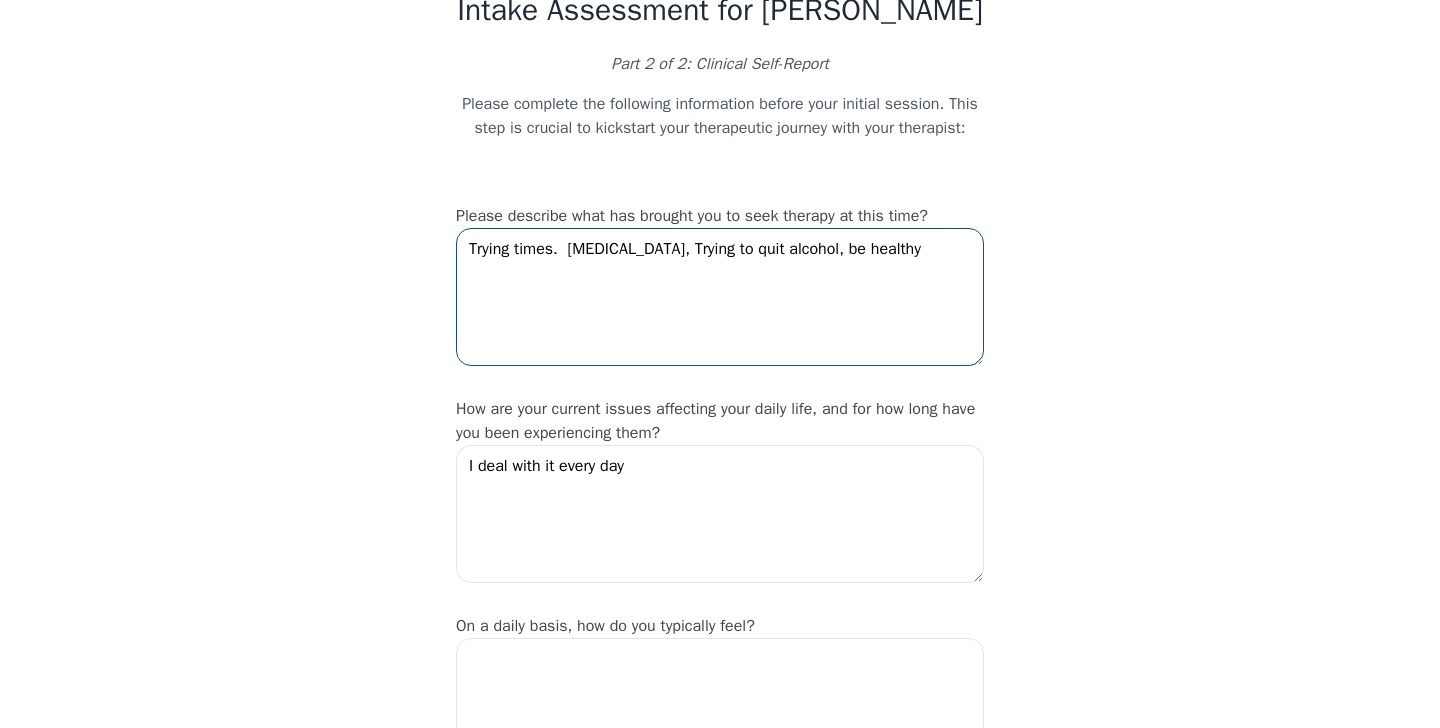 click on "Trying times.  PTSD, Trying to quit alcohol, be healthy" at bounding box center [720, 297] 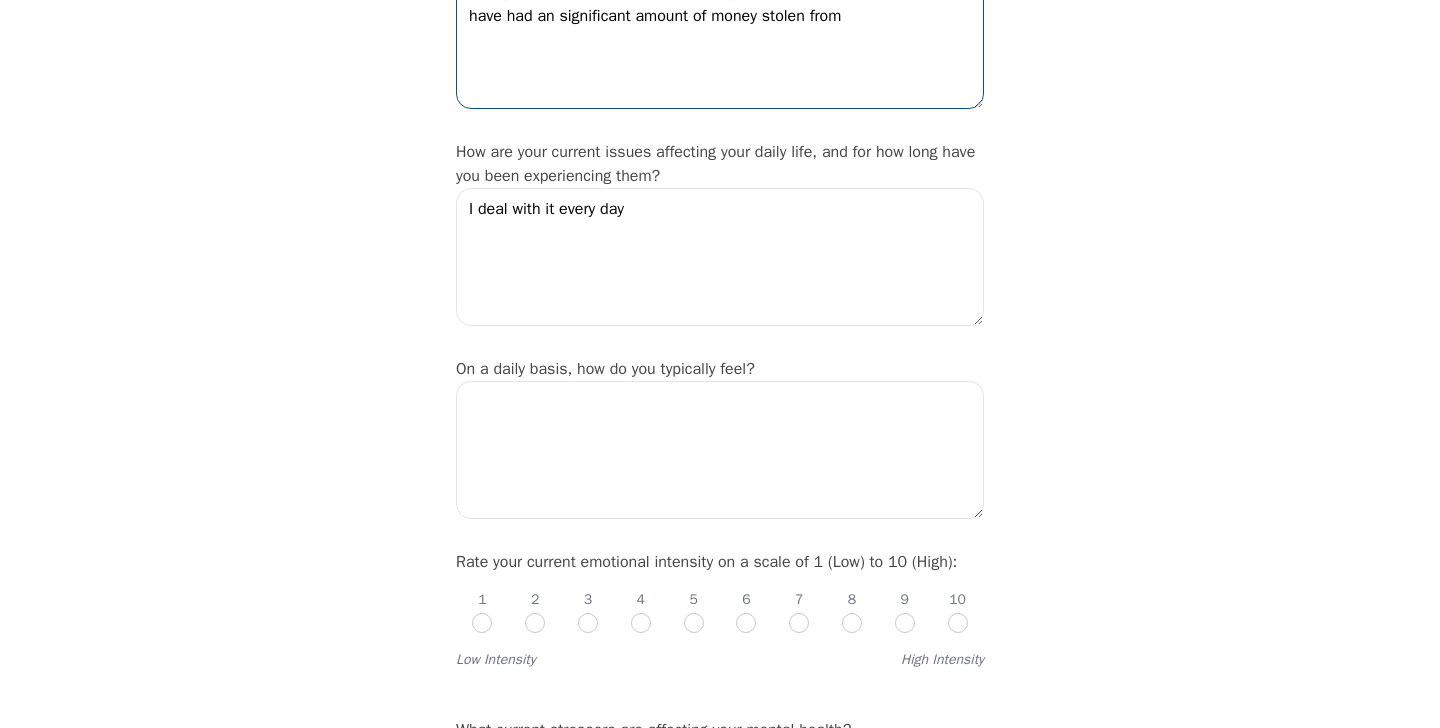 scroll, scrollTop: 351, scrollLeft: 0, axis: vertical 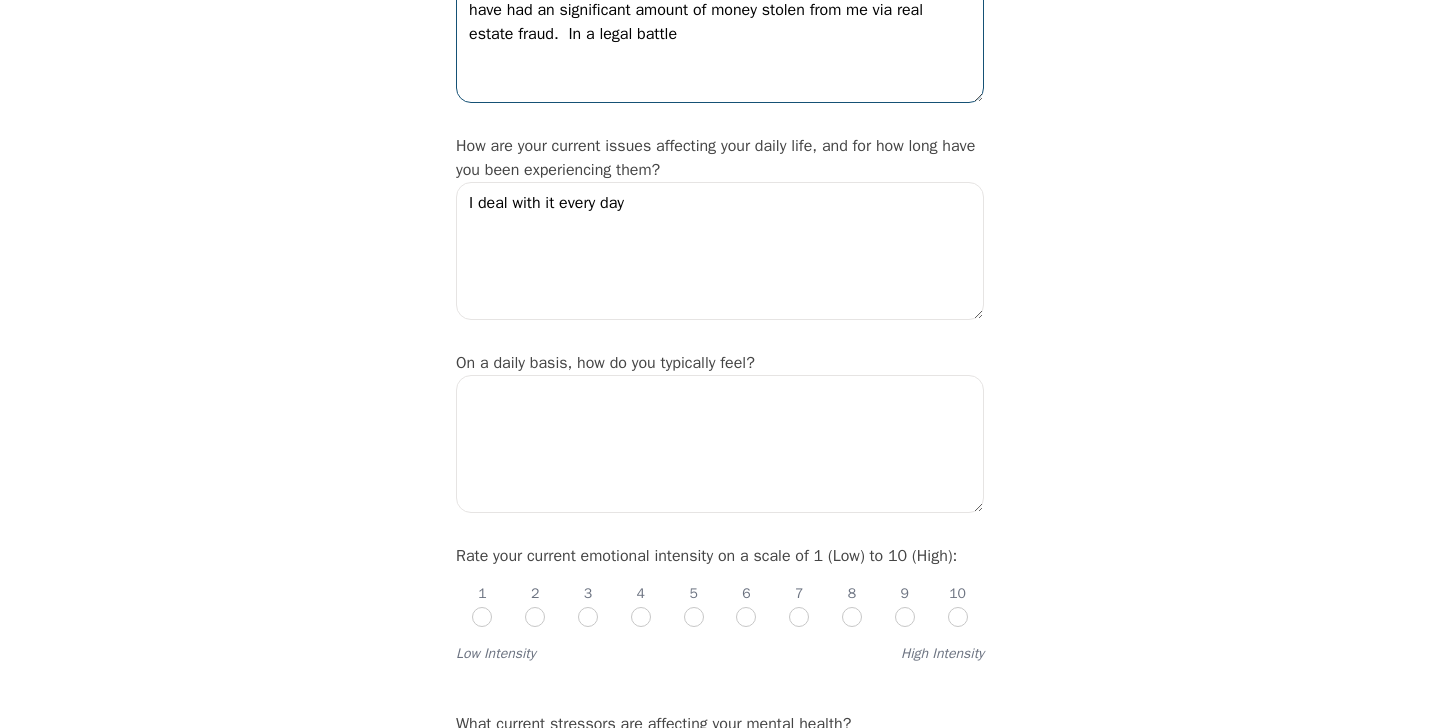 type on "Trying times.  PTSD, Trying to quit alcohol, be healthy. I have had an significant amount of money stolen from me via real estate fraud.  In a legal battle" 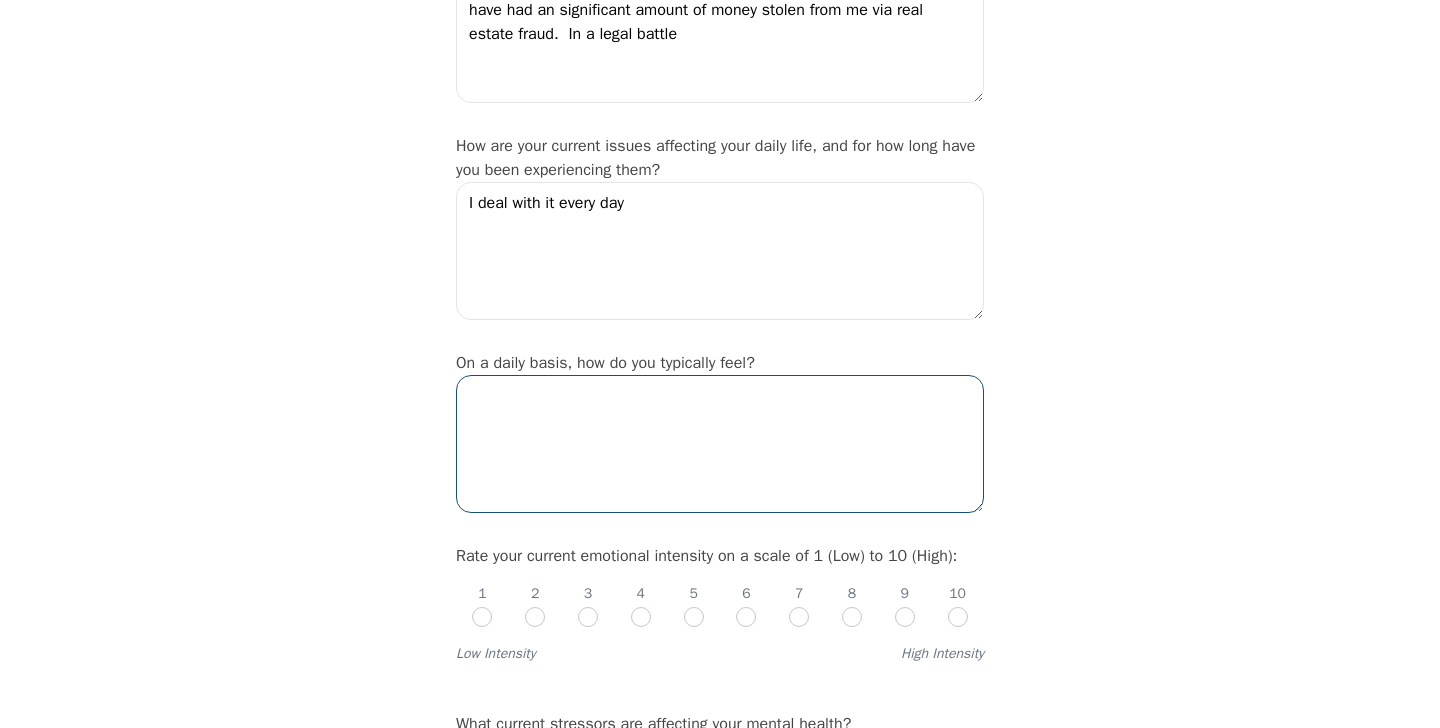 click at bounding box center [720, 444] 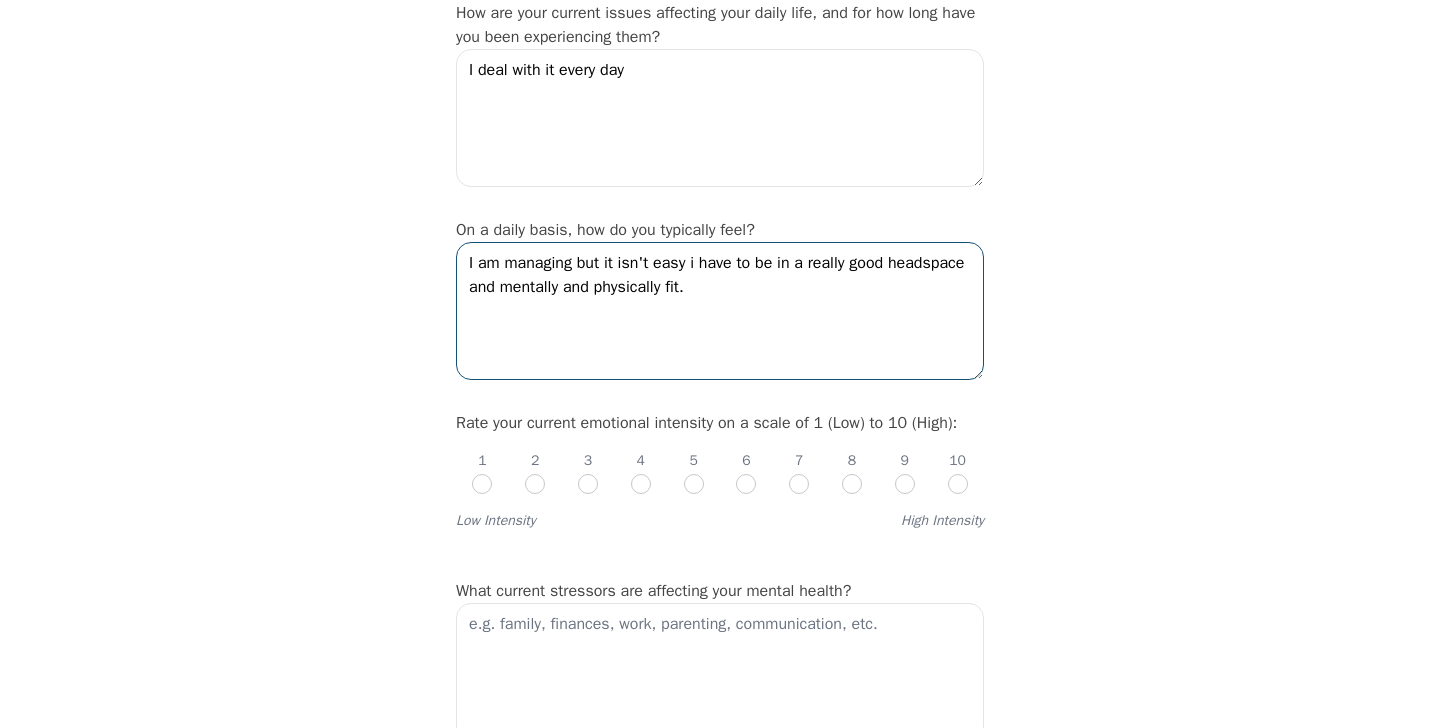 scroll, scrollTop: 508, scrollLeft: 0, axis: vertical 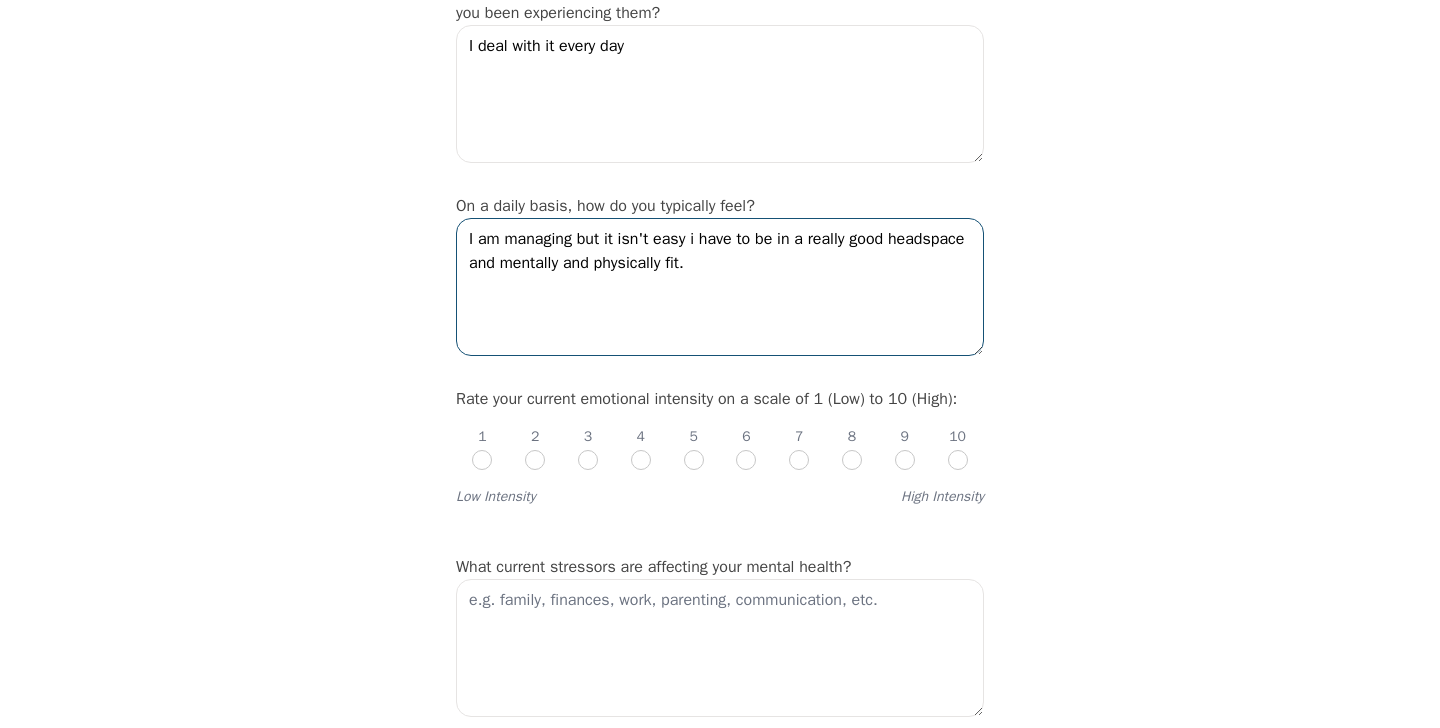 type on "I am managing but it isn't easy i have to be in a really good headspace and mentally and physically fit." 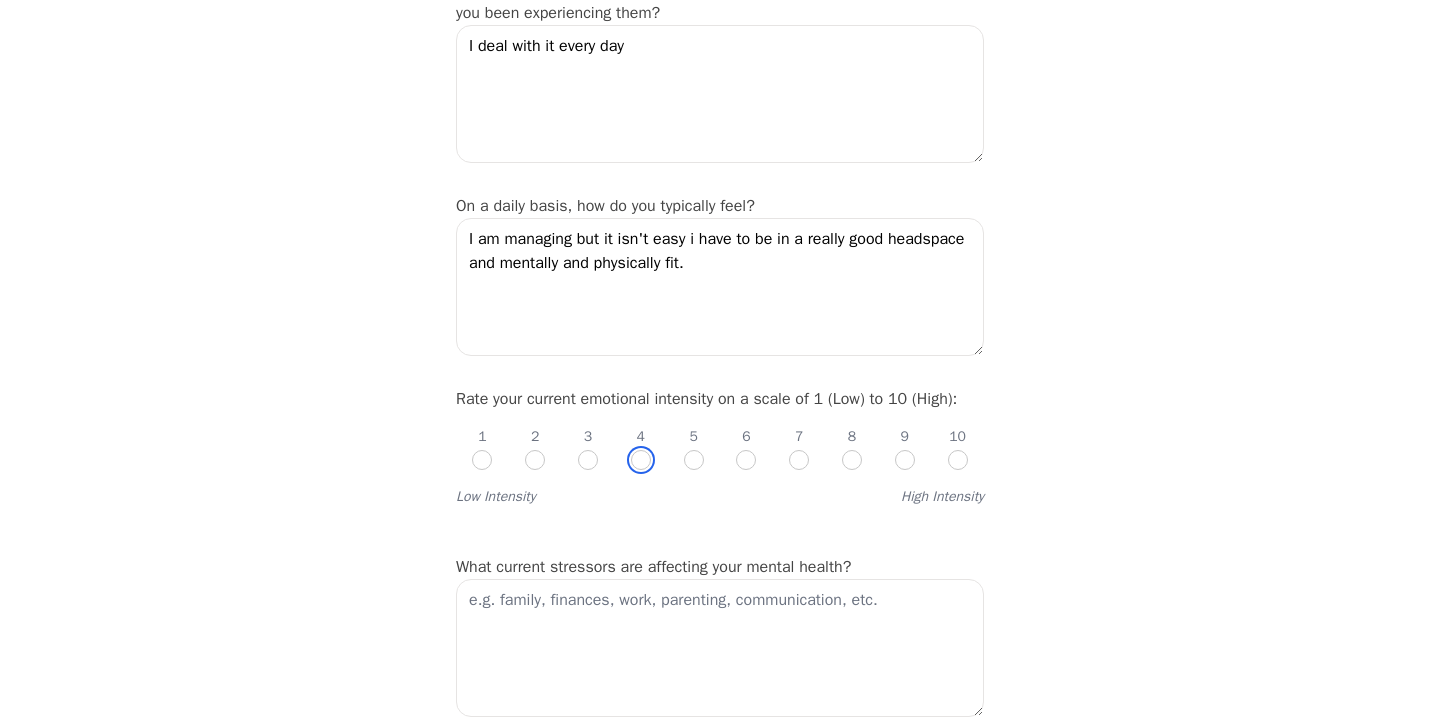 click at bounding box center (641, 460) 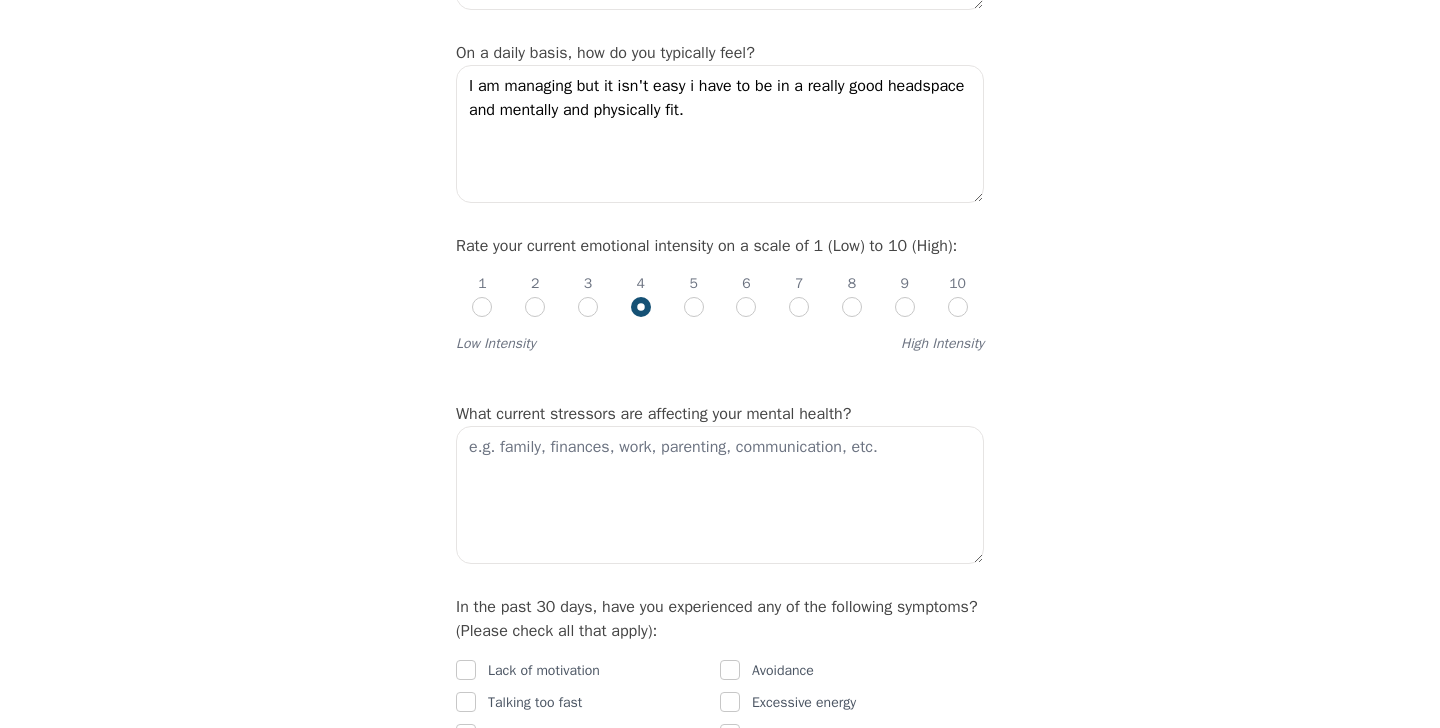 scroll, scrollTop: 664, scrollLeft: 0, axis: vertical 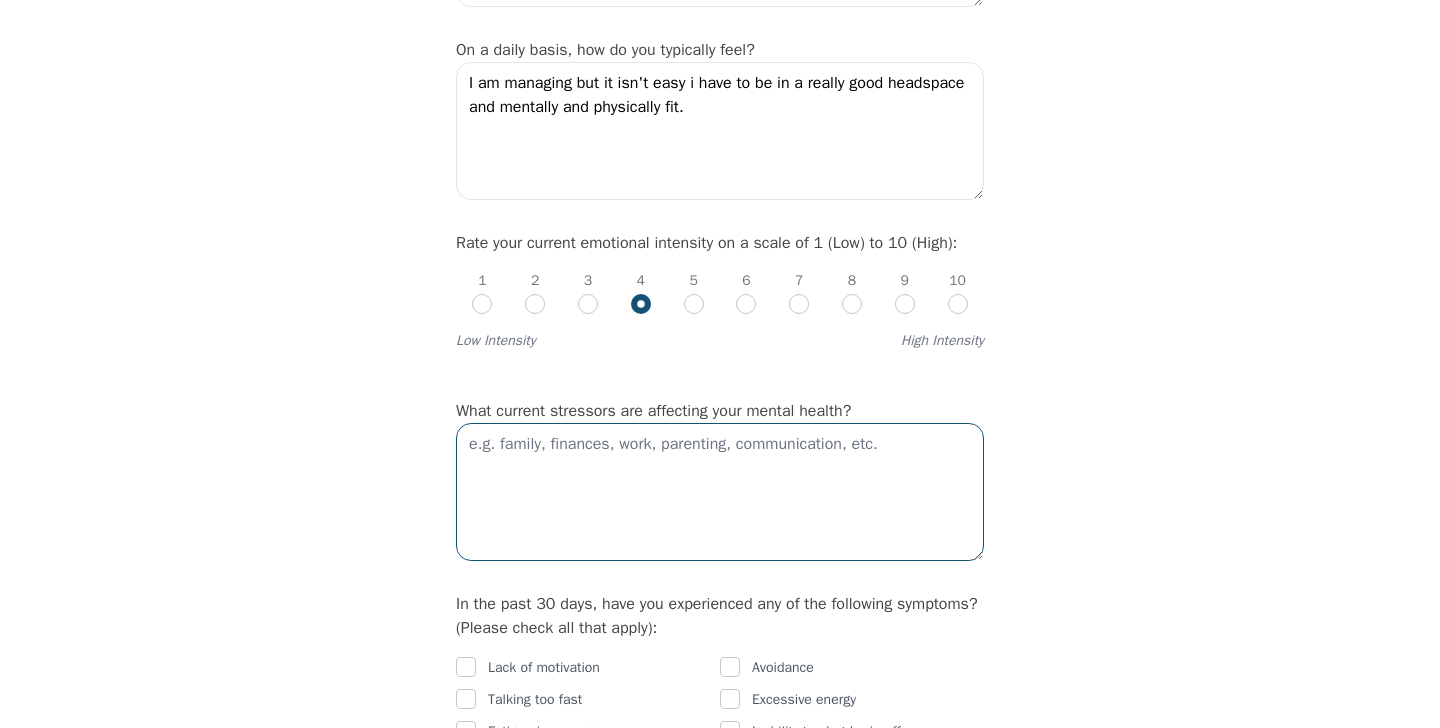 click at bounding box center [720, 492] 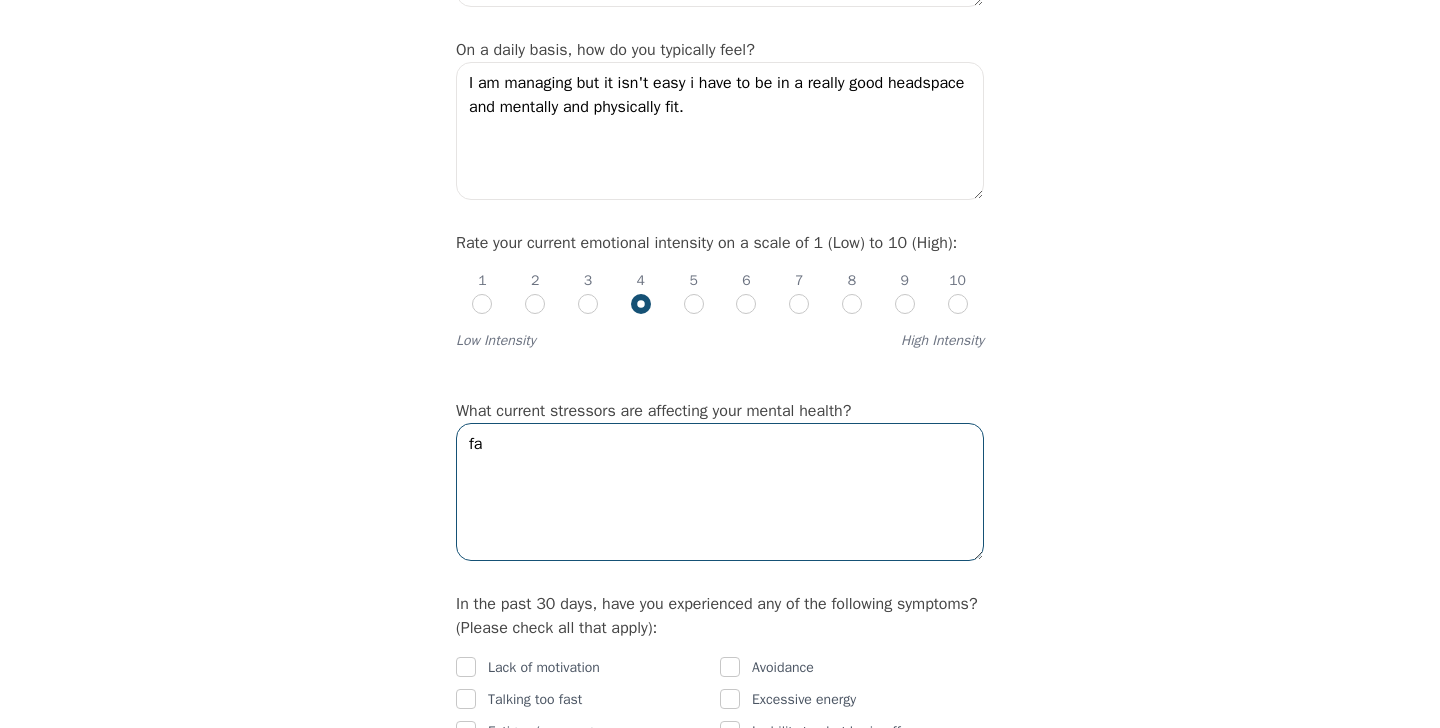 type on "f" 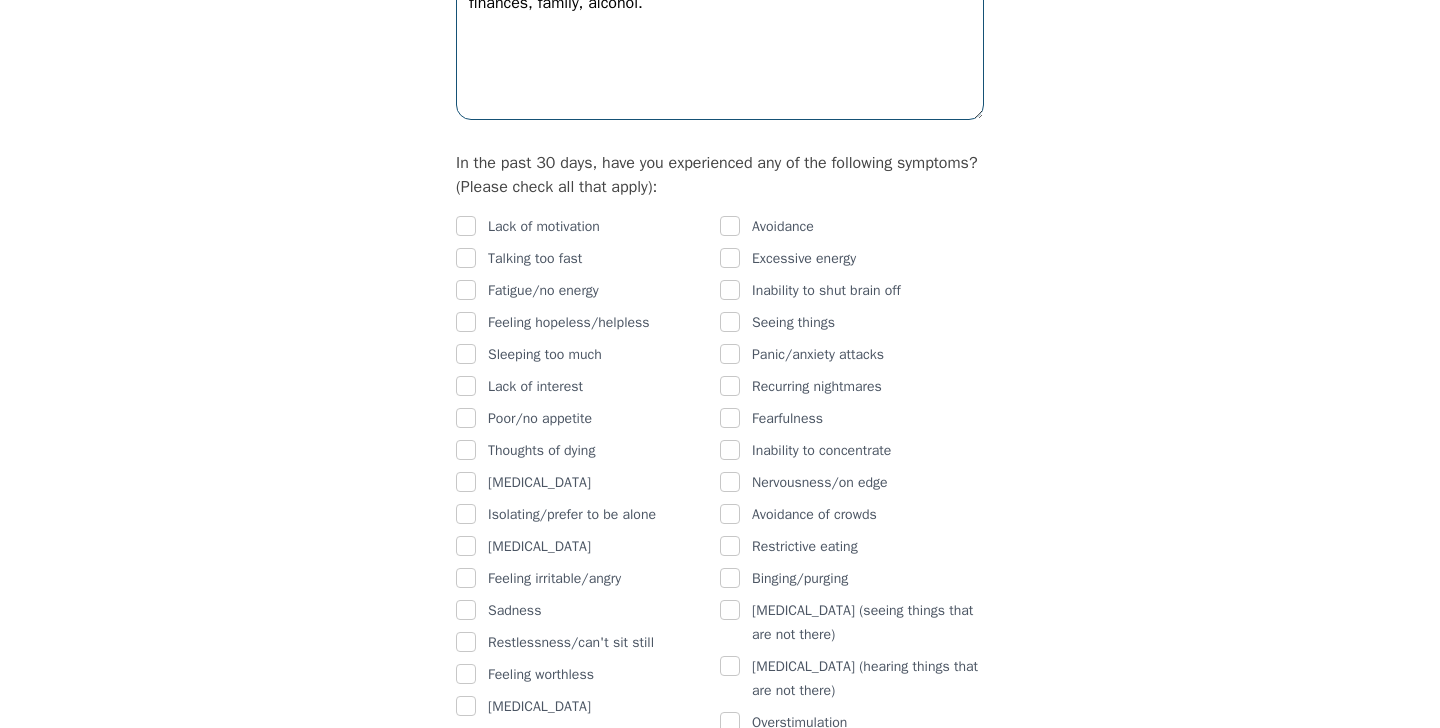 scroll, scrollTop: 1235, scrollLeft: 0, axis: vertical 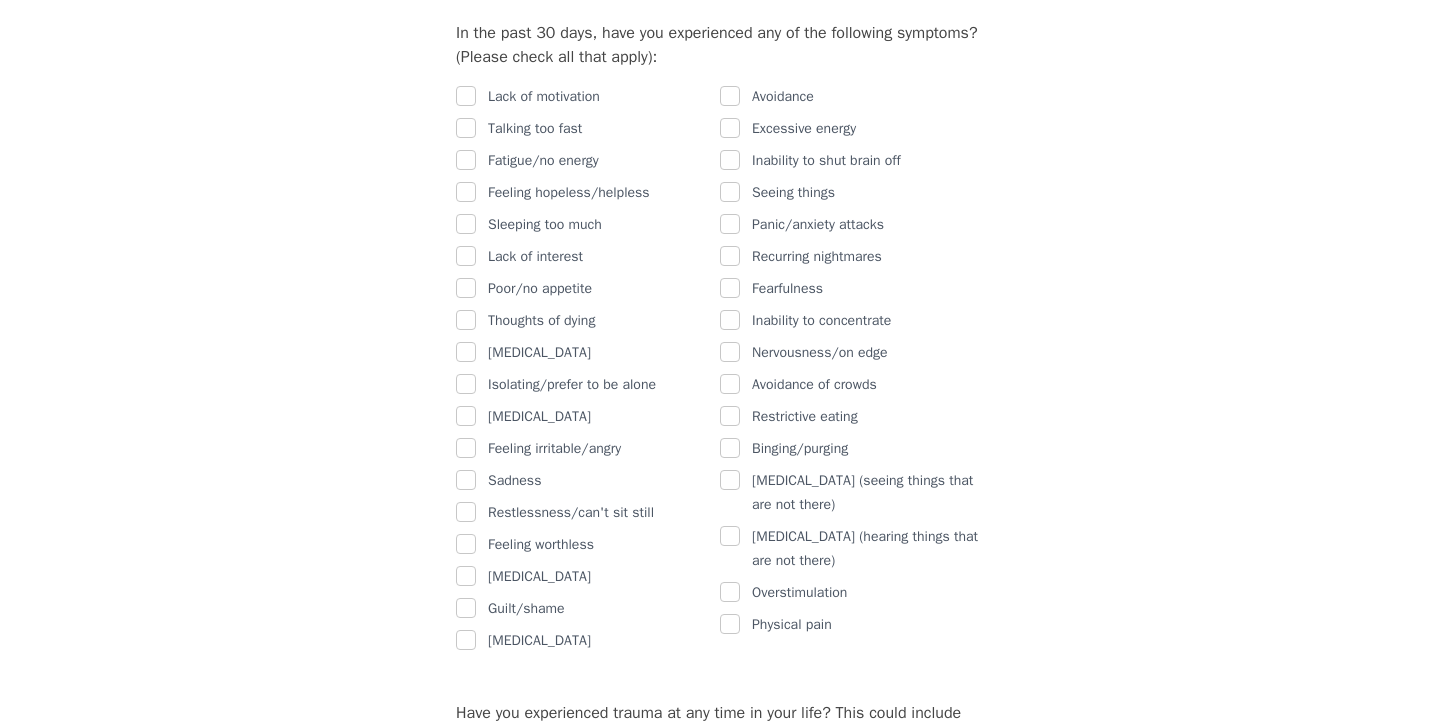 type on "finances, family, alcohol." 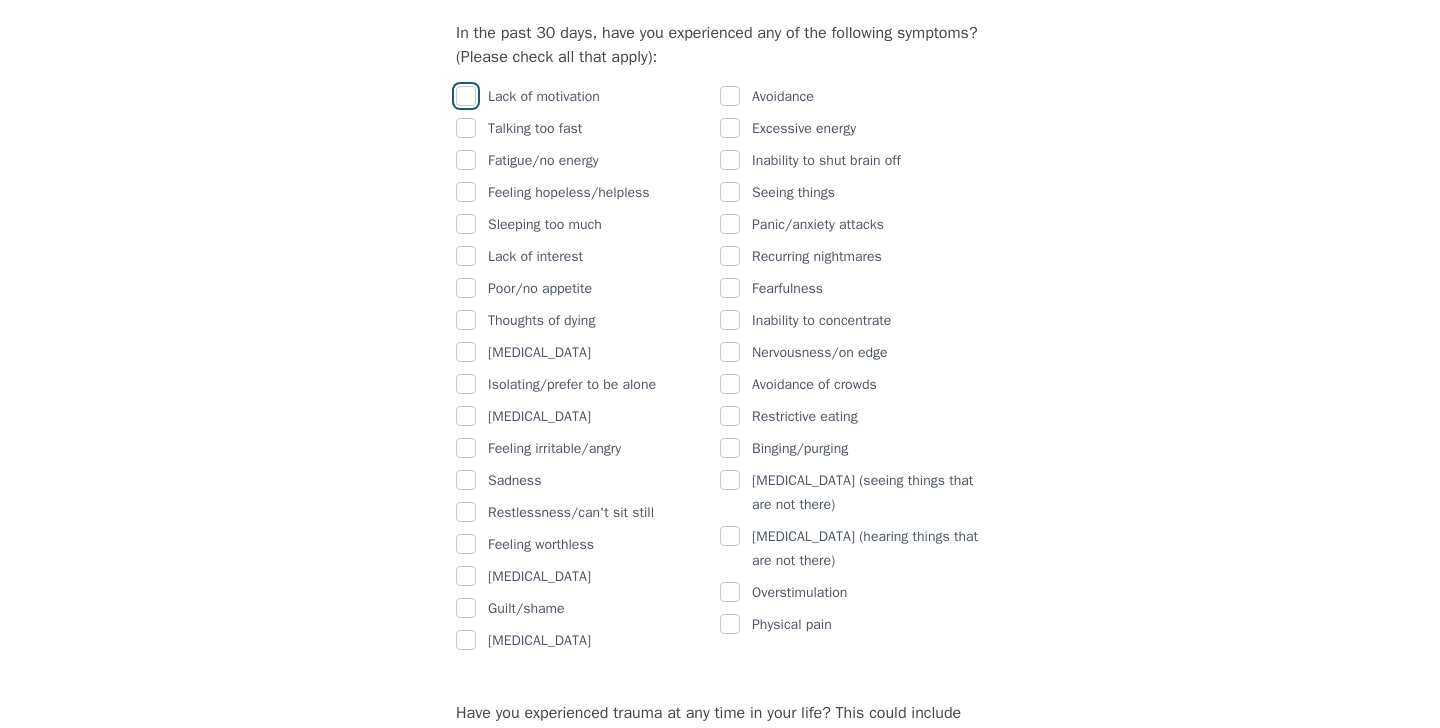 click at bounding box center [466, 96] 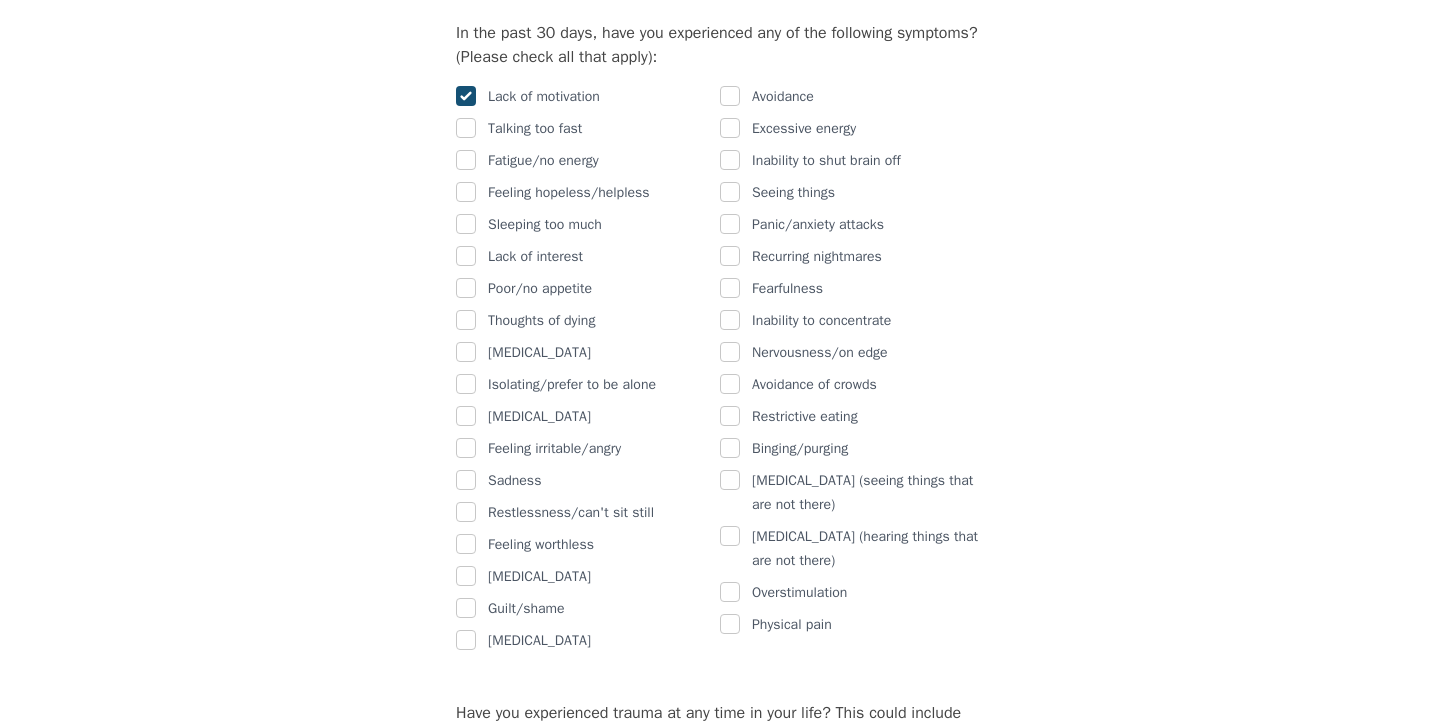 checkbox on "true" 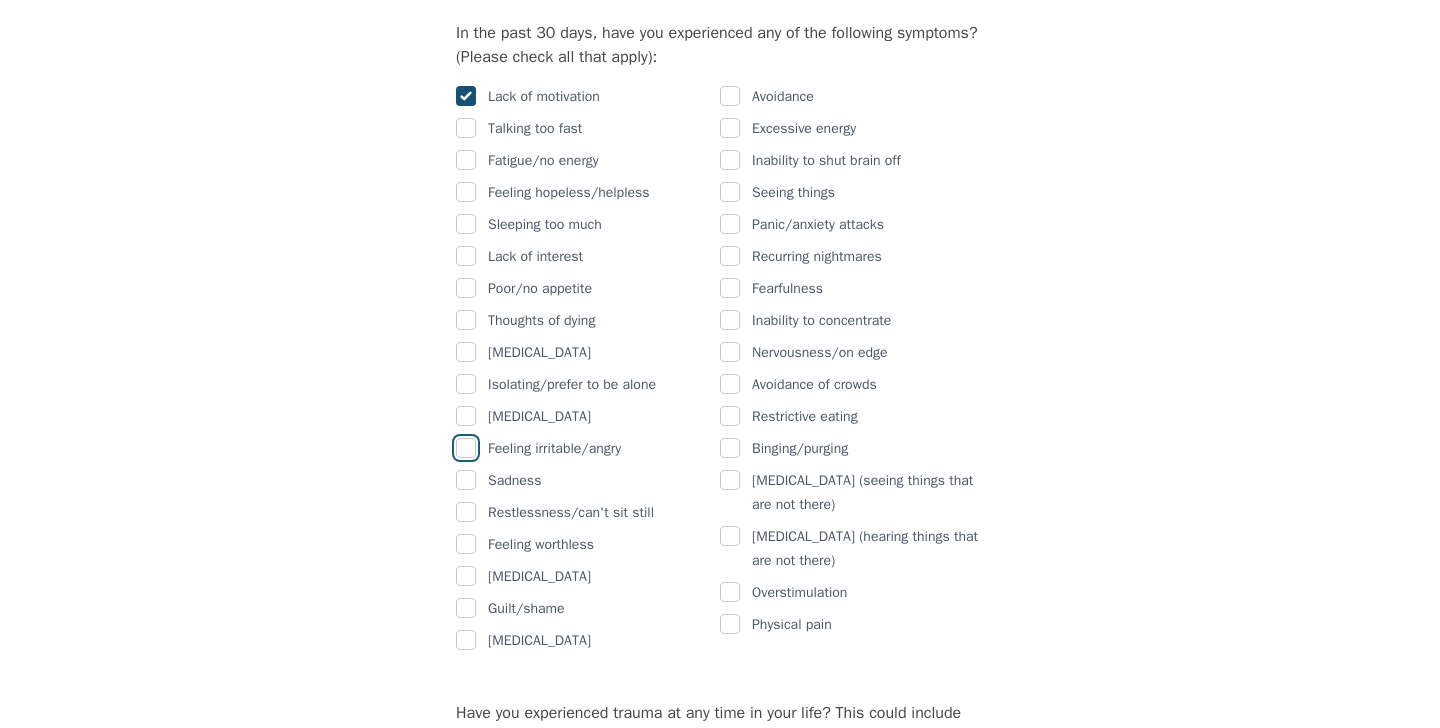click at bounding box center [466, 448] 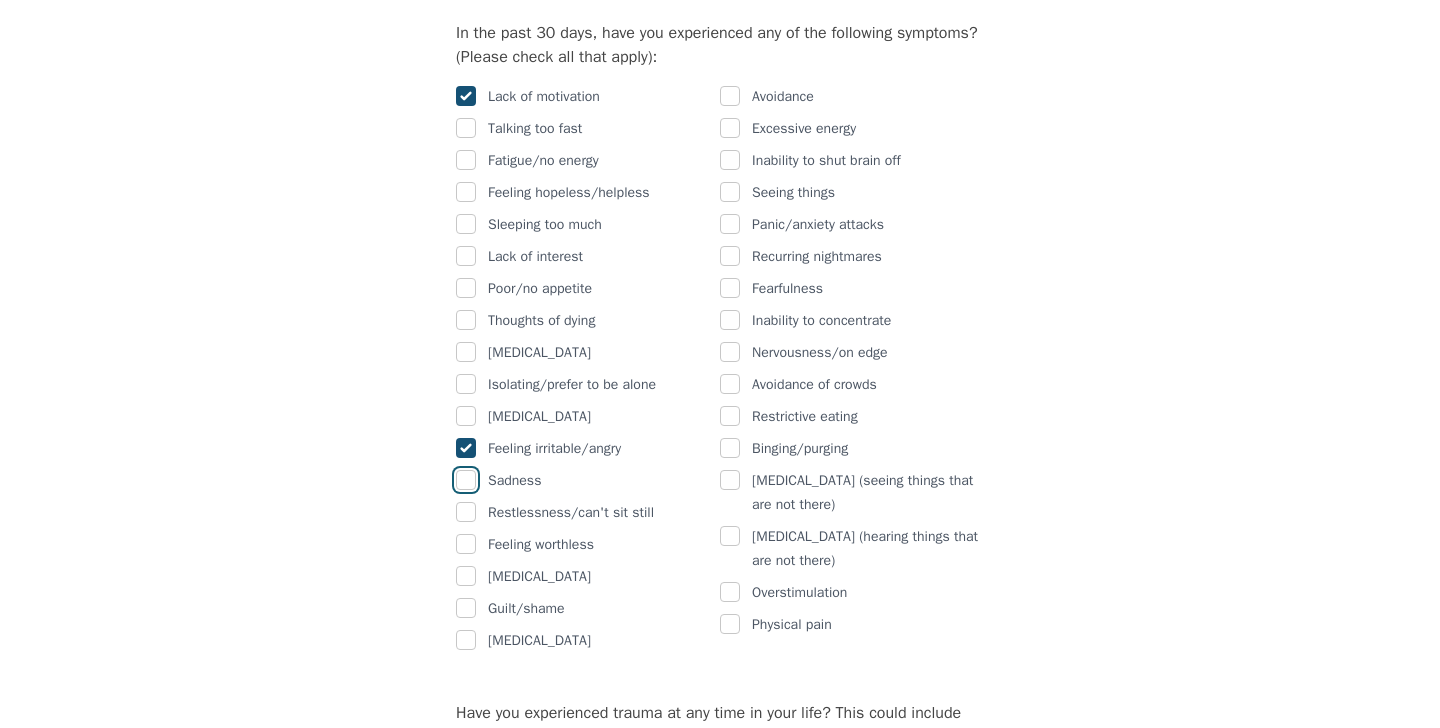 click at bounding box center (466, 480) 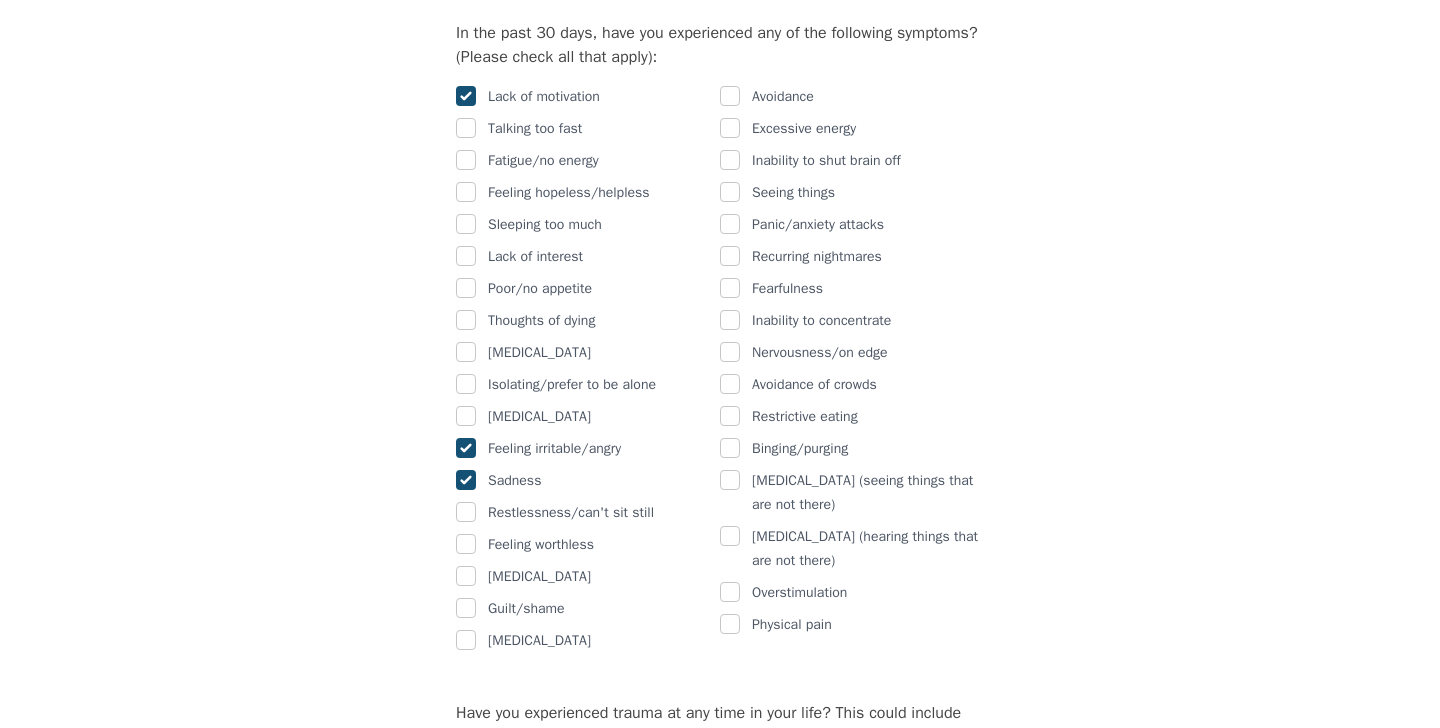 checkbox on "true" 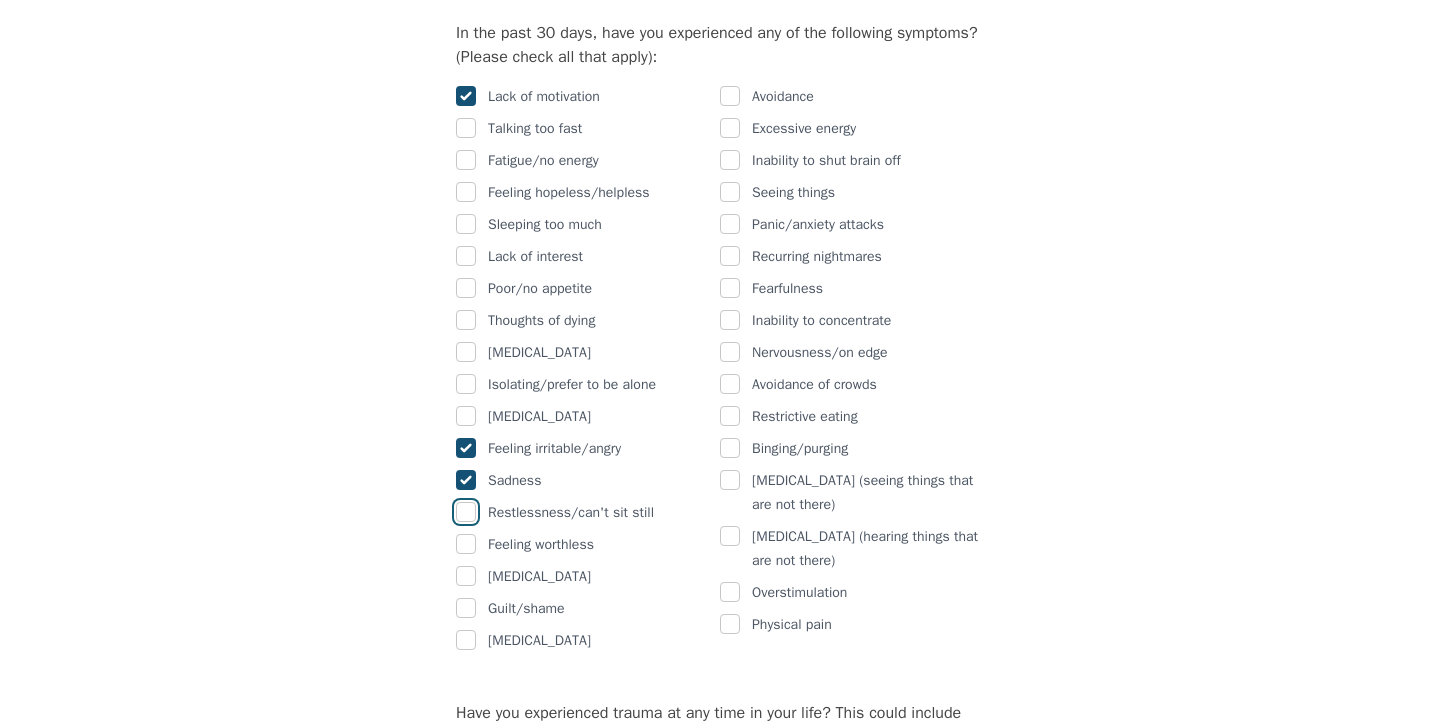 click at bounding box center [466, 512] 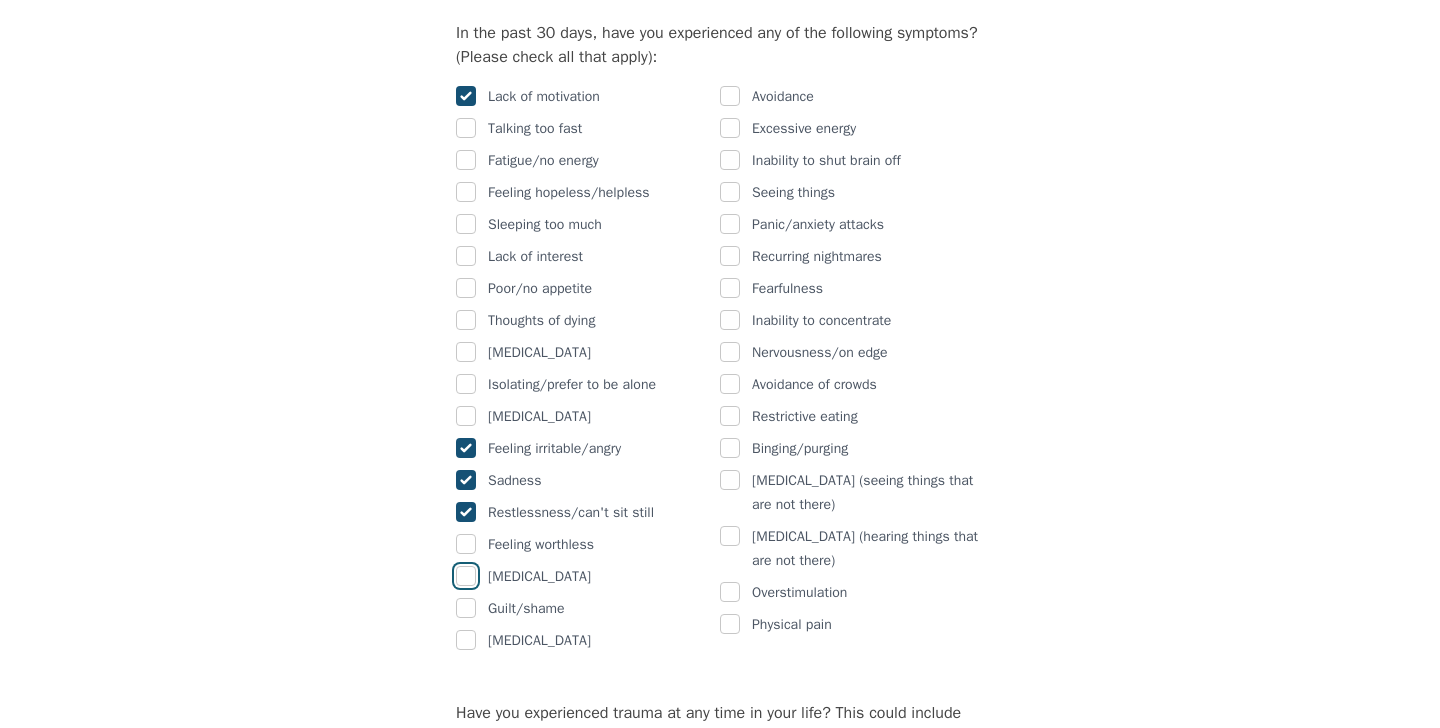 click at bounding box center [466, 576] 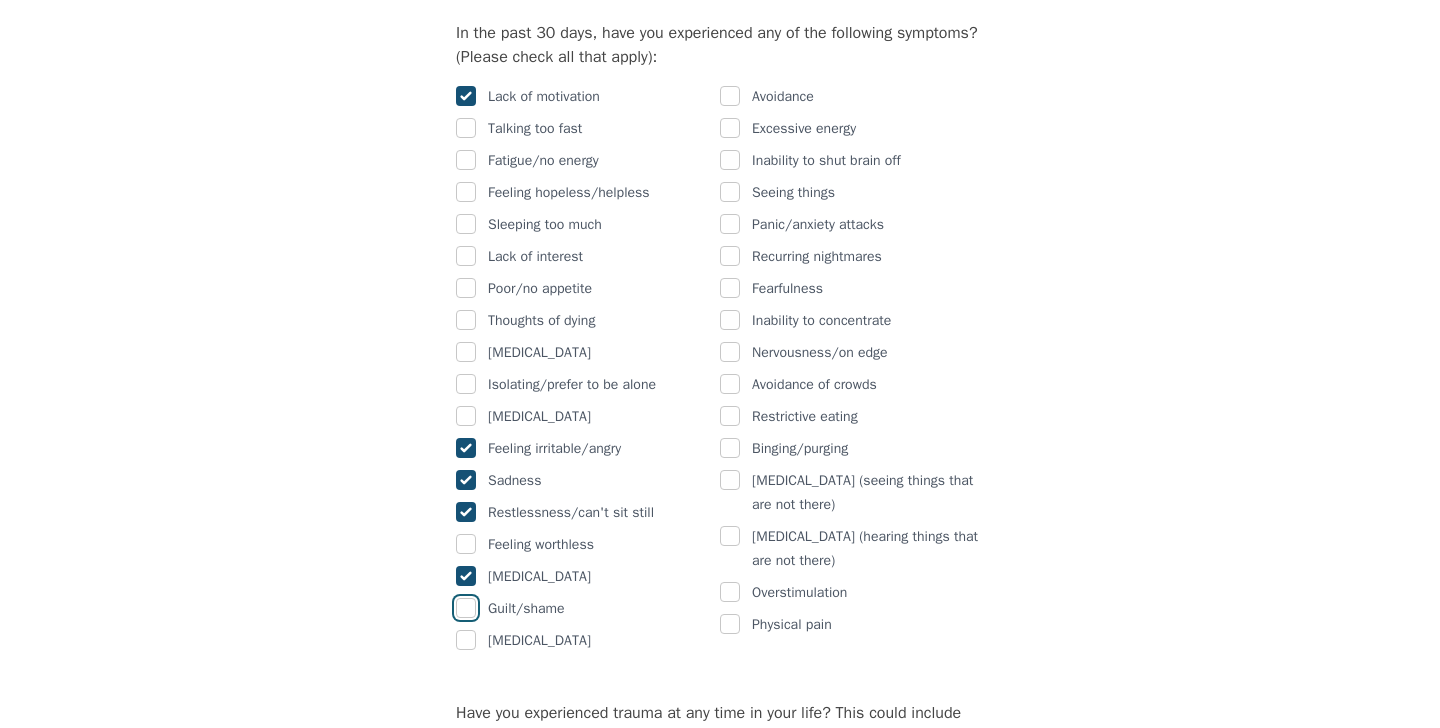 click at bounding box center [466, 608] 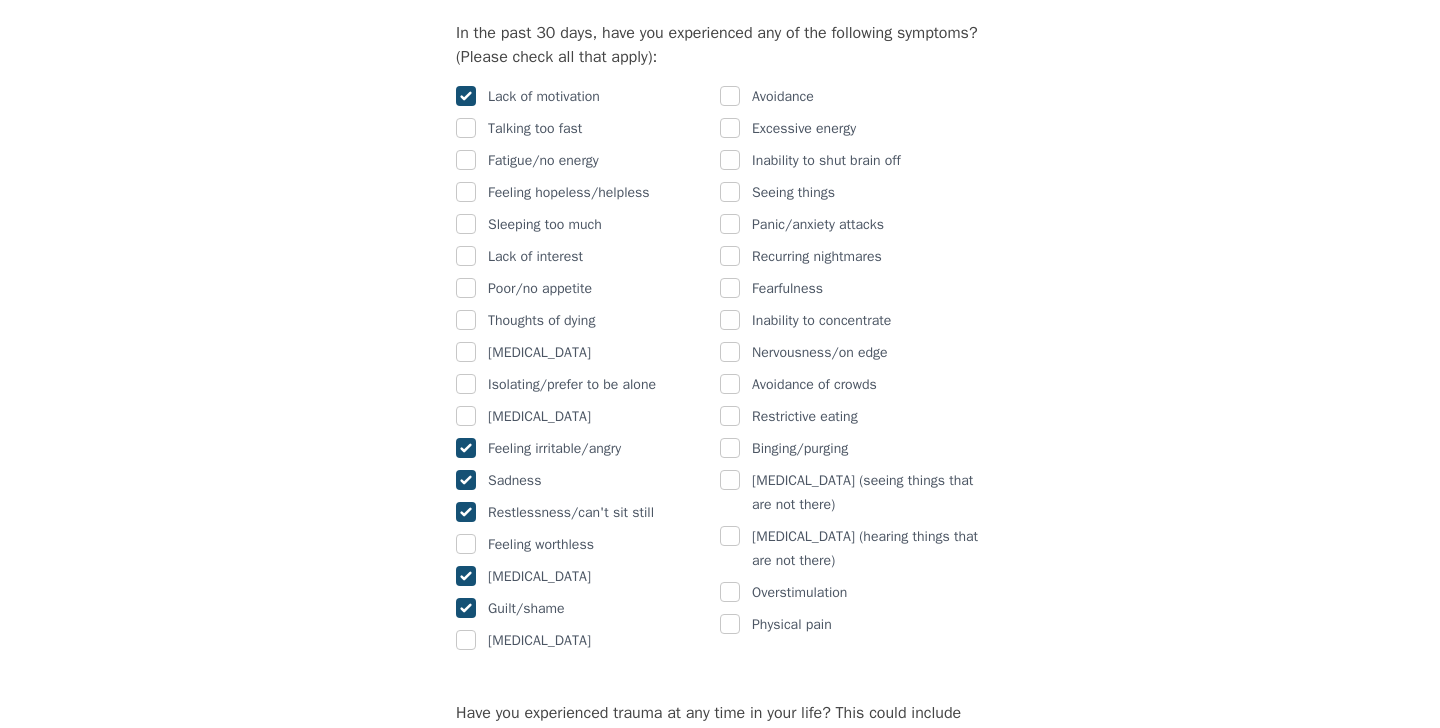 checkbox on "true" 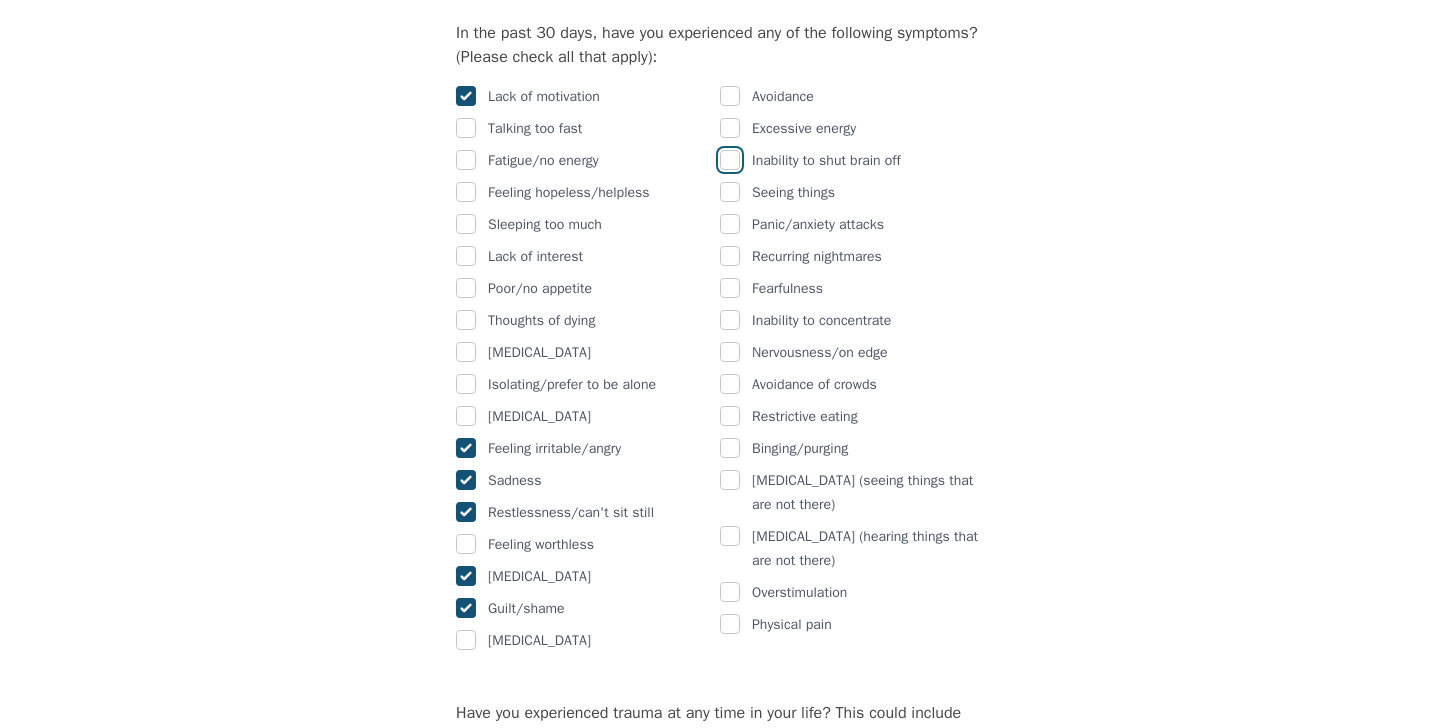 click at bounding box center (730, 160) 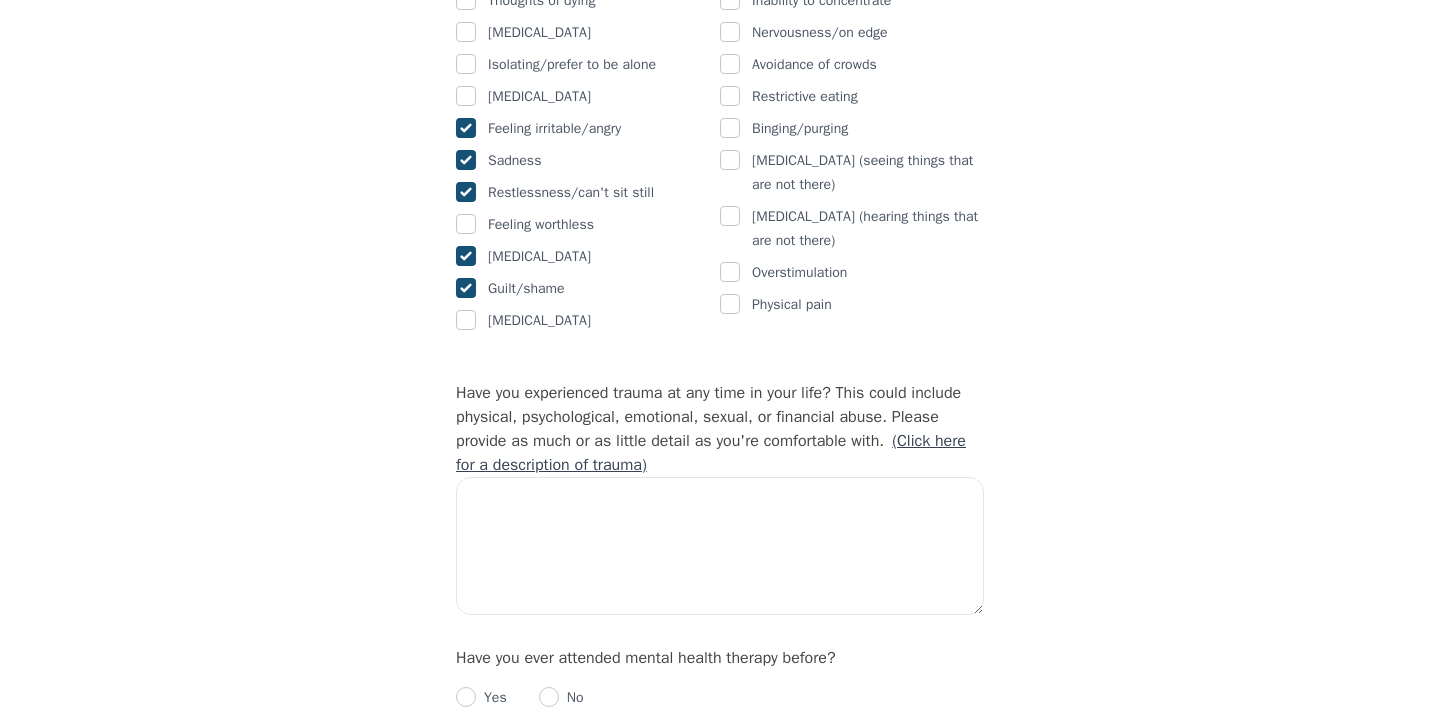 scroll, scrollTop: 1661, scrollLeft: 0, axis: vertical 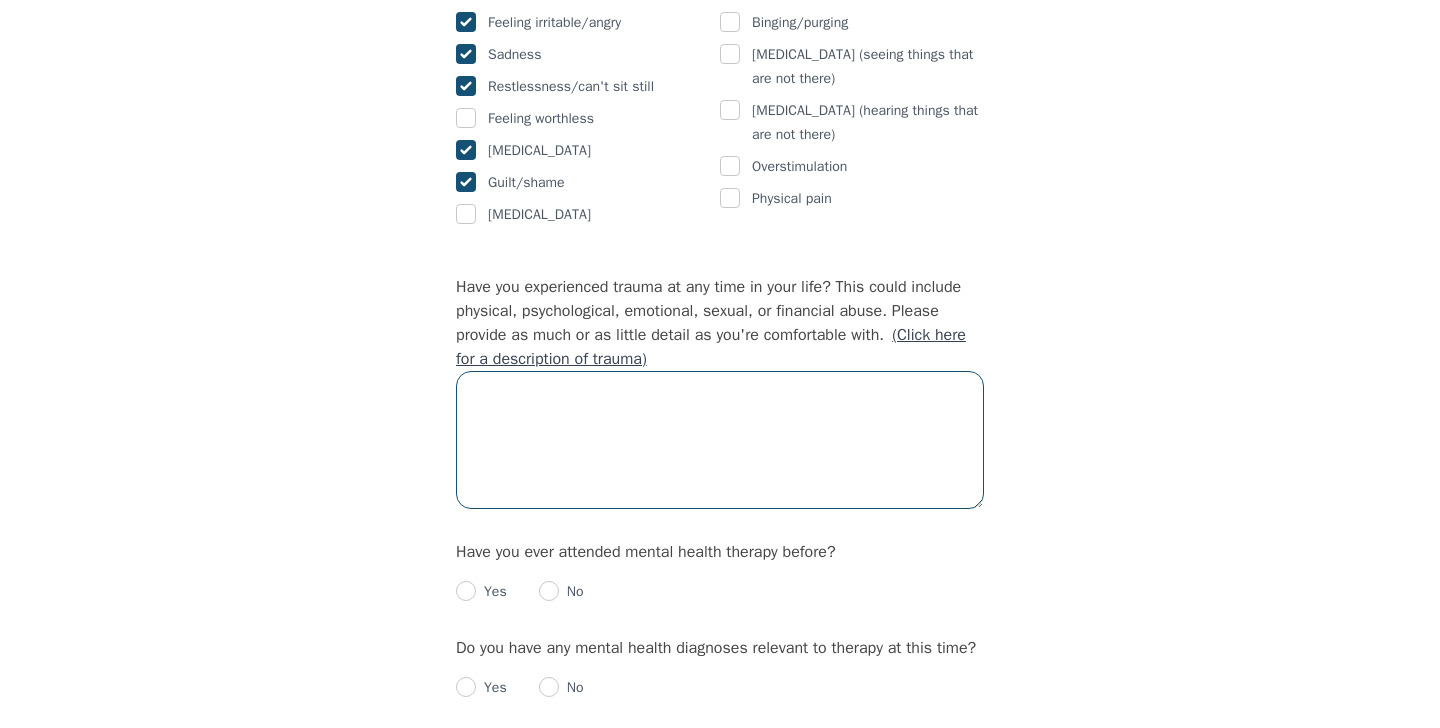 click at bounding box center [720, 440] 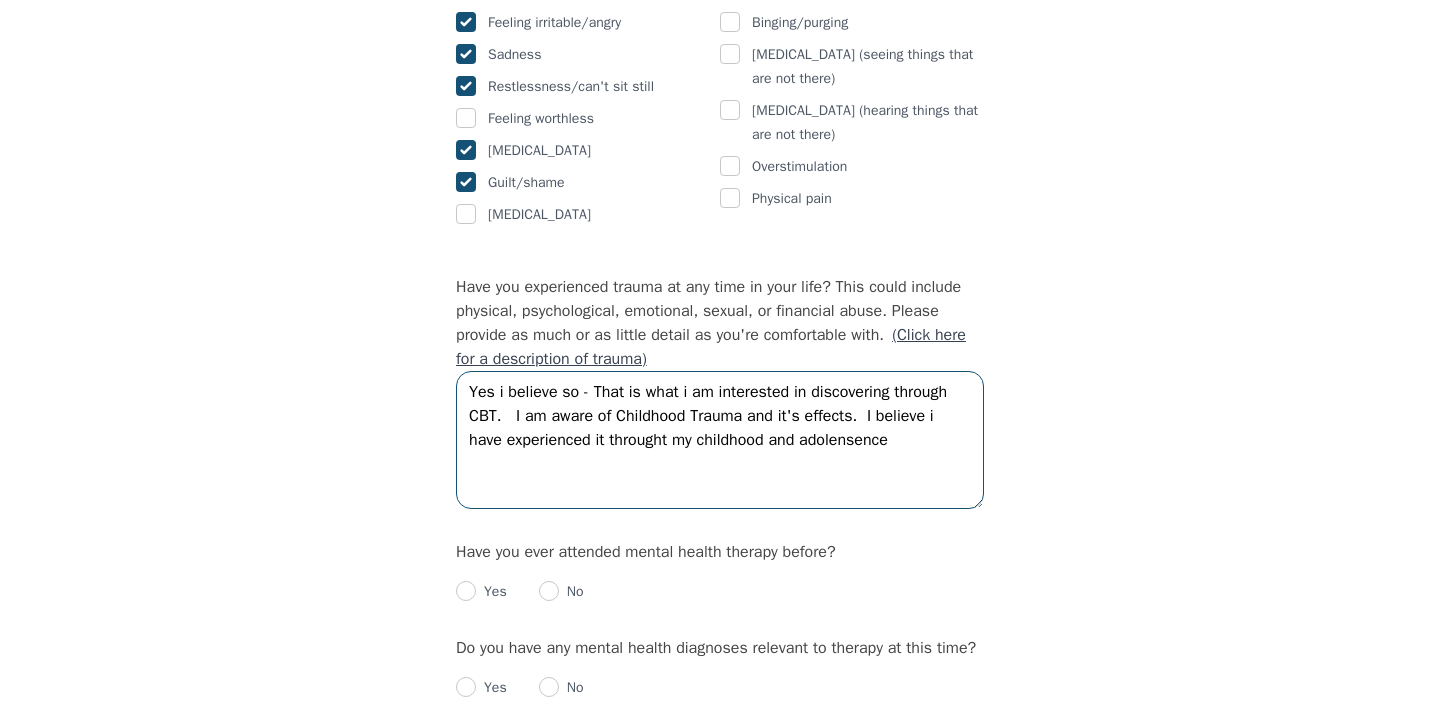 type on "Yes i believe so - That is what i am interested in discovering through CBT.   I am aware of Childhood Trauma and it's effects.  I believe i have experienced it throught my childhood and adolensence" 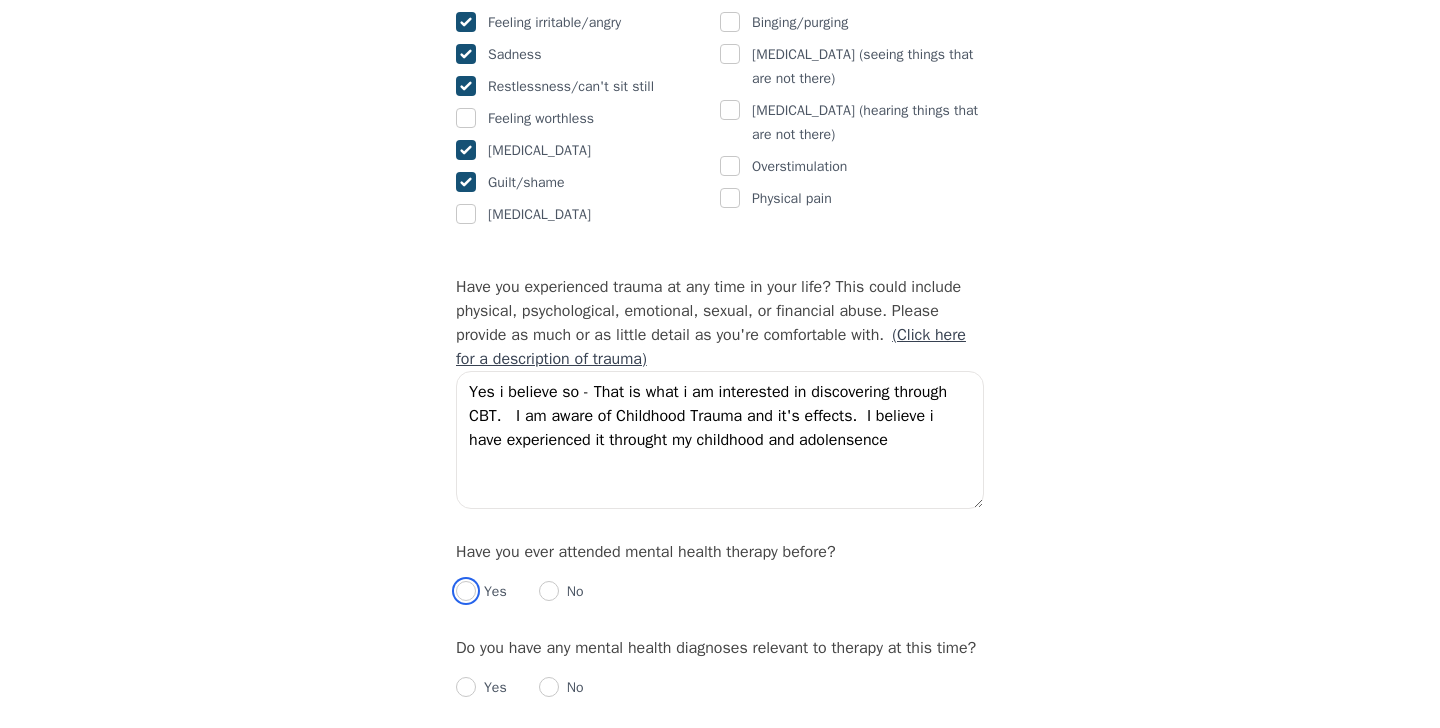 click at bounding box center [466, 591] 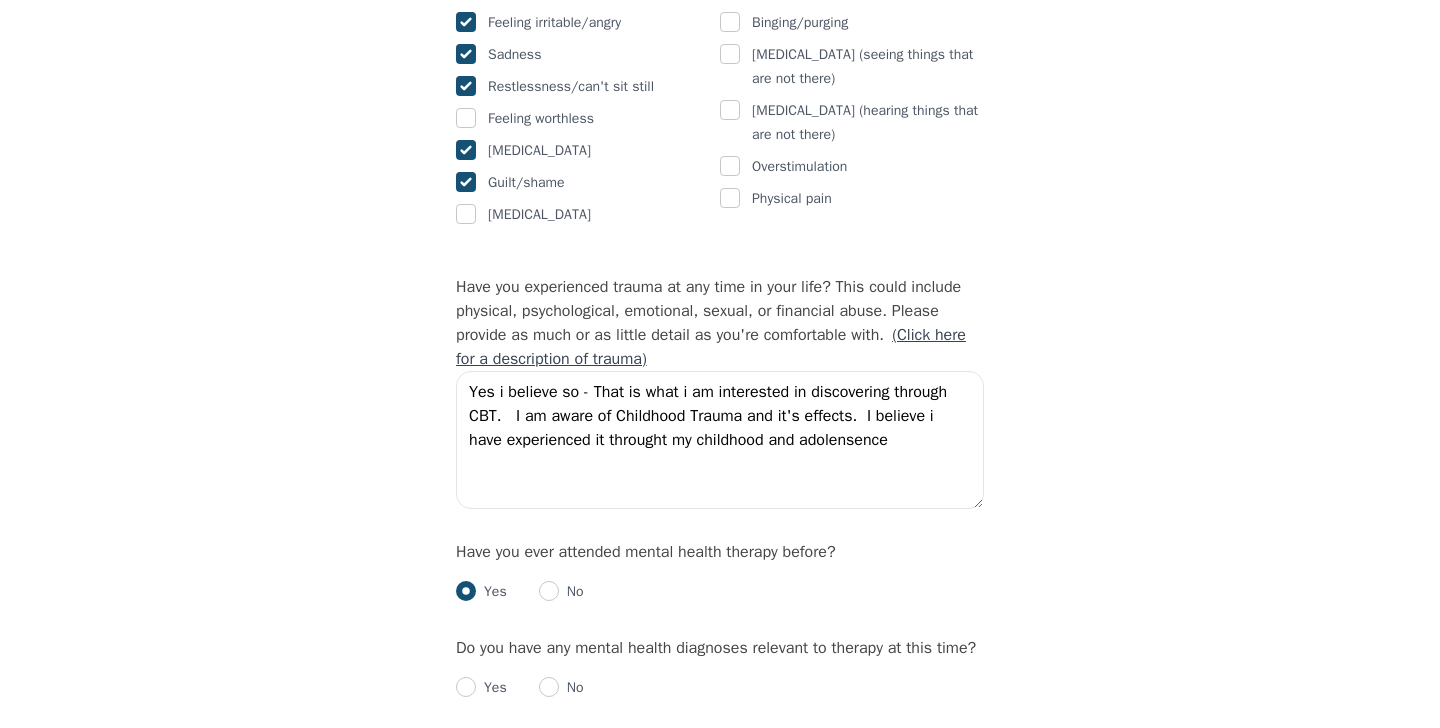radio on "true" 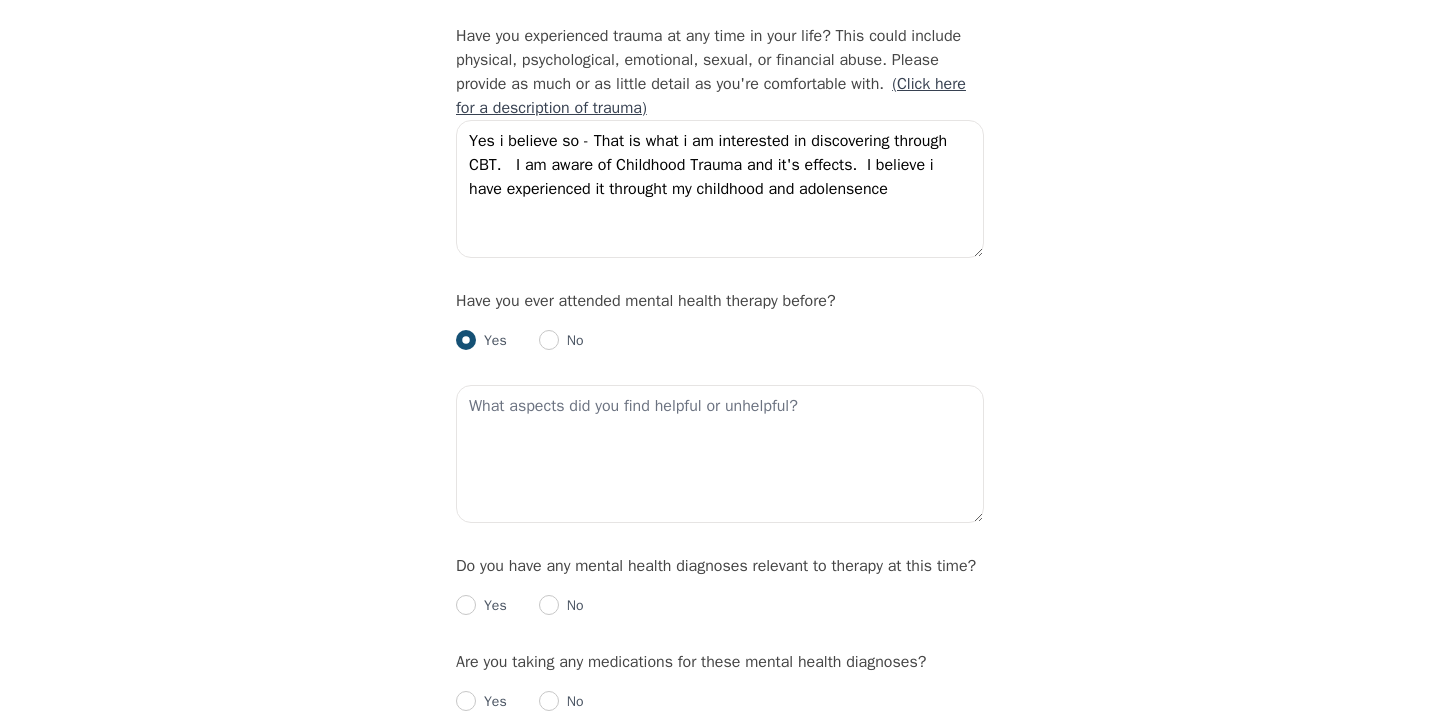 scroll, scrollTop: 1917, scrollLeft: 0, axis: vertical 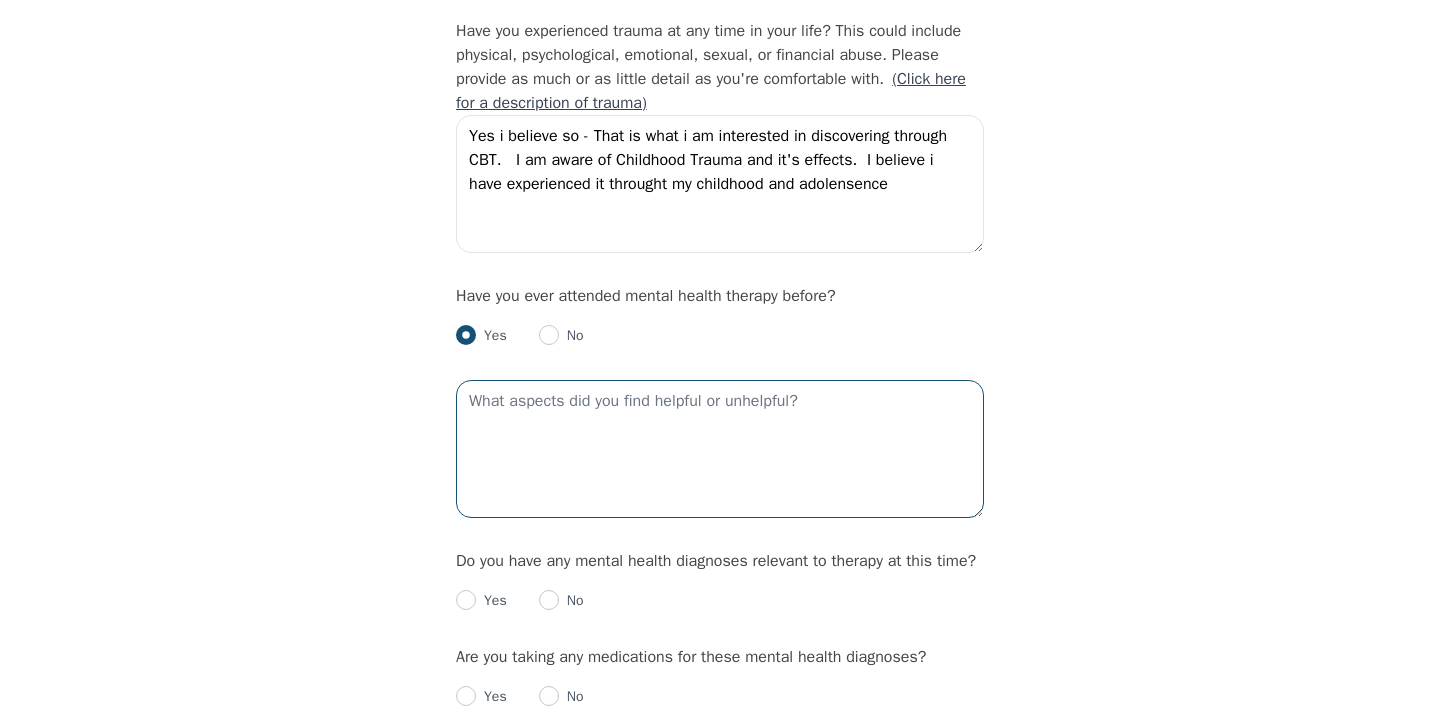 click at bounding box center [720, 449] 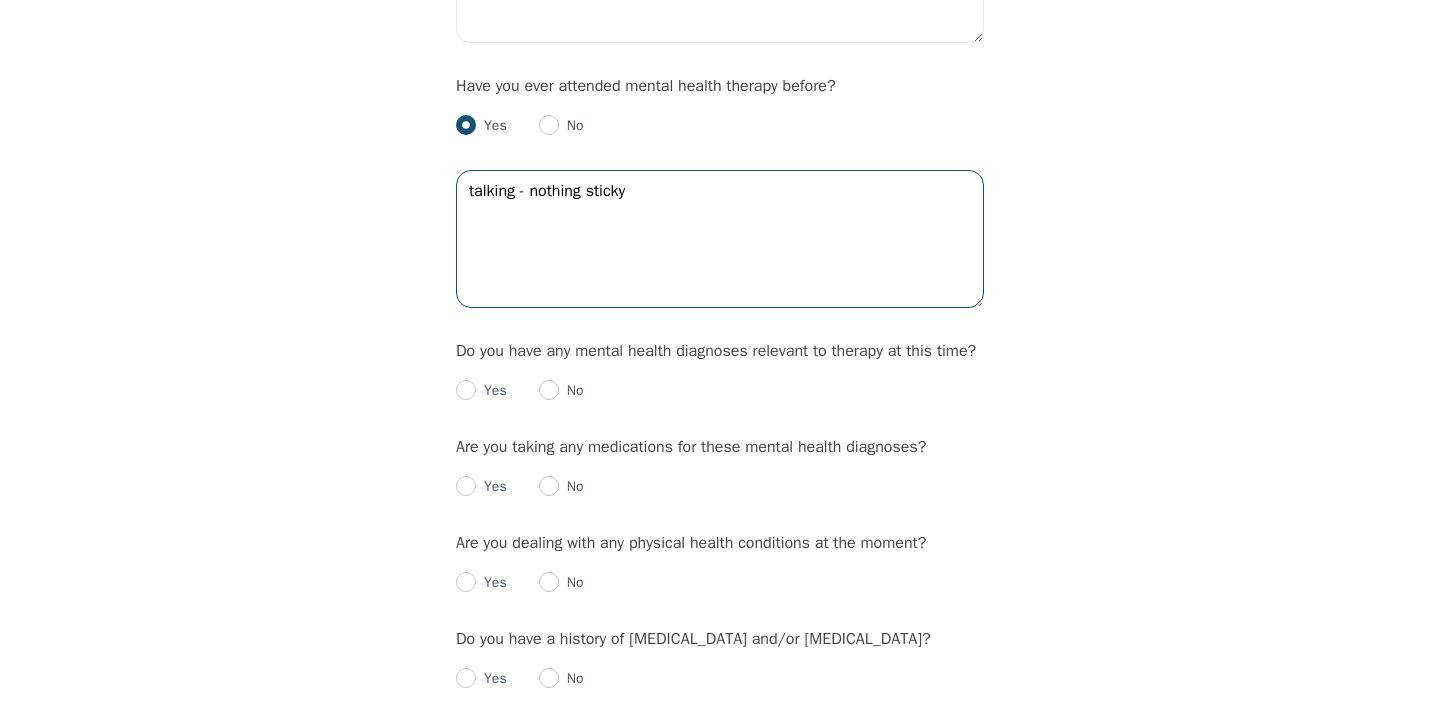 scroll, scrollTop: 2147, scrollLeft: 0, axis: vertical 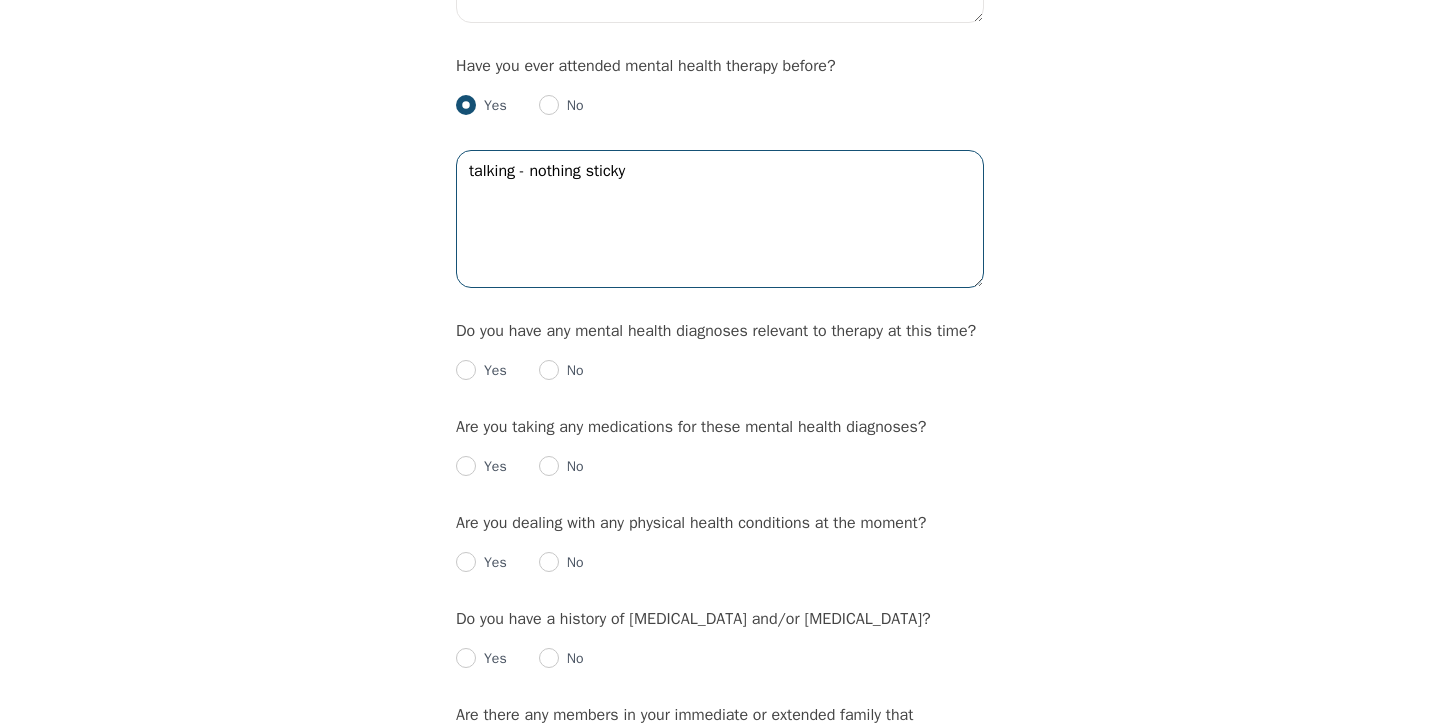 type on "talking - nothing sticky" 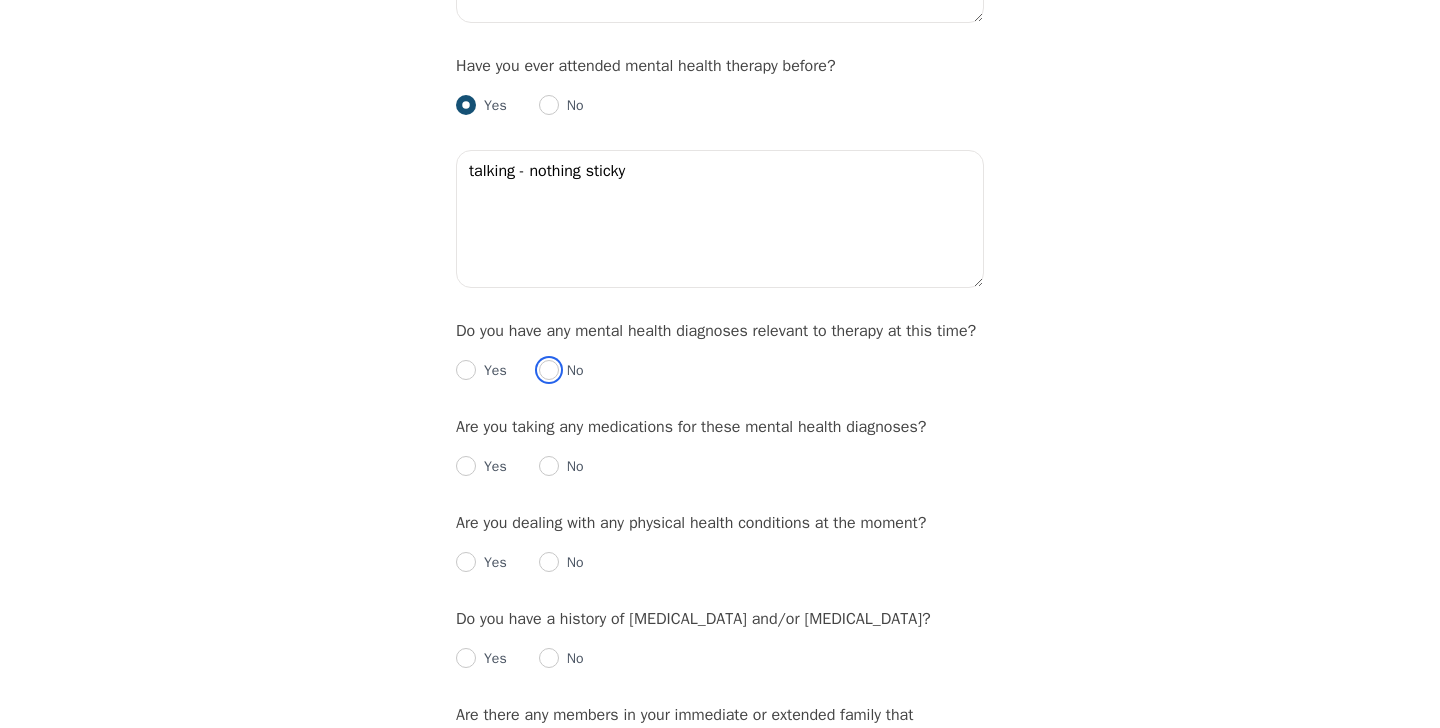 click at bounding box center (549, 370) 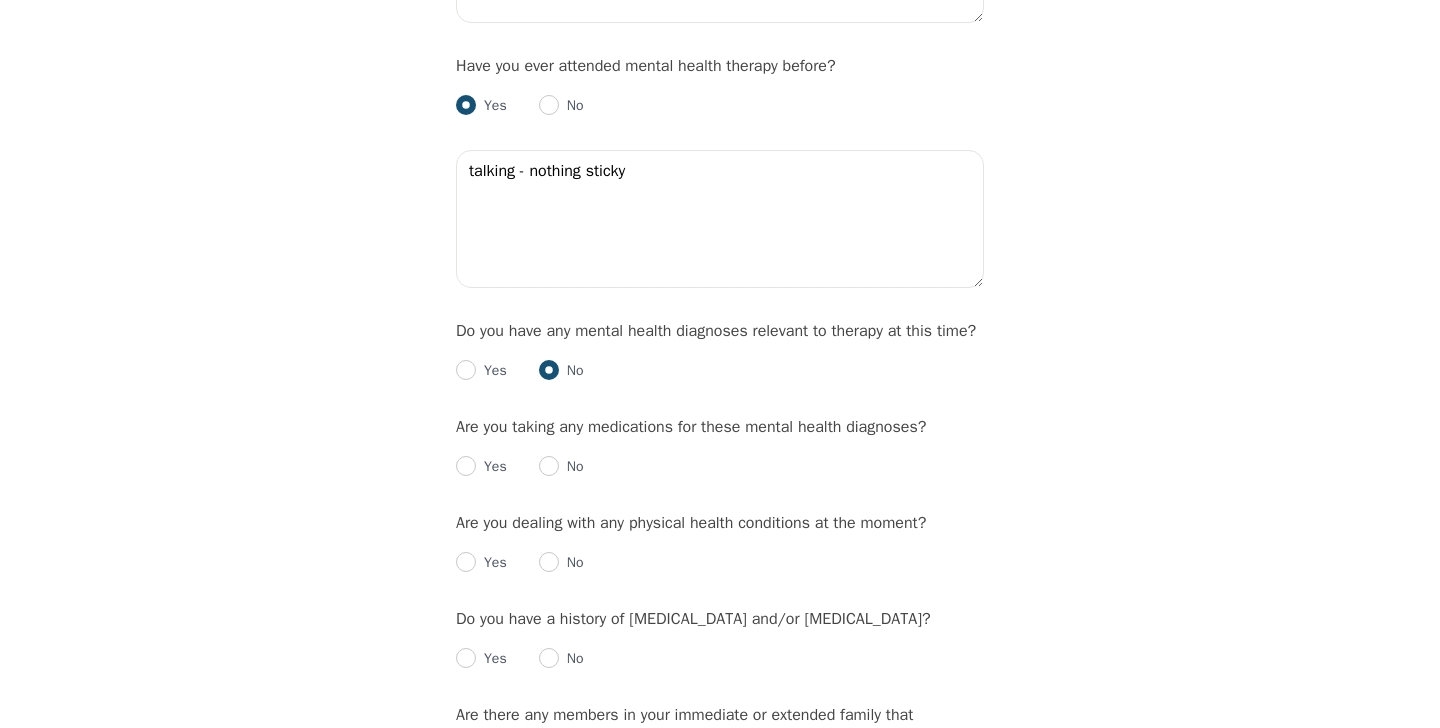 click on "No" at bounding box center (561, 467) 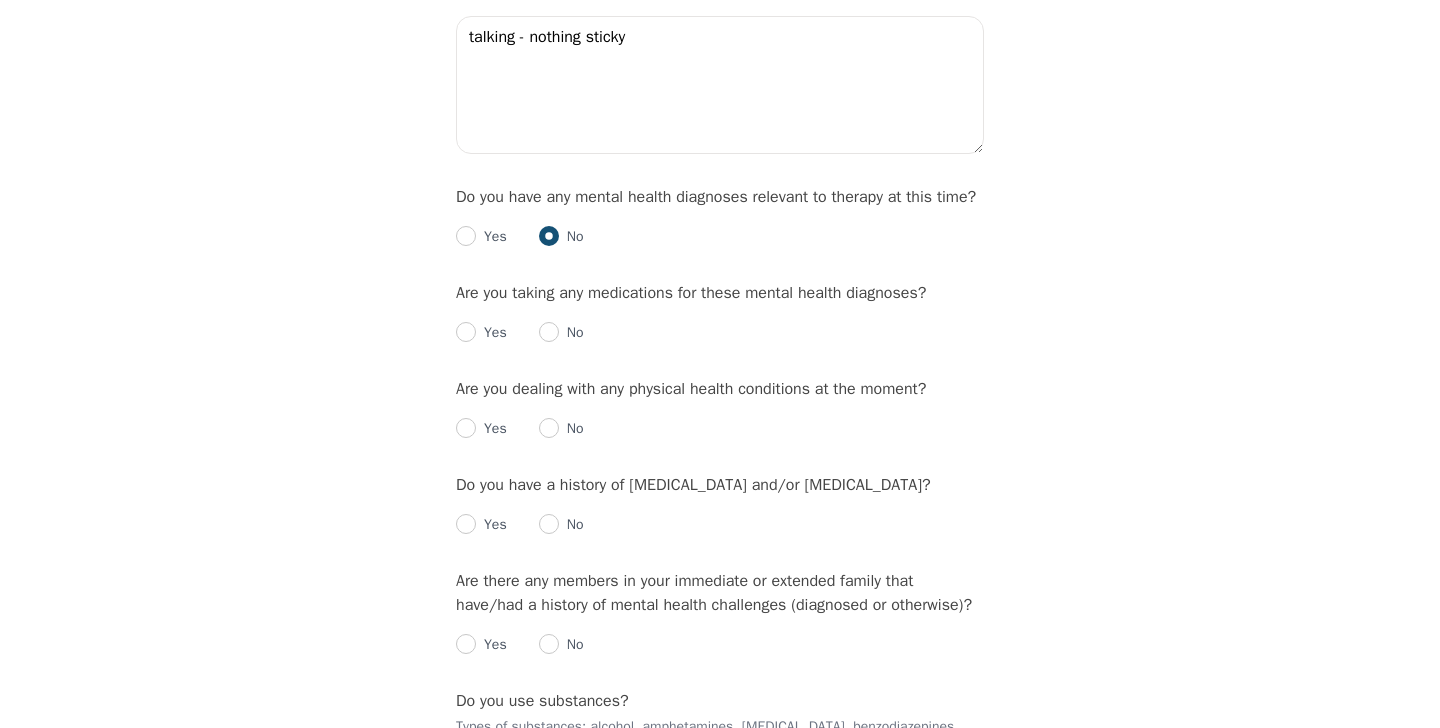scroll, scrollTop: 2318, scrollLeft: 0, axis: vertical 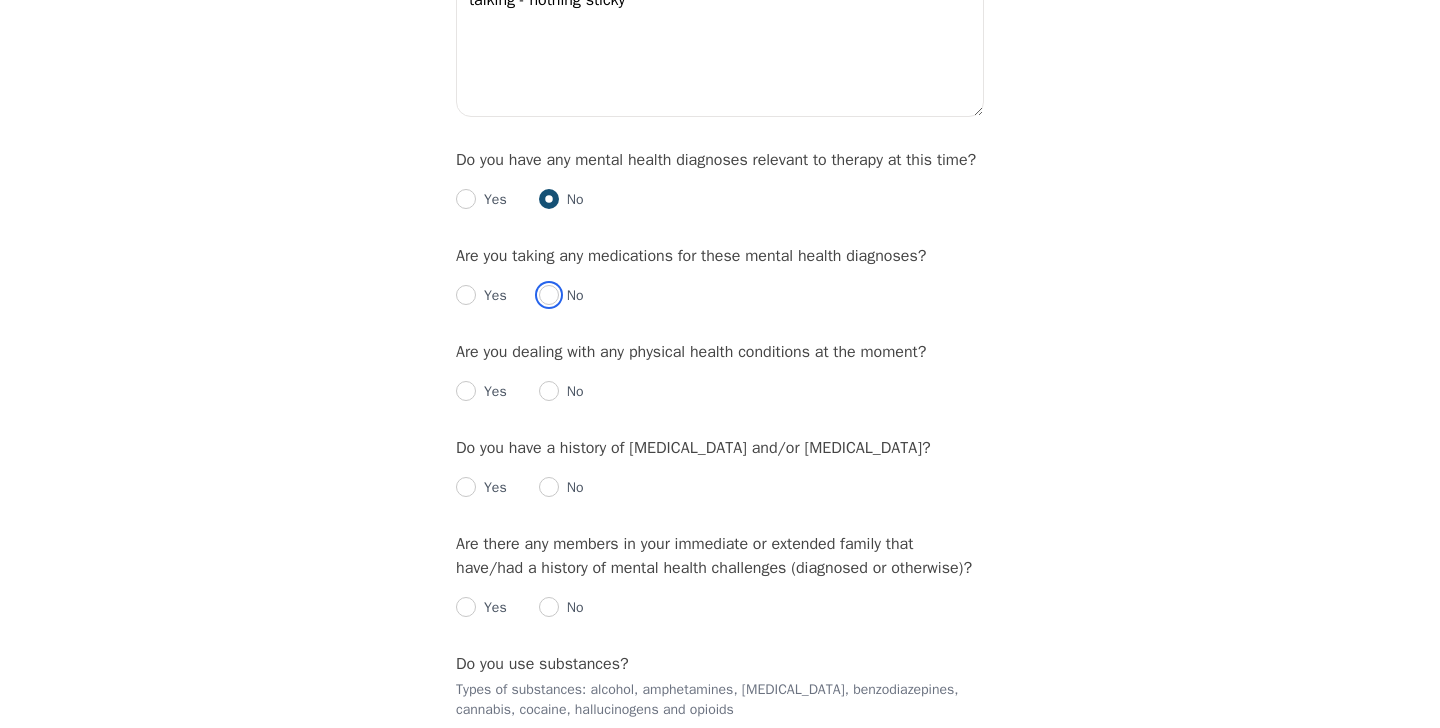 click at bounding box center [549, 295] 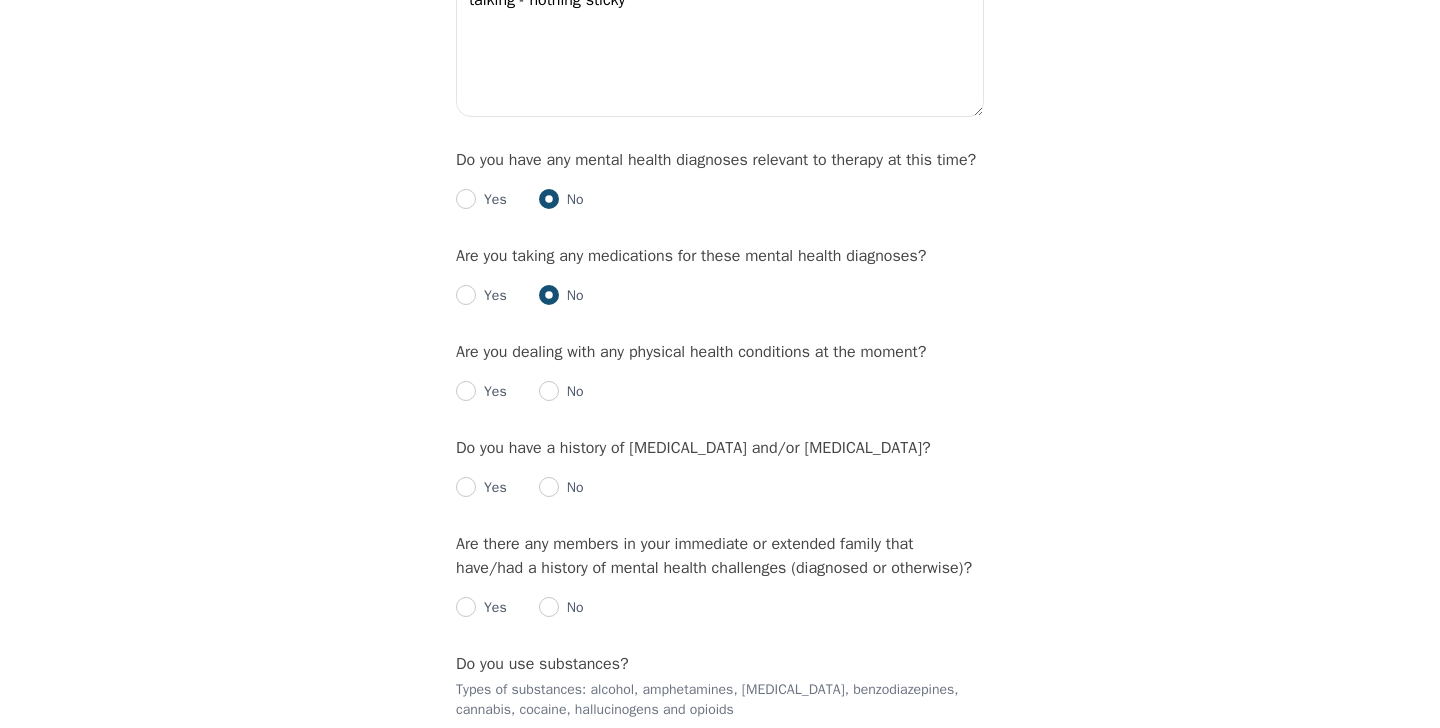 radio on "true" 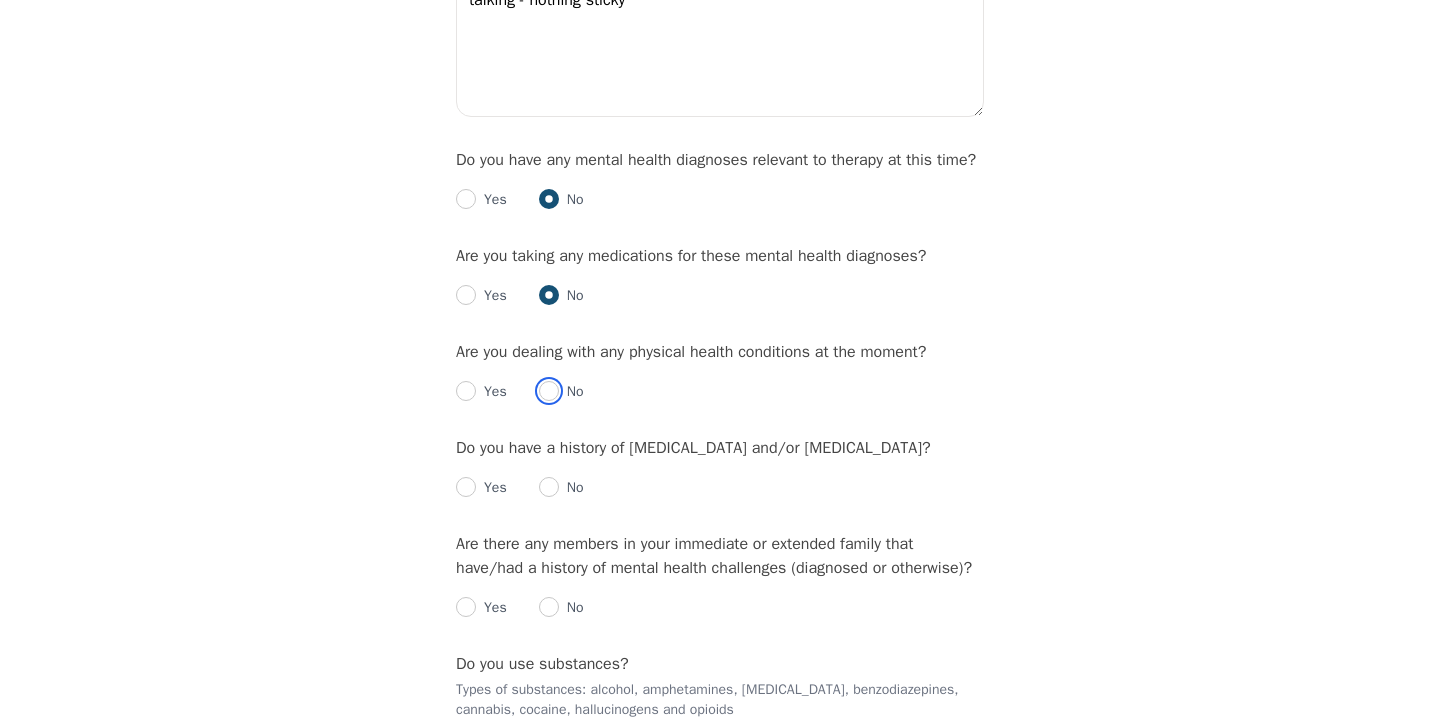 click at bounding box center [549, 391] 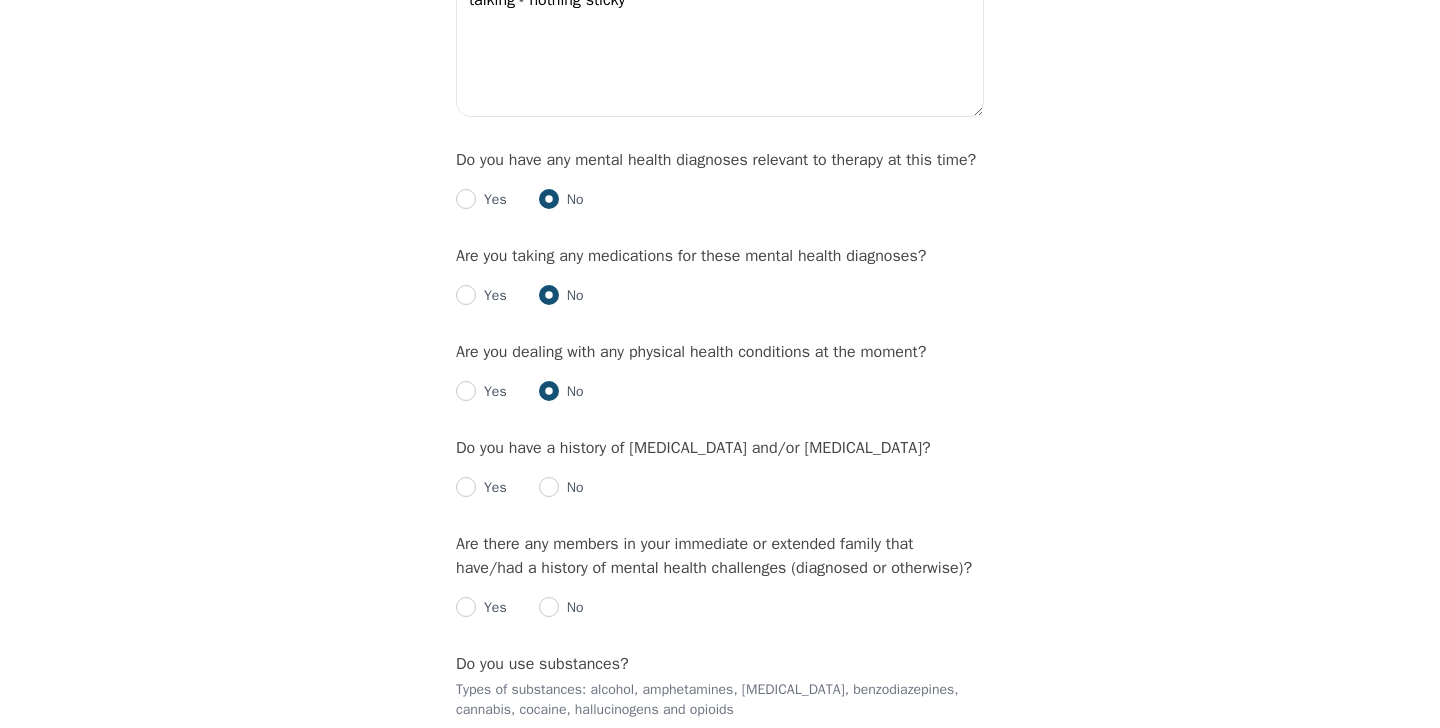 radio on "true" 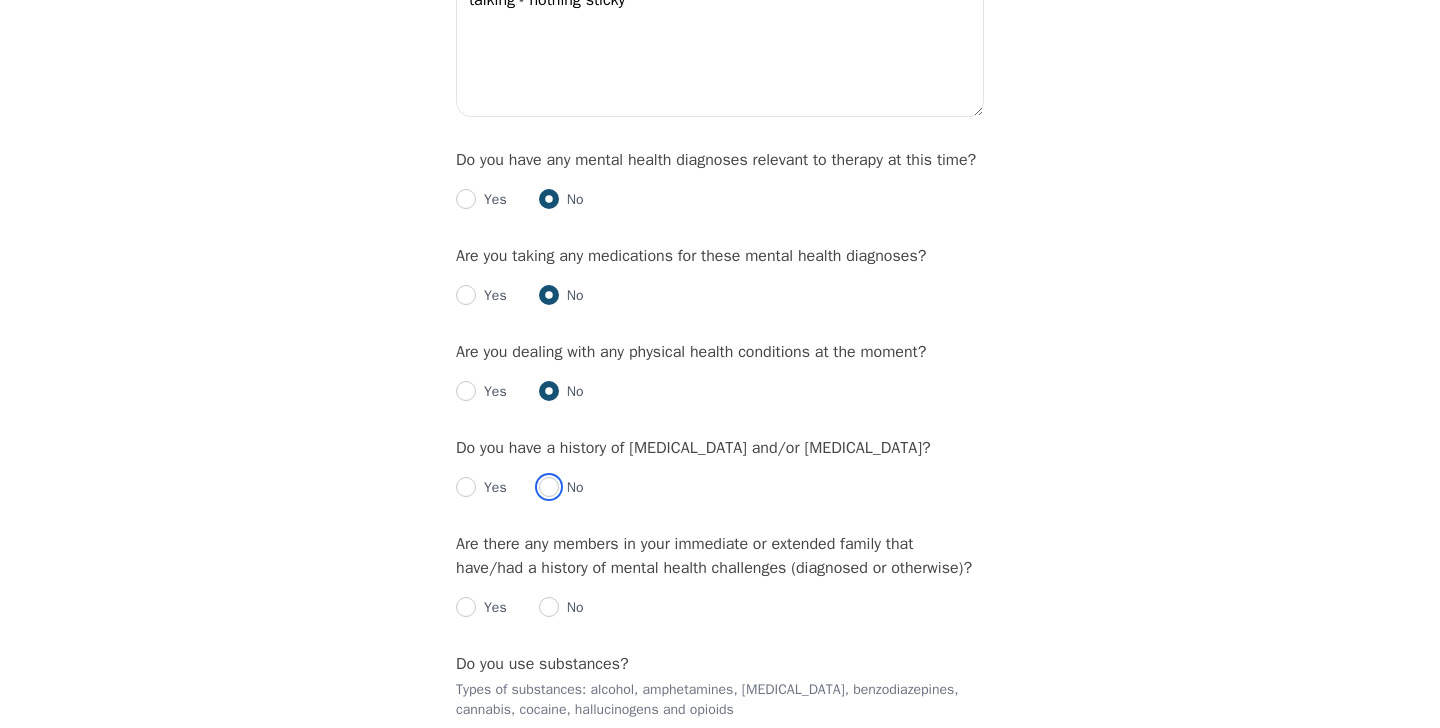 click at bounding box center (549, 487) 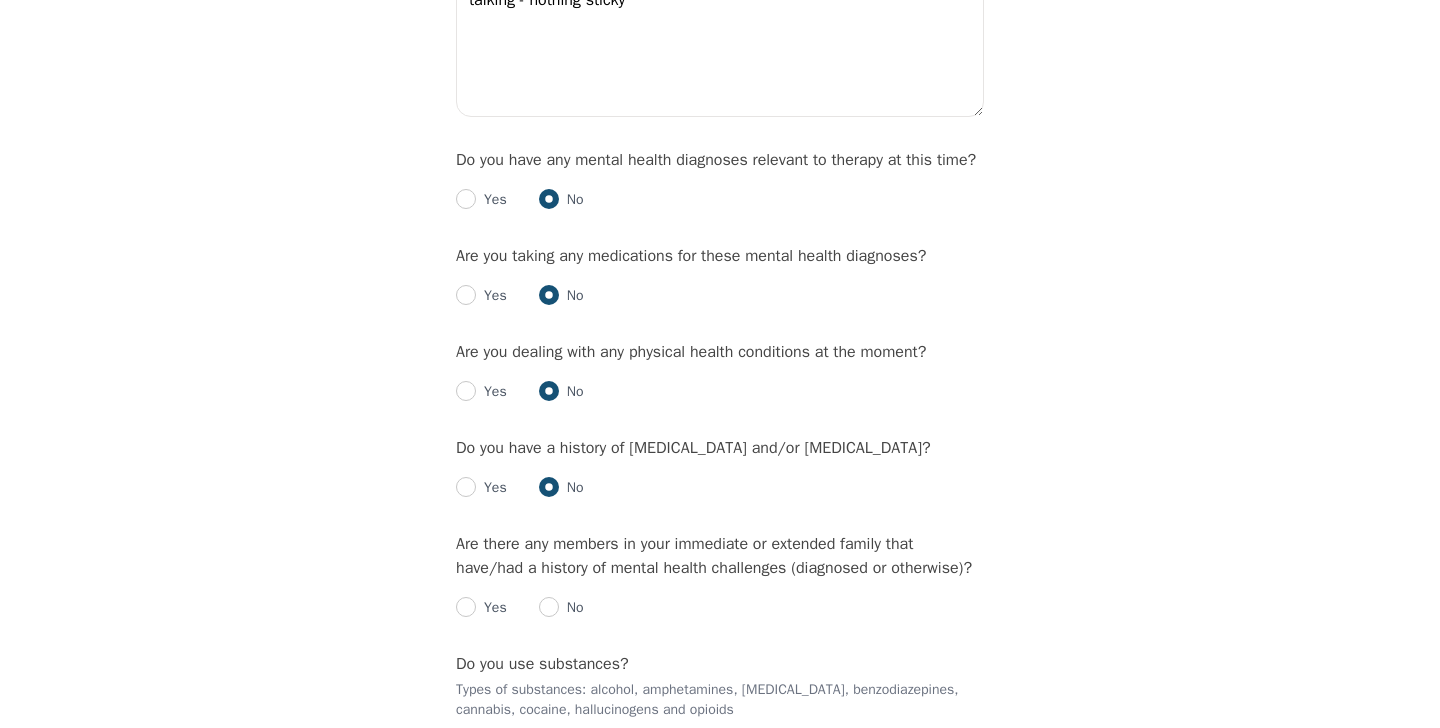 radio on "true" 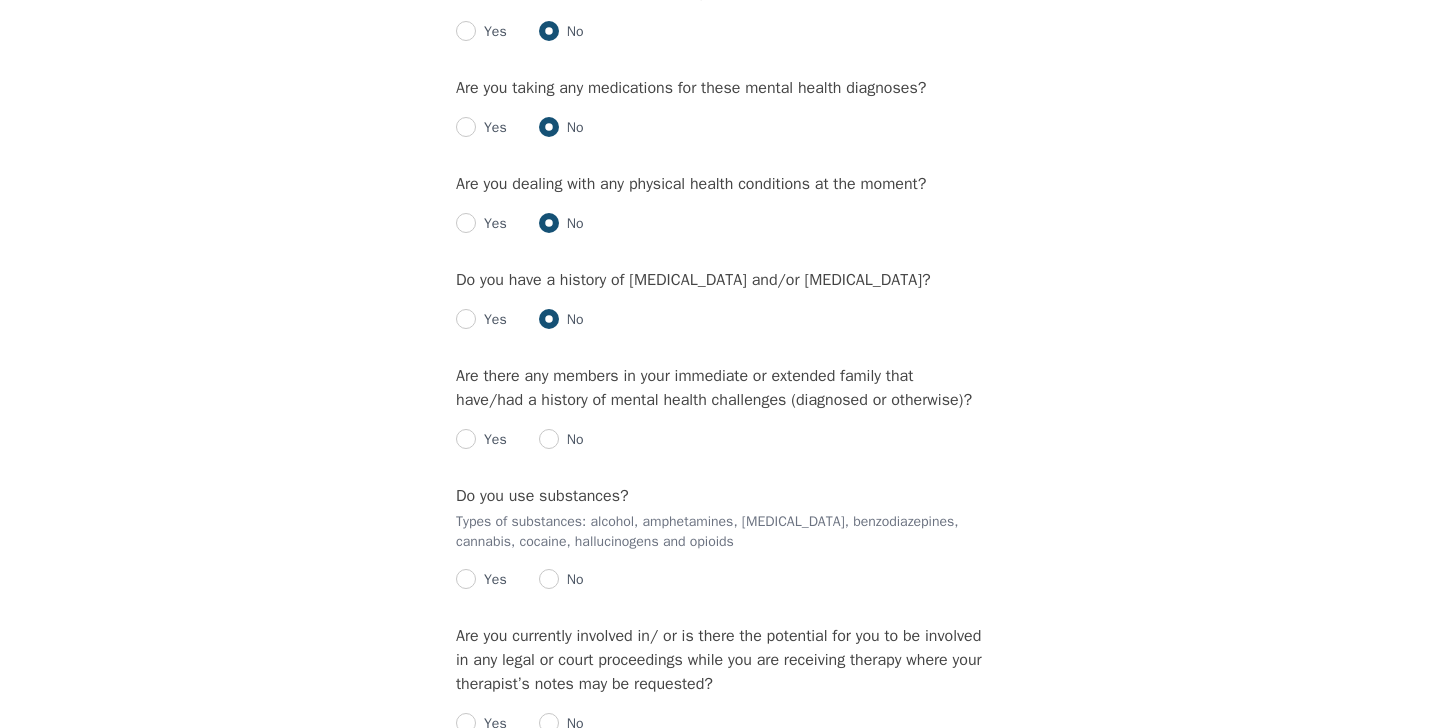scroll, scrollTop: 2488, scrollLeft: 0, axis: vertical 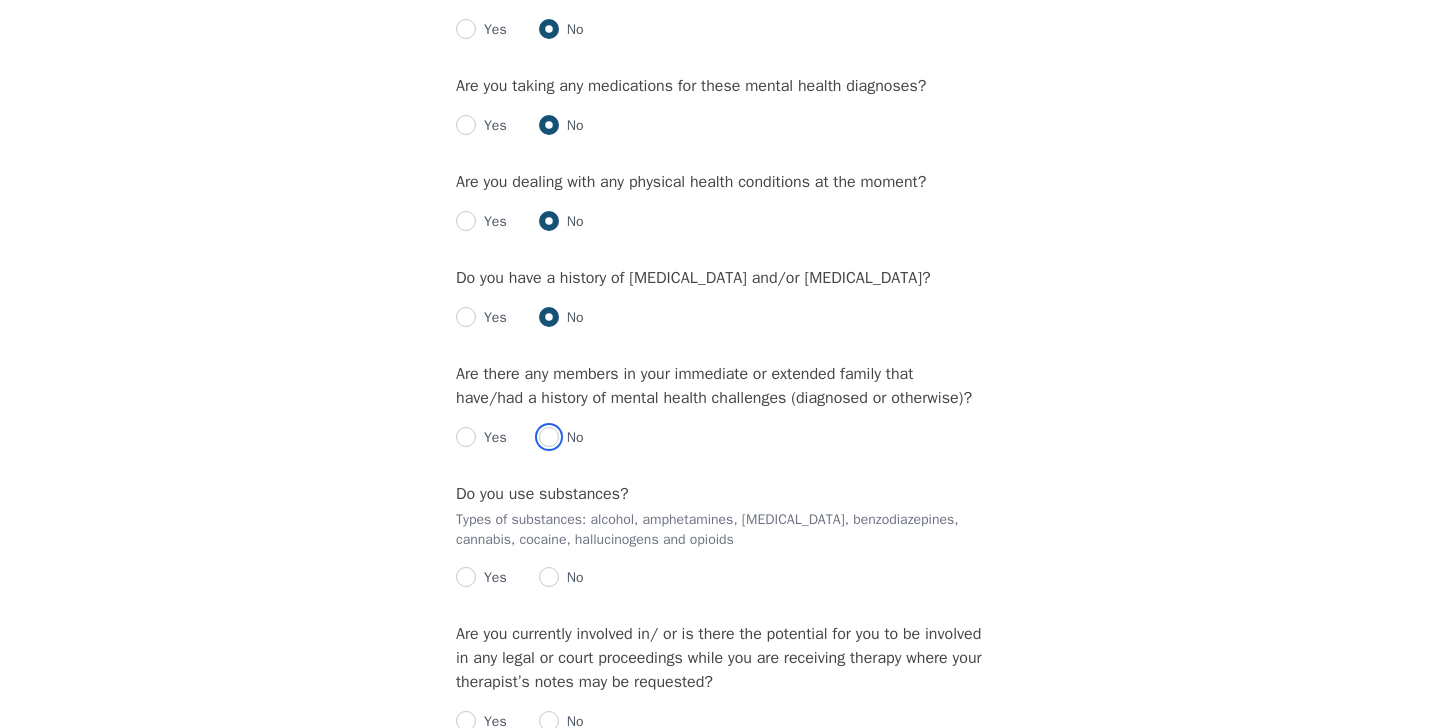 click at bounding box center (549, 437) 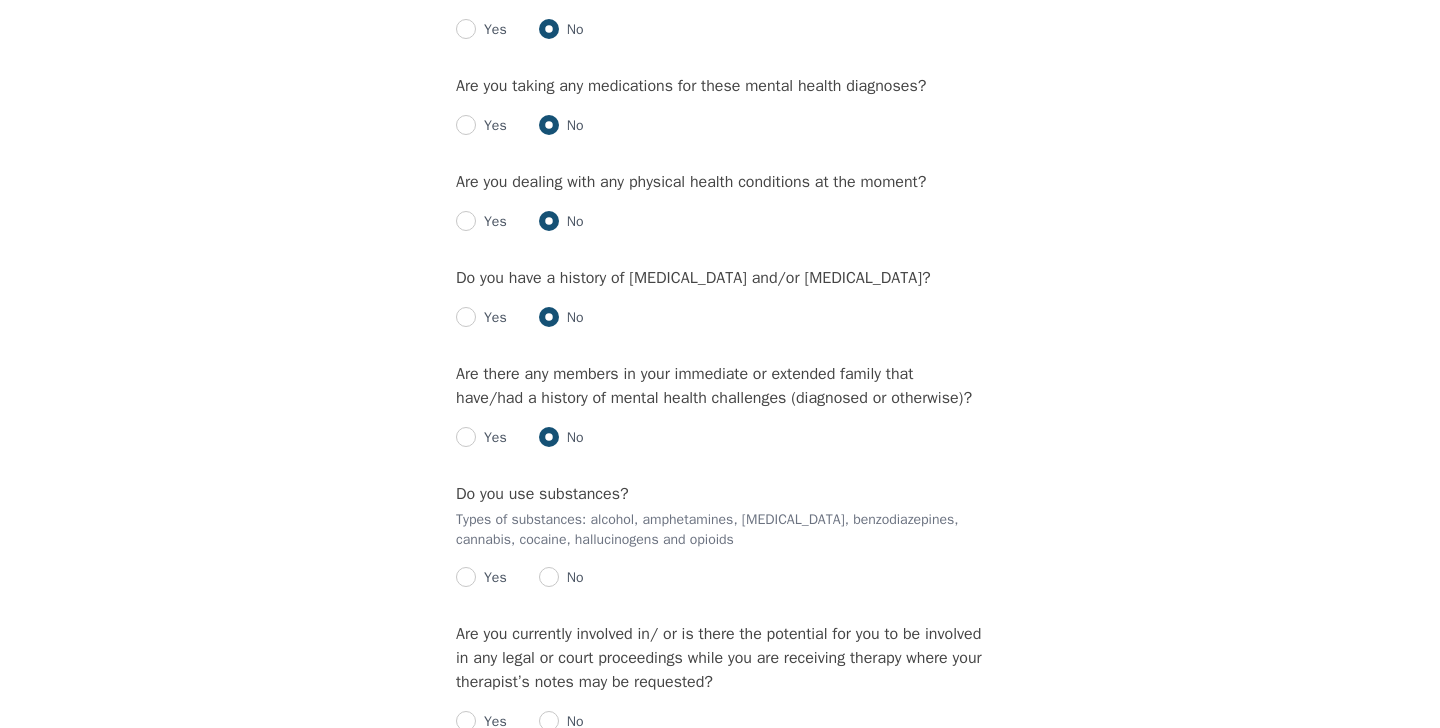 radio on "true" 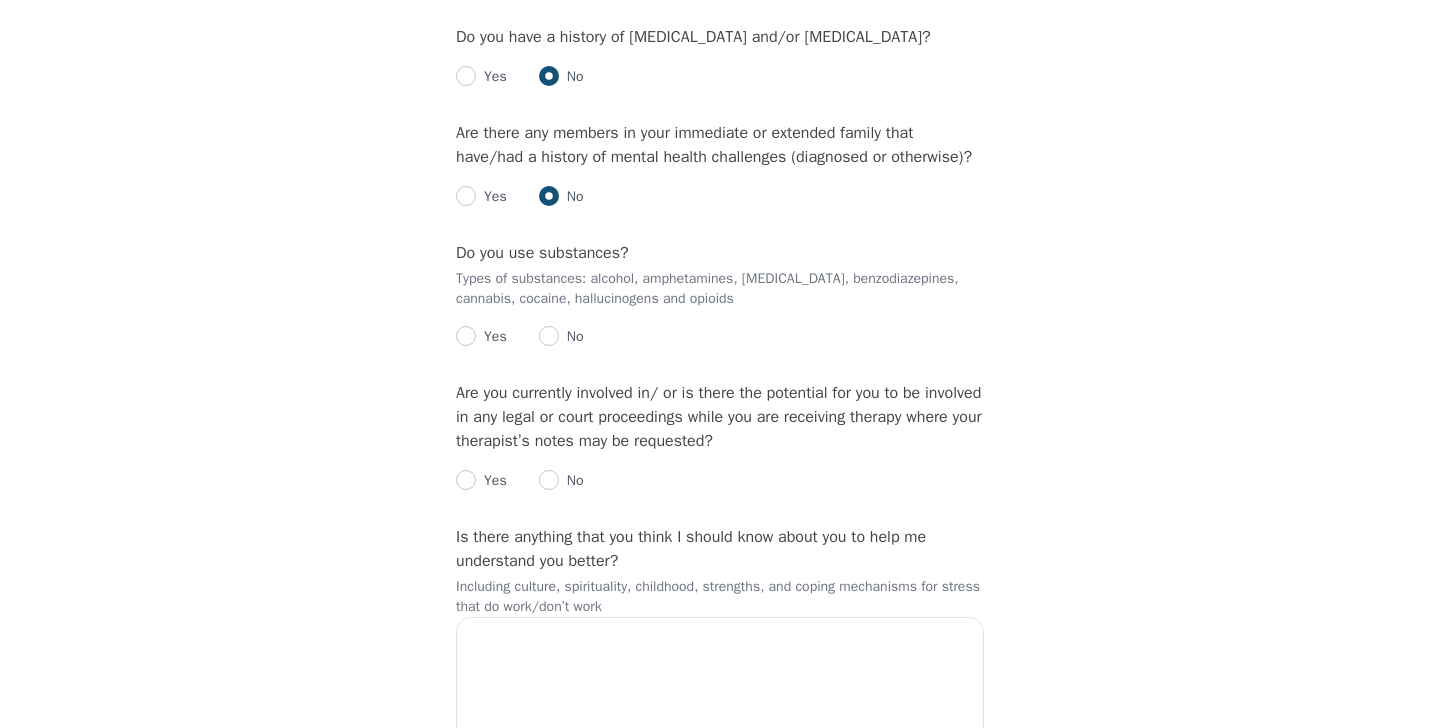 scroll, scrollTop: 2730, scrollLeft: 0, axis: vertical 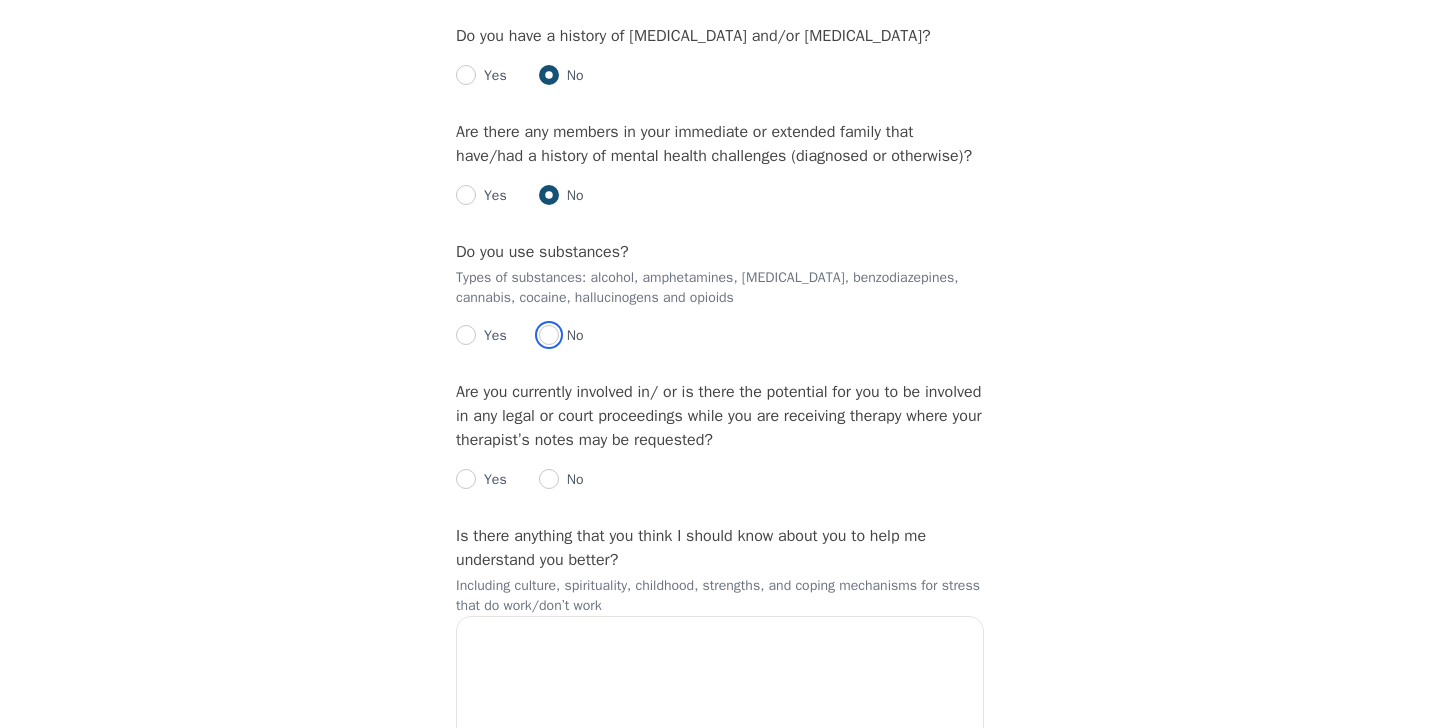 click at bounding box center [549, 335] 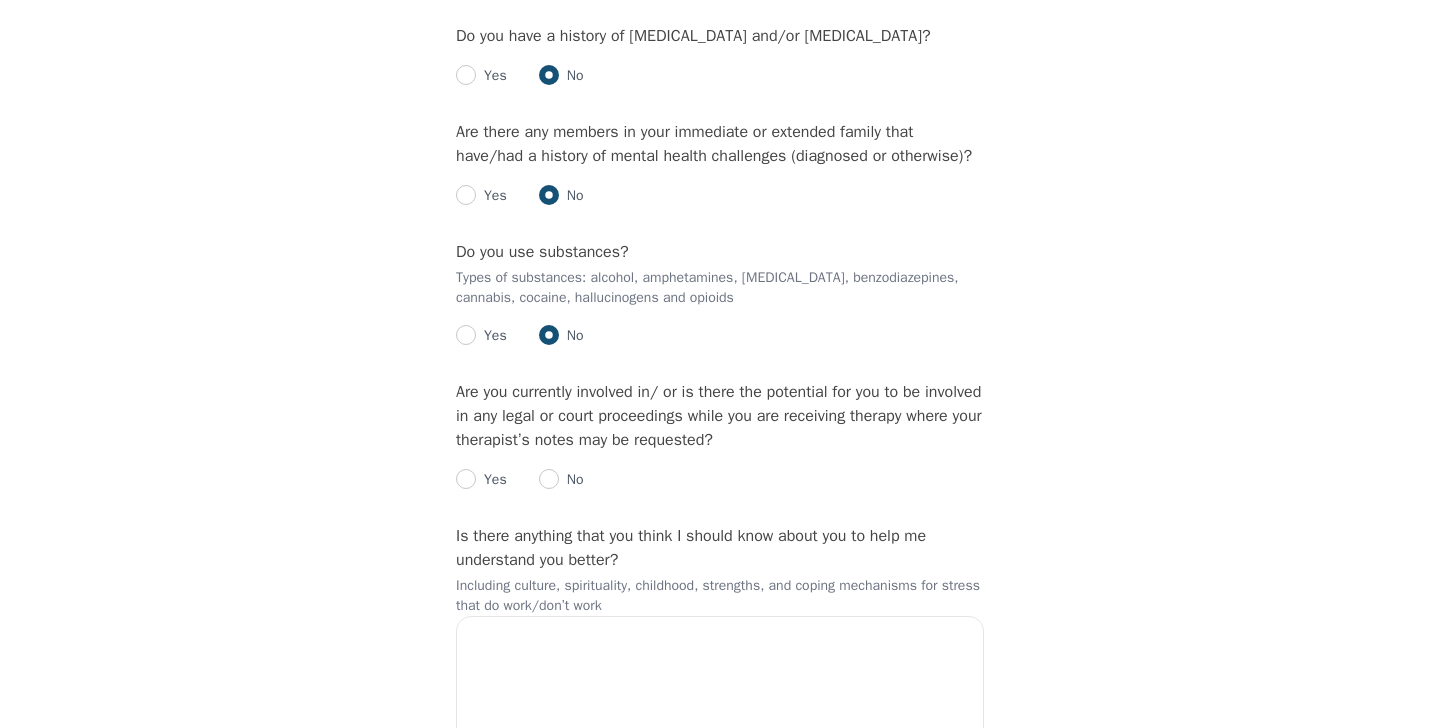 radio on "true" 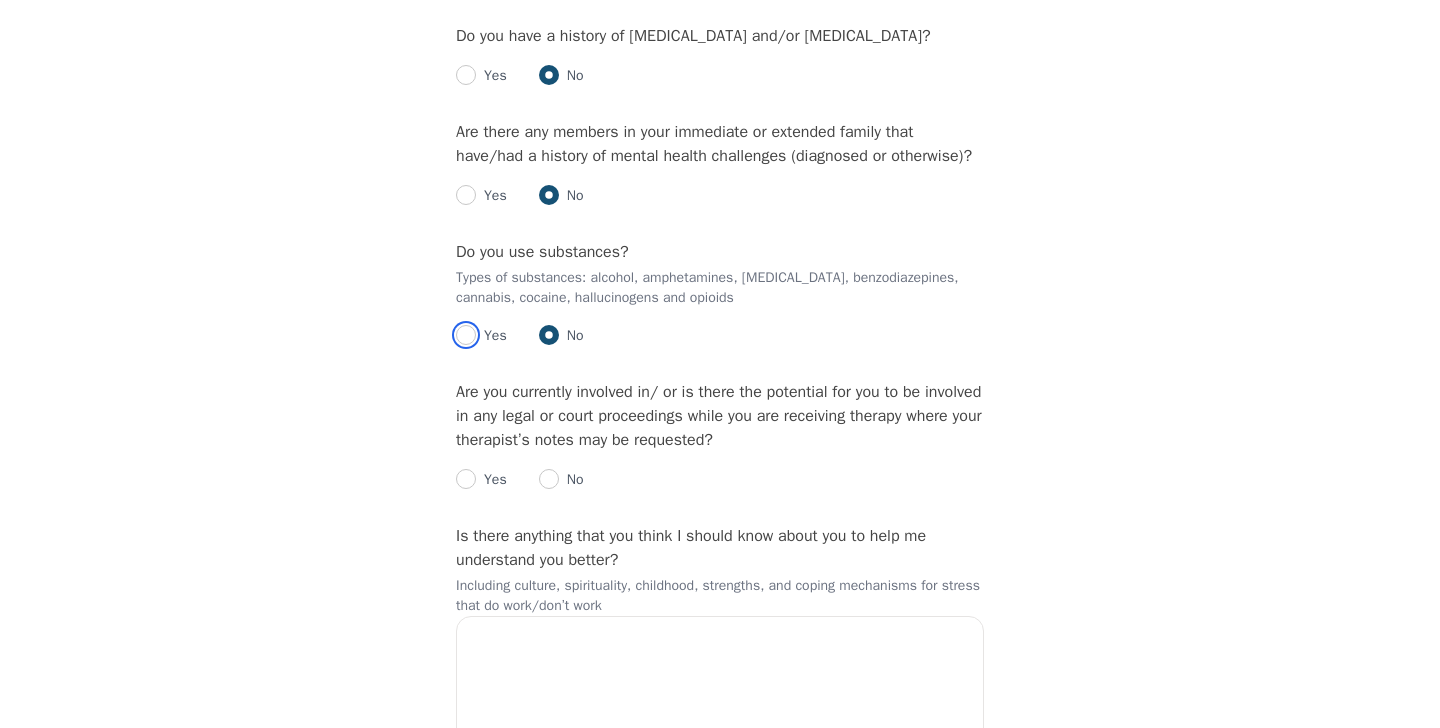 click at bounding box center (466, 335) 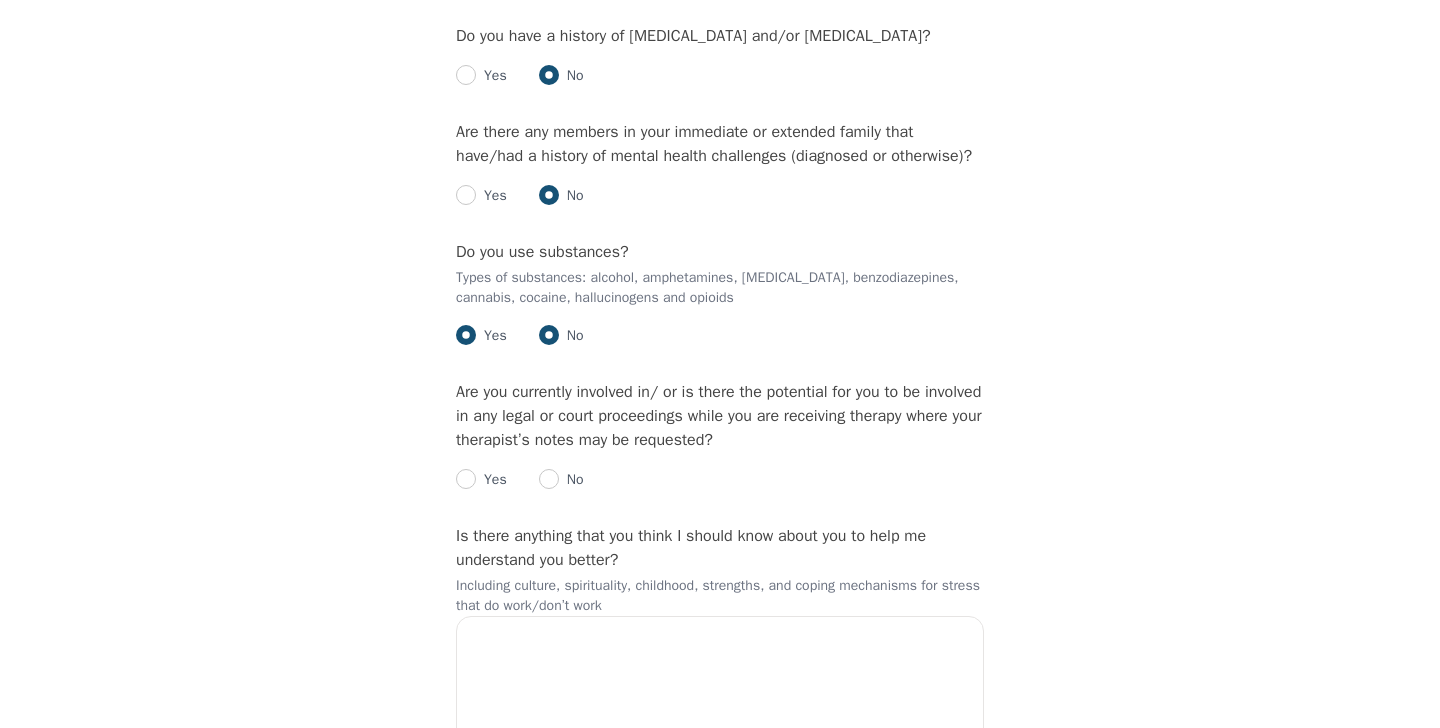 radio on "true" 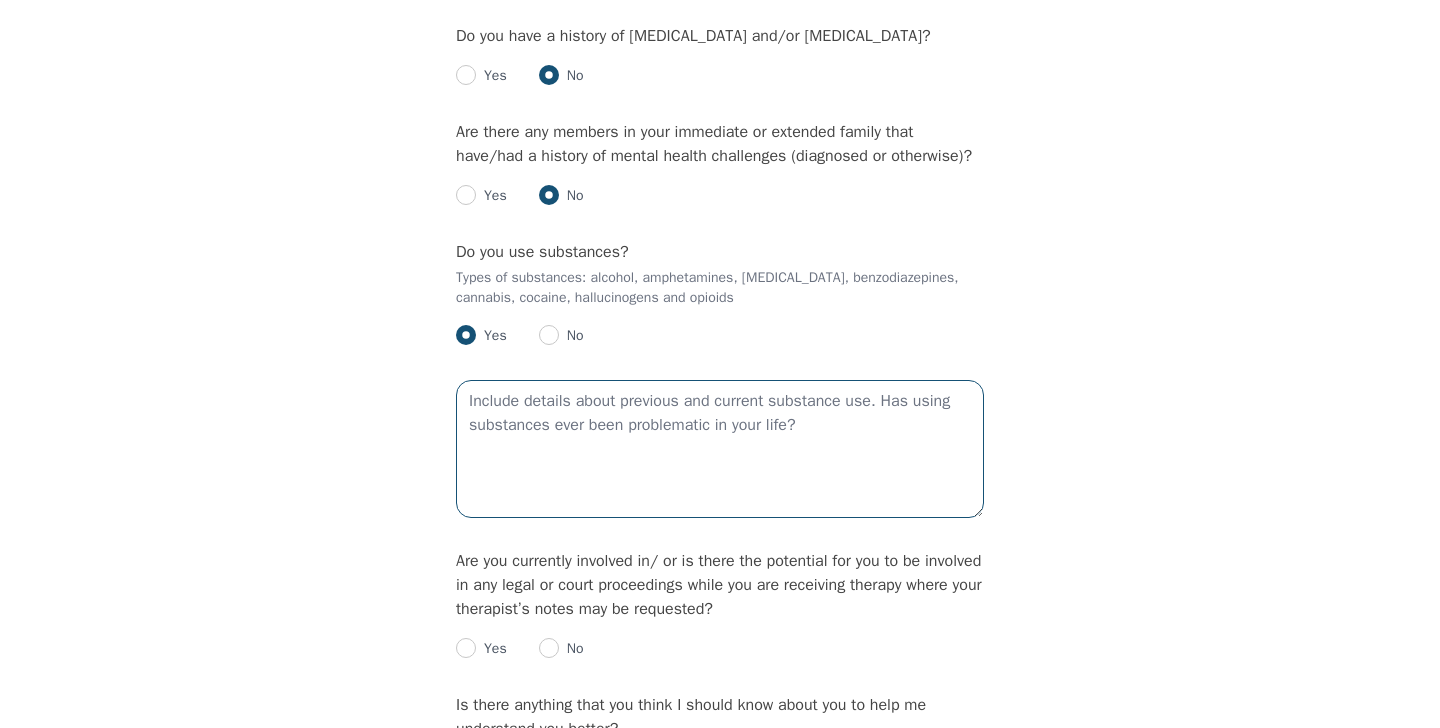 click at bounding box center [720, 449] 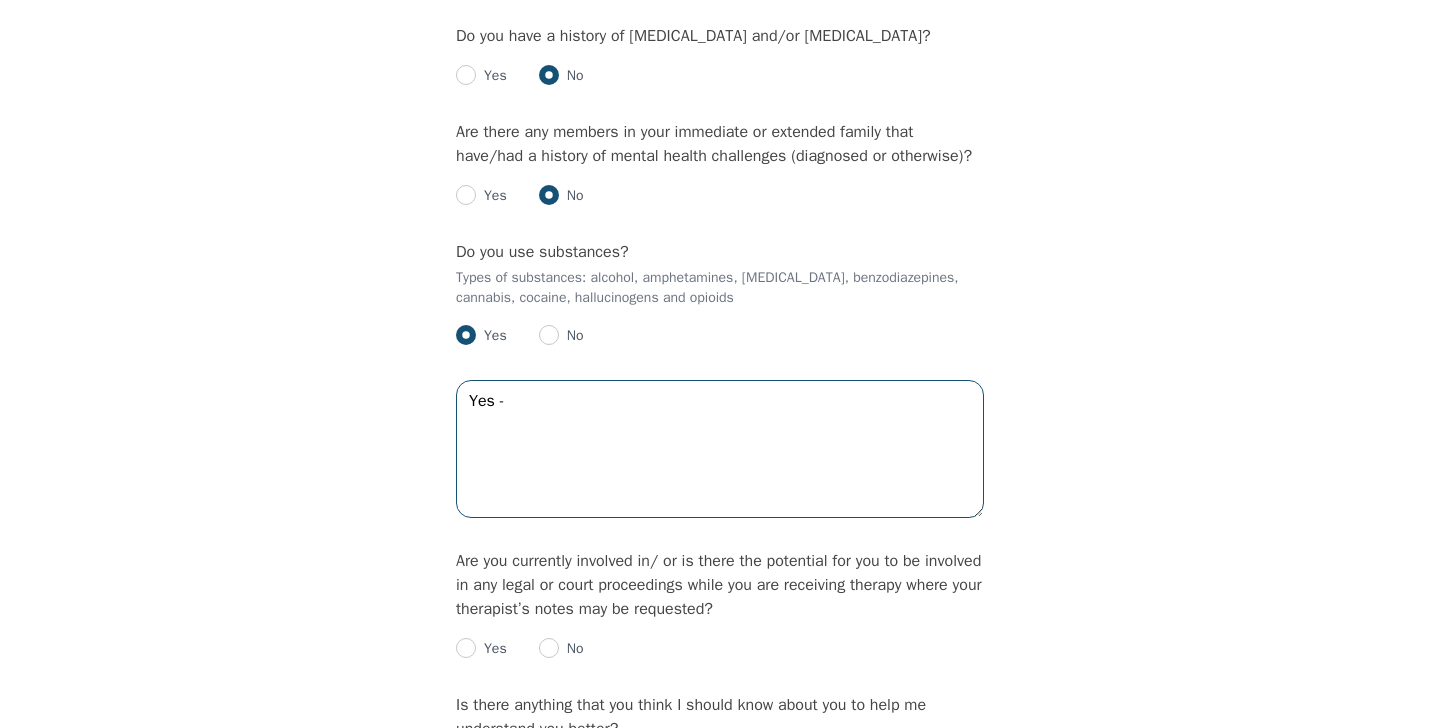 scroll, scrollTop: 2950, scrollLeft: 0, axis: vertical 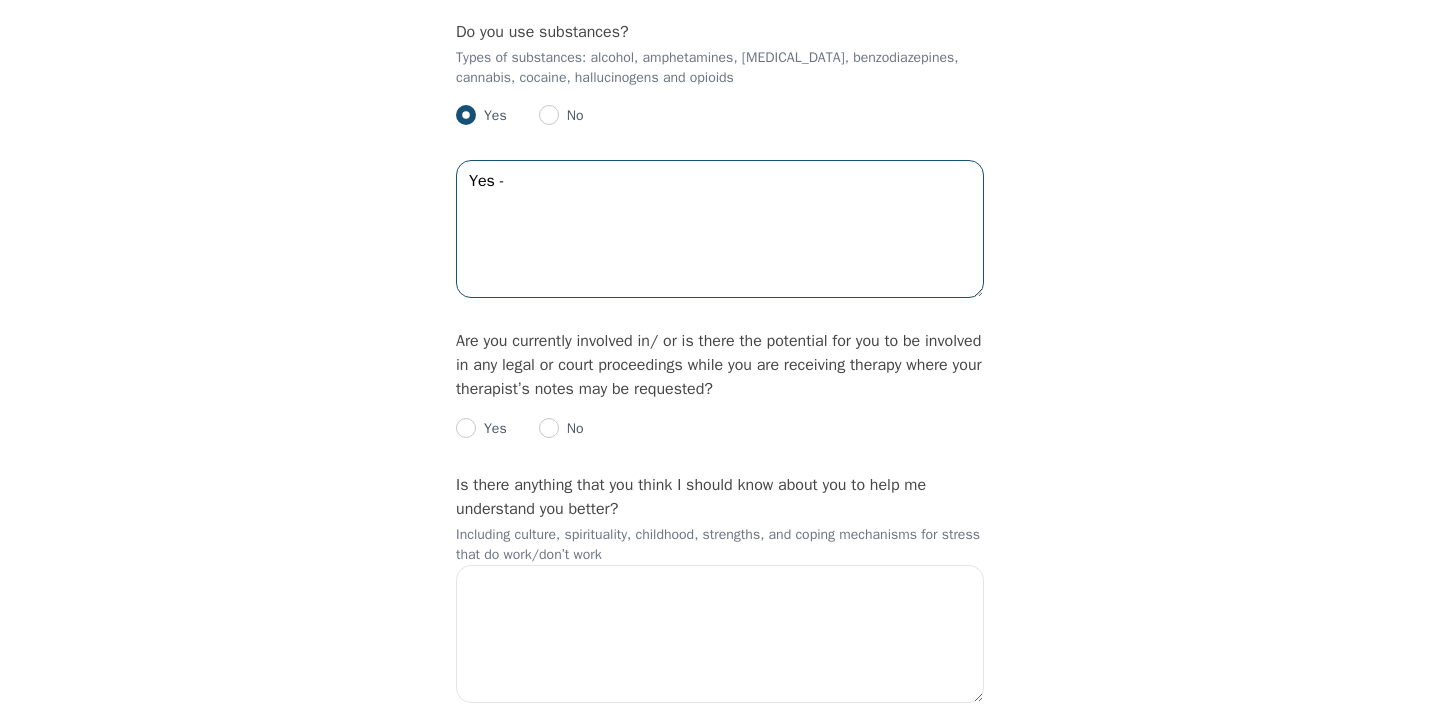 type on "Yes -" 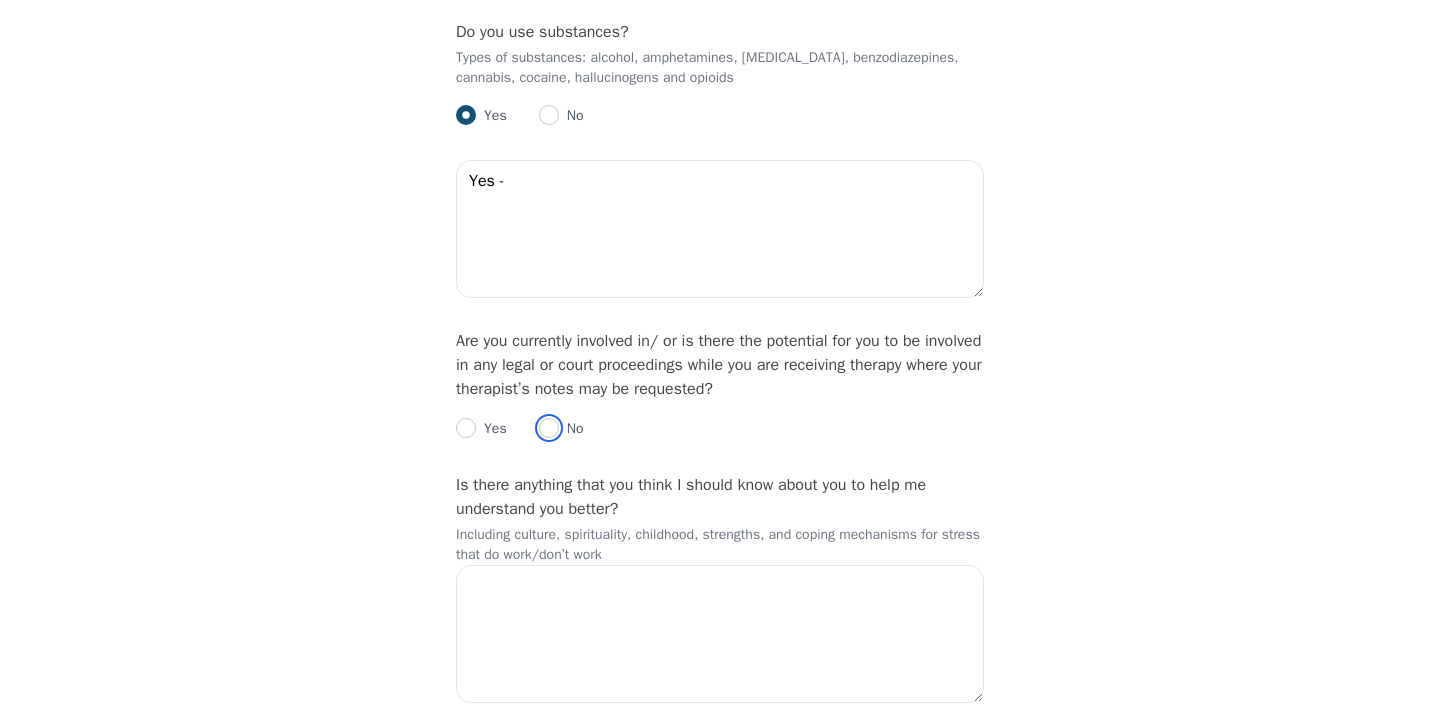 click at bounding box center [549, 428] 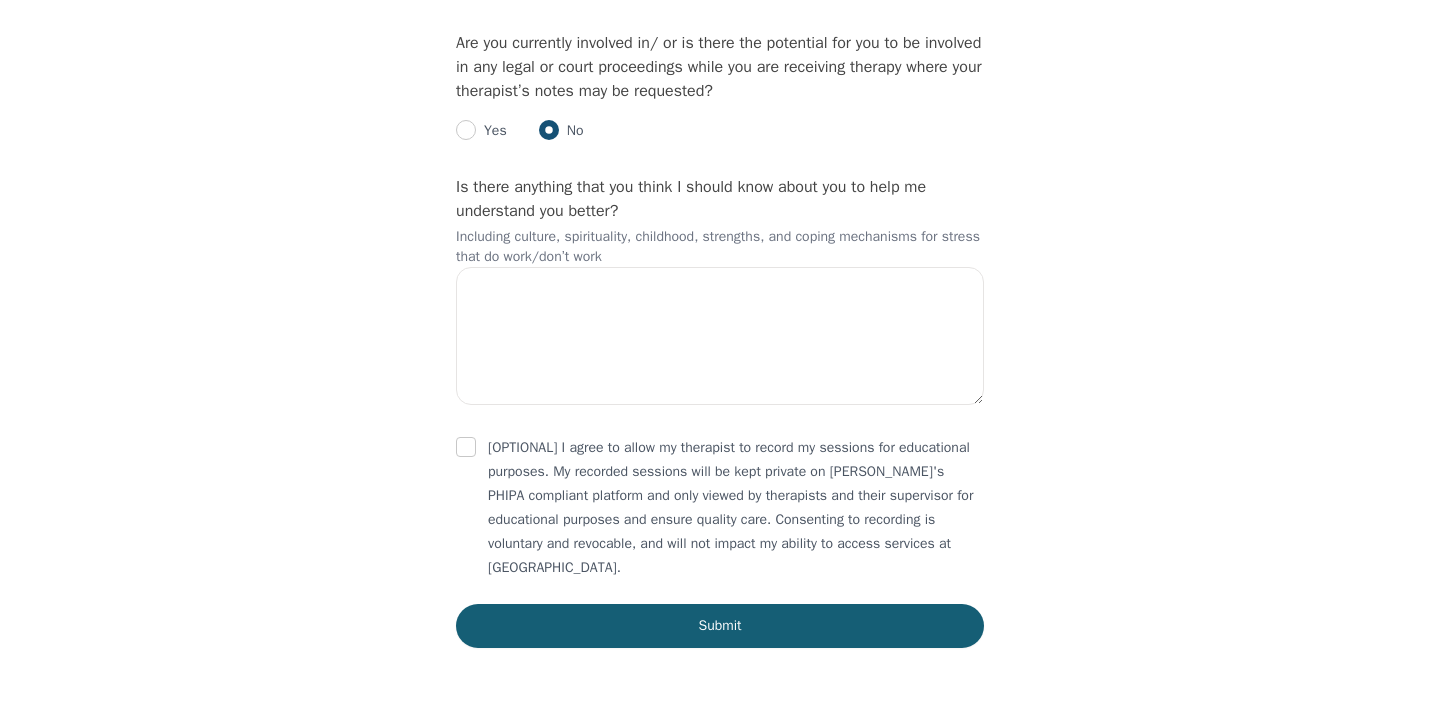 scroll, scrollTop: 3283, scrollLeft: 0, axis: vertical 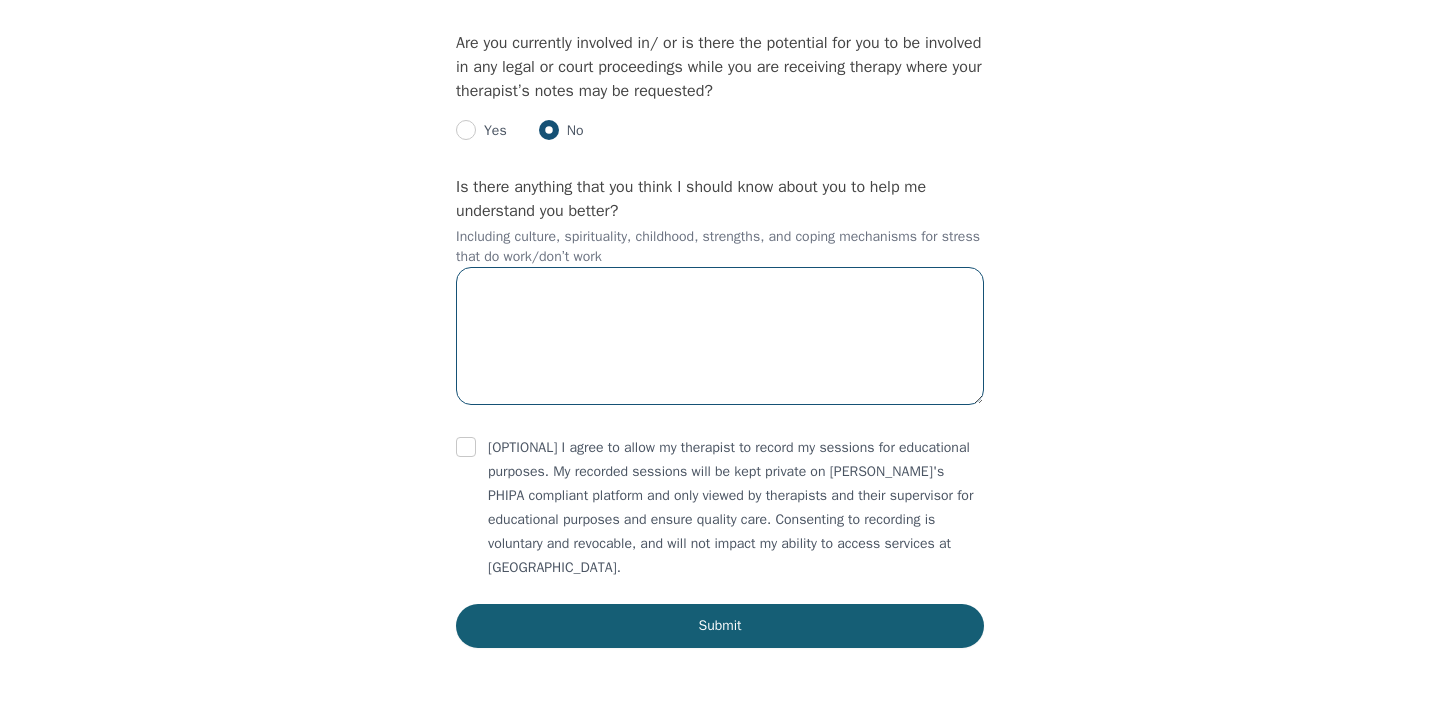 click at bounding box center (720, 336) 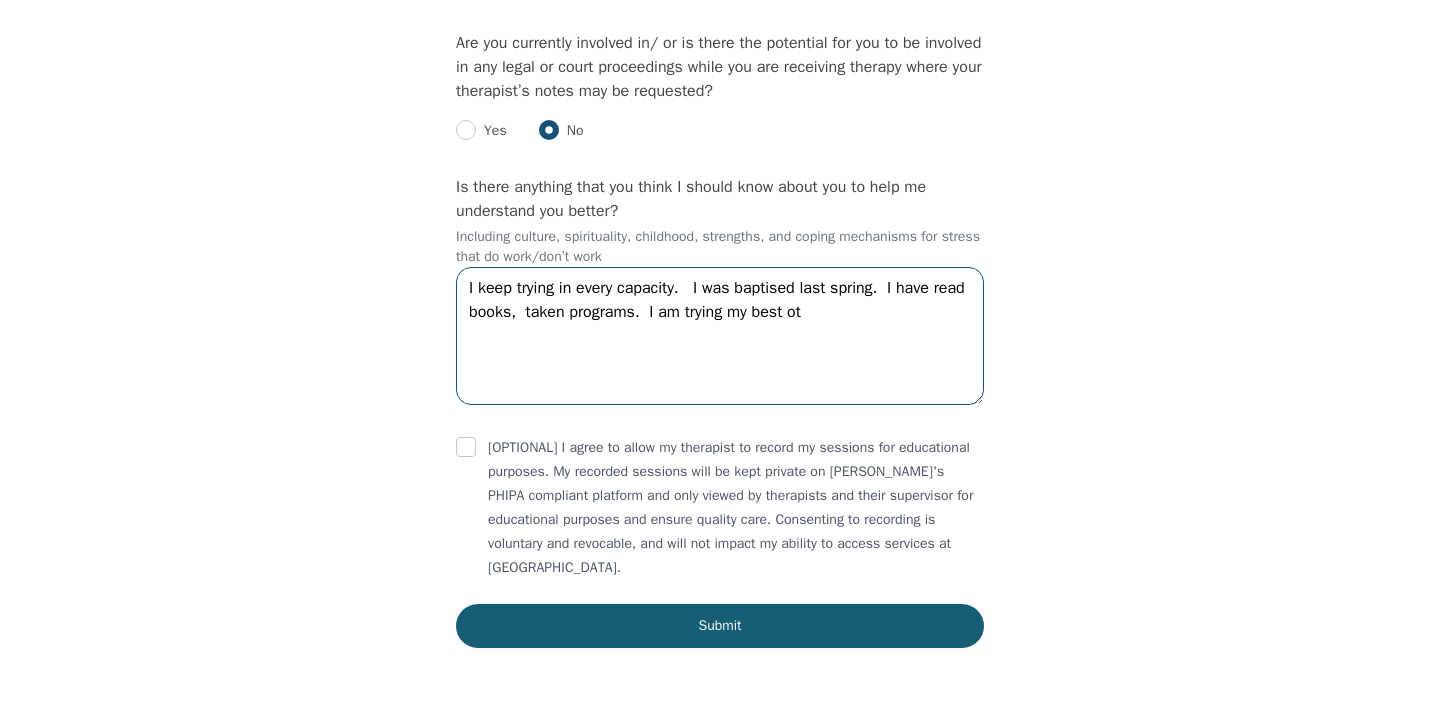 scroll, scrollTop: 3312, scrollLeft: 0, axis: vertical 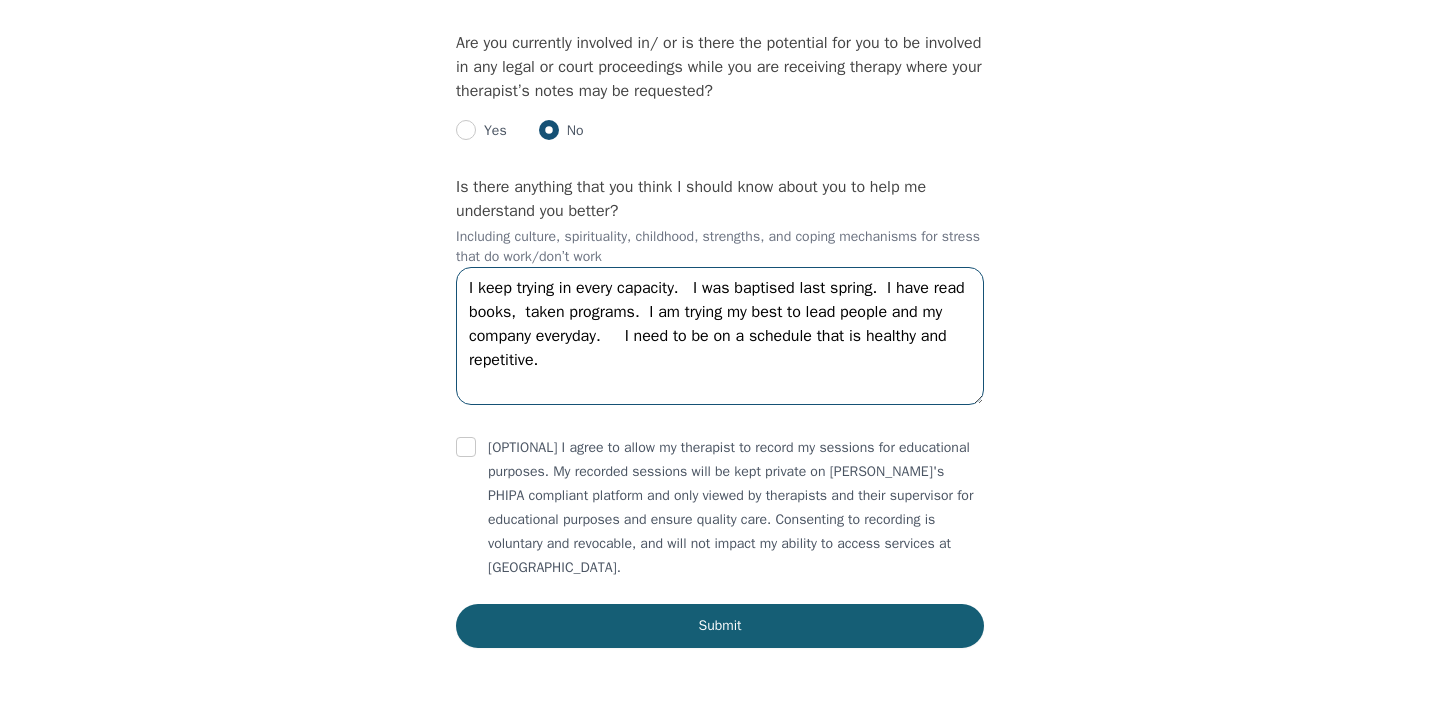 type on "I keep trying in every capacity.   I was baptised last spring.  I have read books,  taken programs.  I am trying my best to lead people and my company everyday.     I need to be on a schedule that is healthy and repetitive." 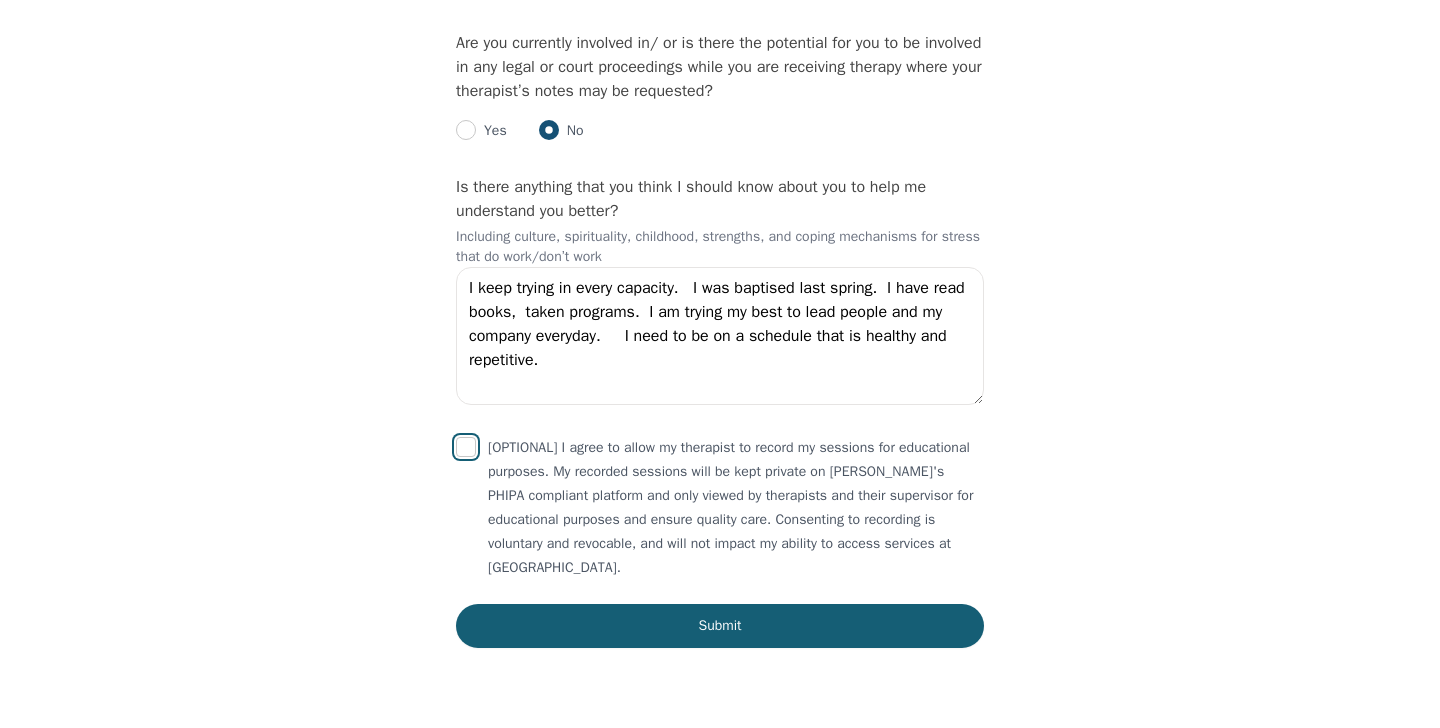 click at bounding box center [466, 447] 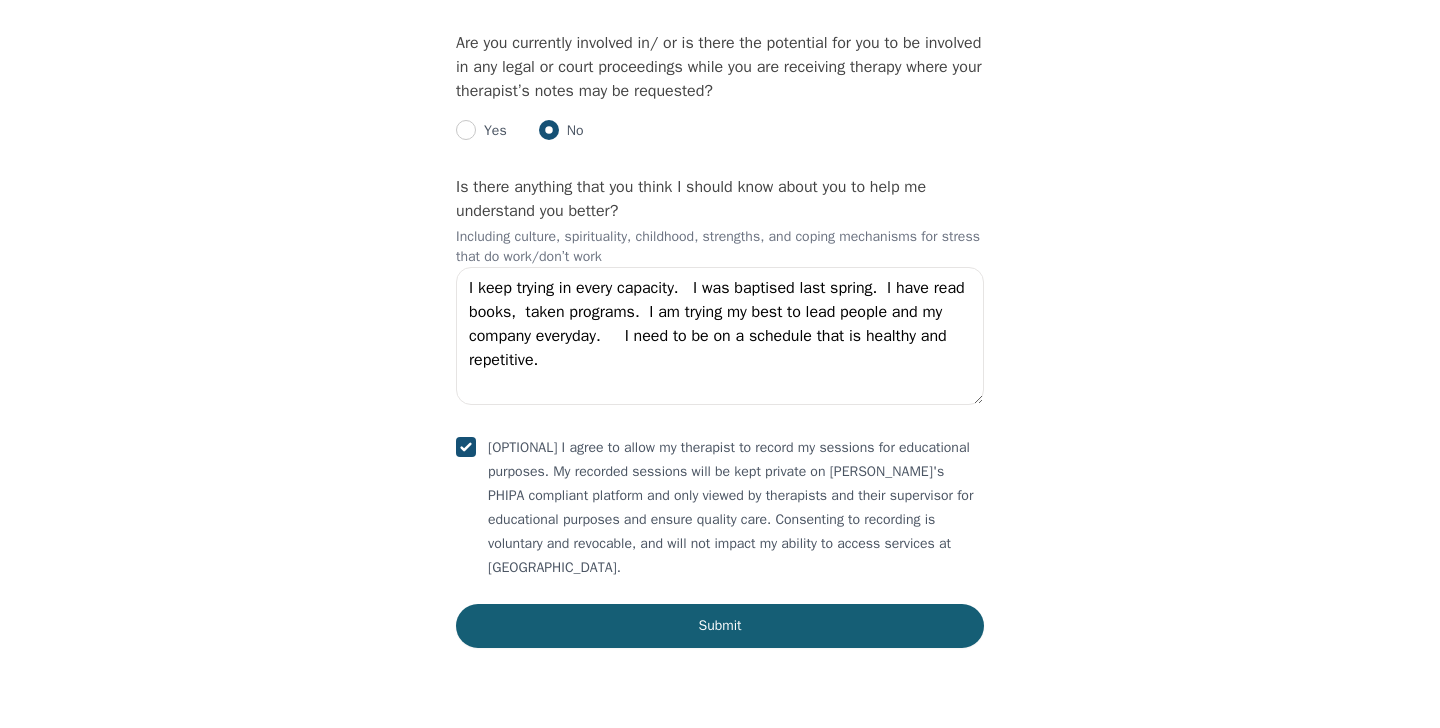 checkbox on "true" 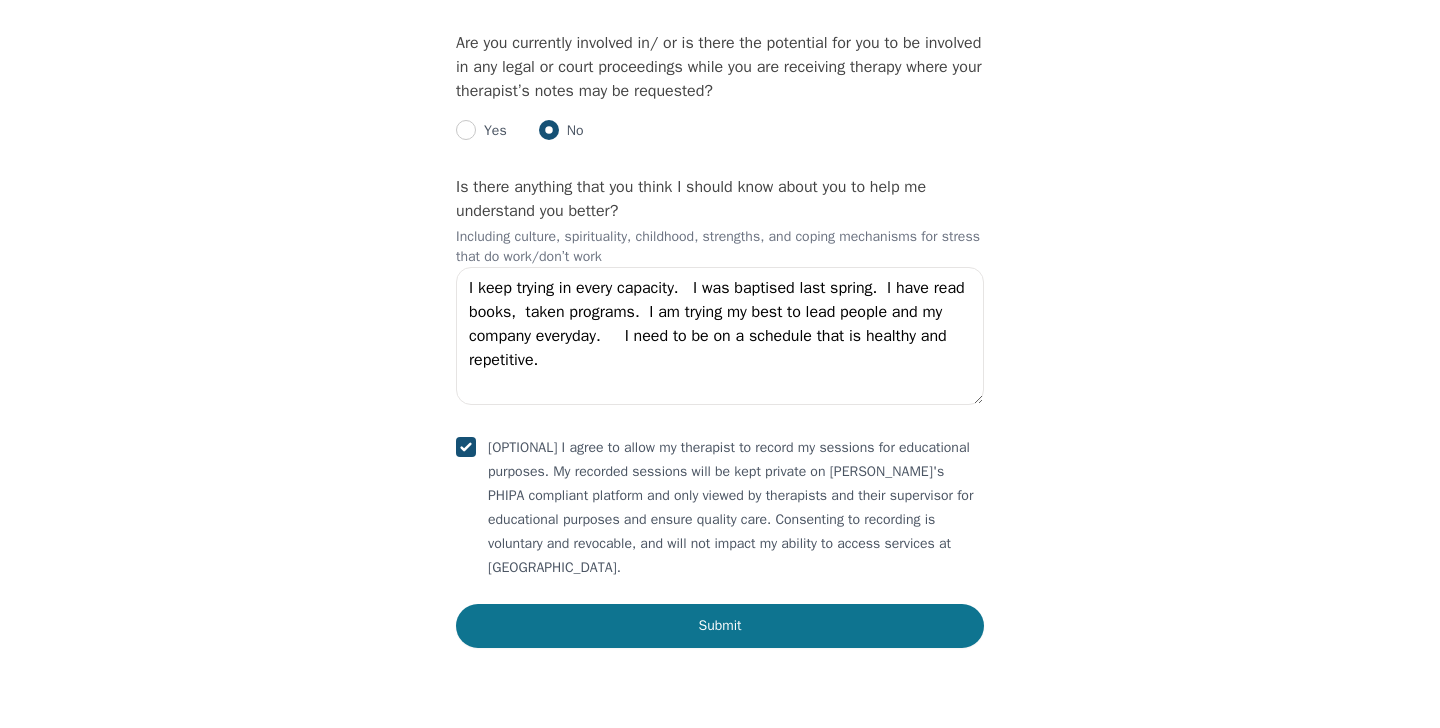click on "Submit" at bounding box center [720, 626] 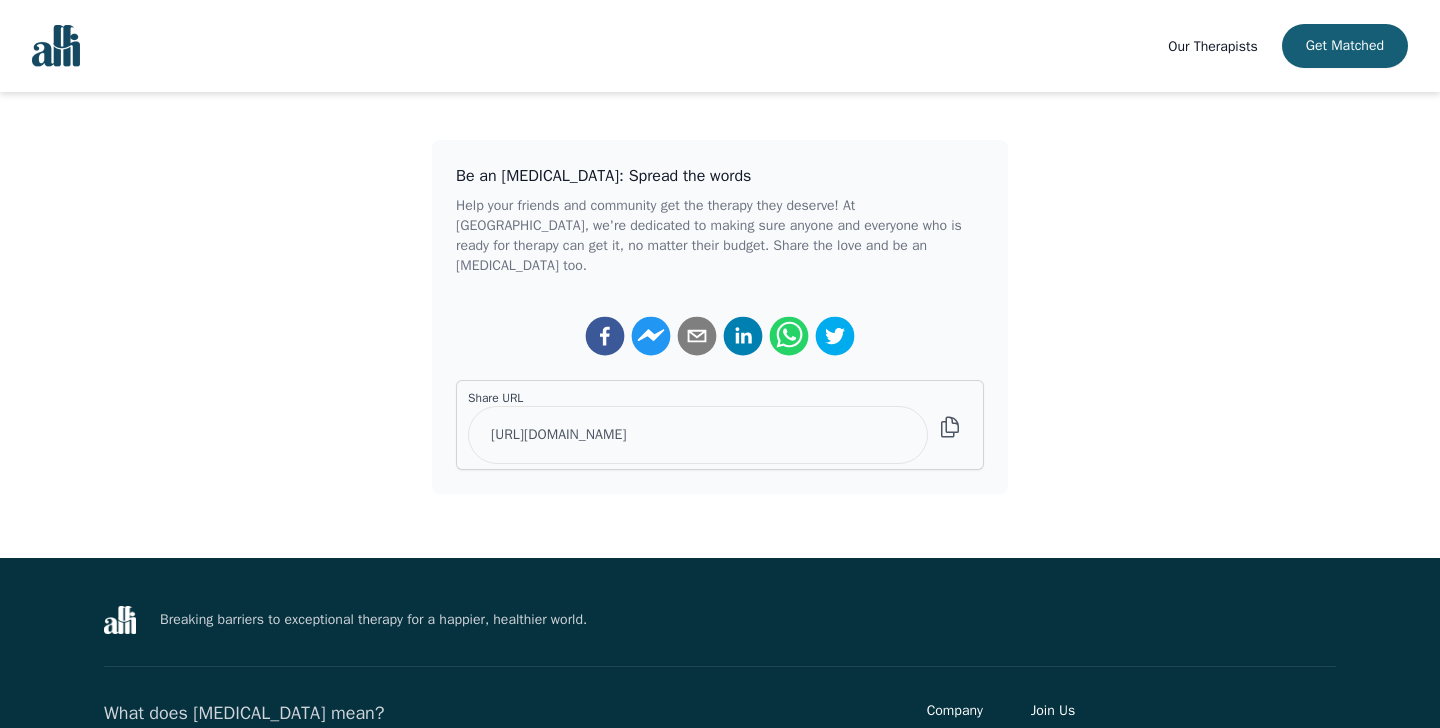 scroll, scrollTop: 0, scrollLeft: 0, axis: both 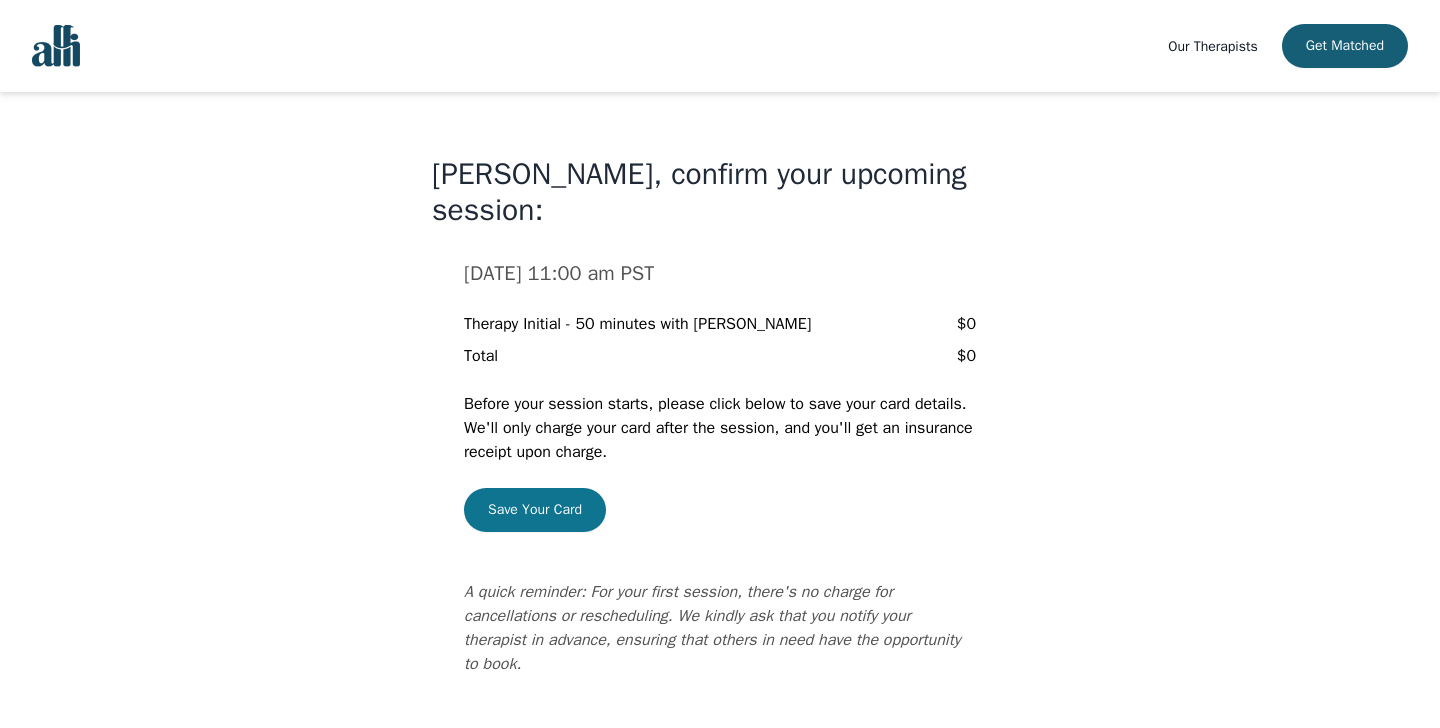 click on "Save Your Card" at bounding box center [535, 510] 